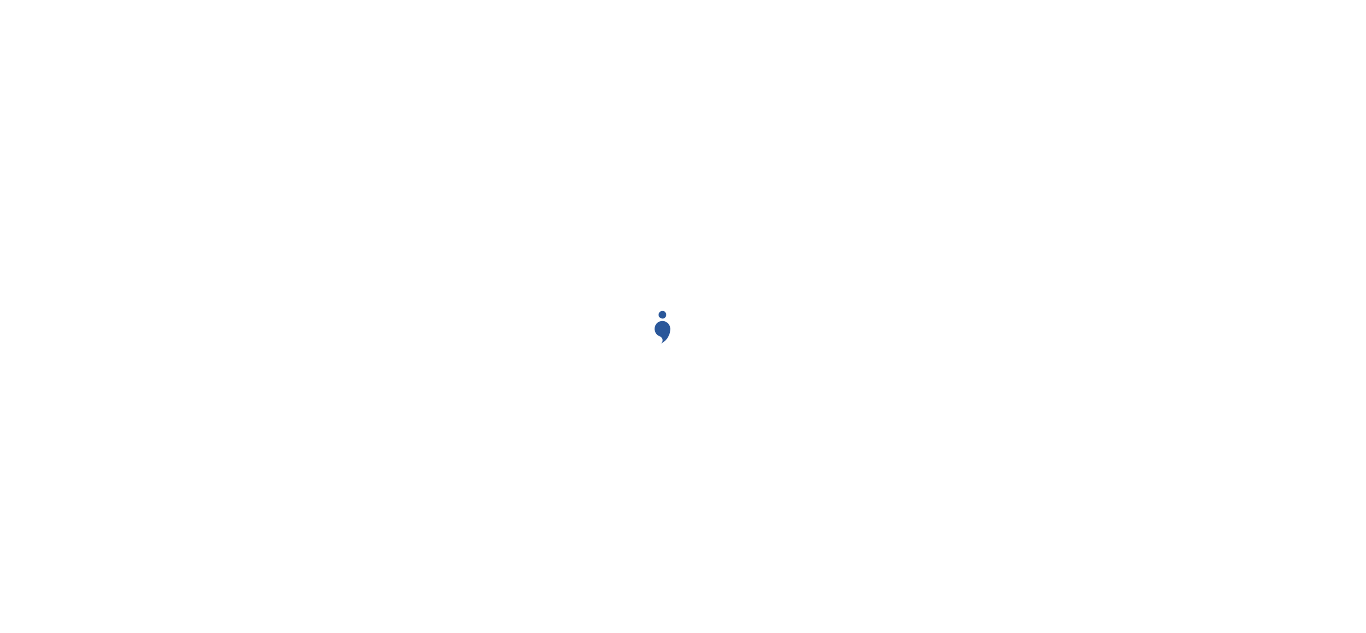 scroll, scrollTop: 0, scrollLeft: 0, axis: both 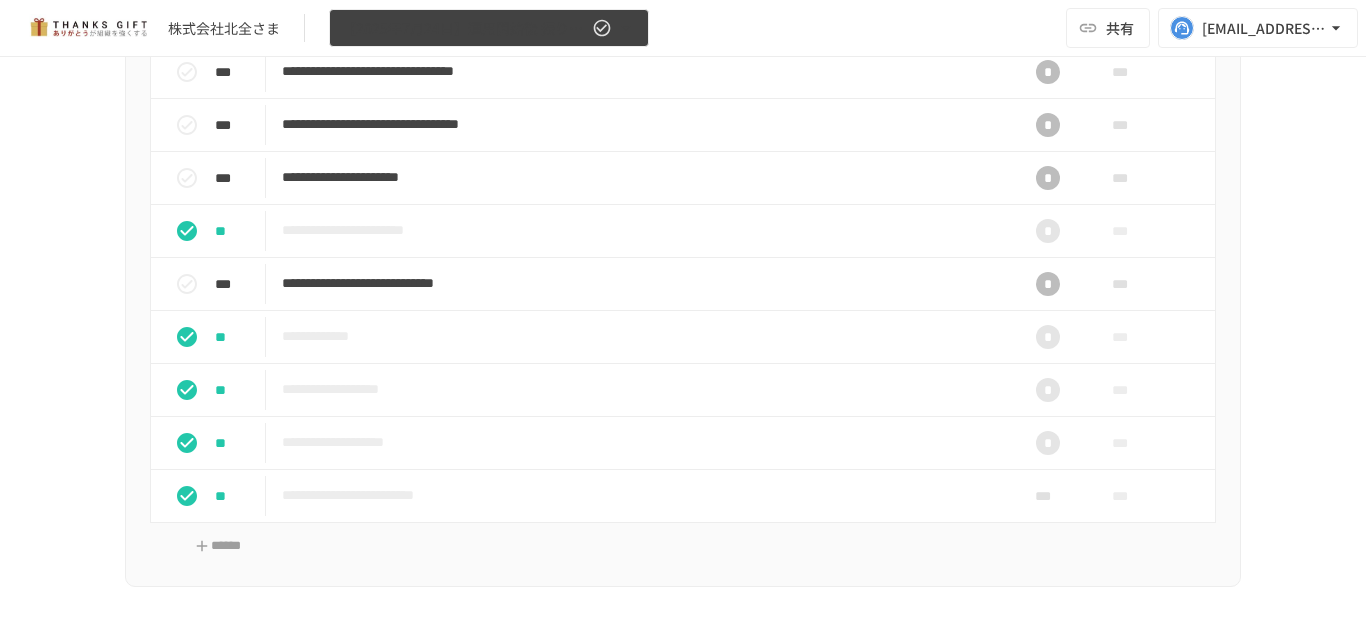click on "【2025年7月24日】運用開始後 振り返りミーティング" at bounding box center [489, 28] 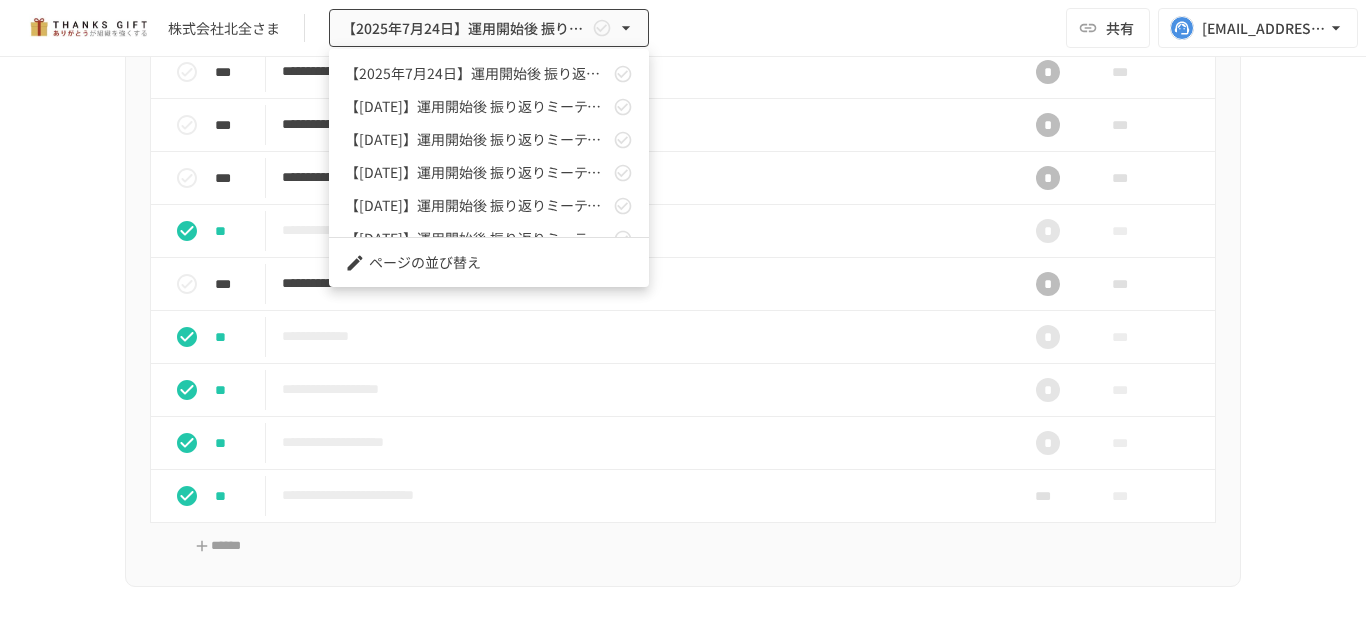 click at bounding box center [683, 316] 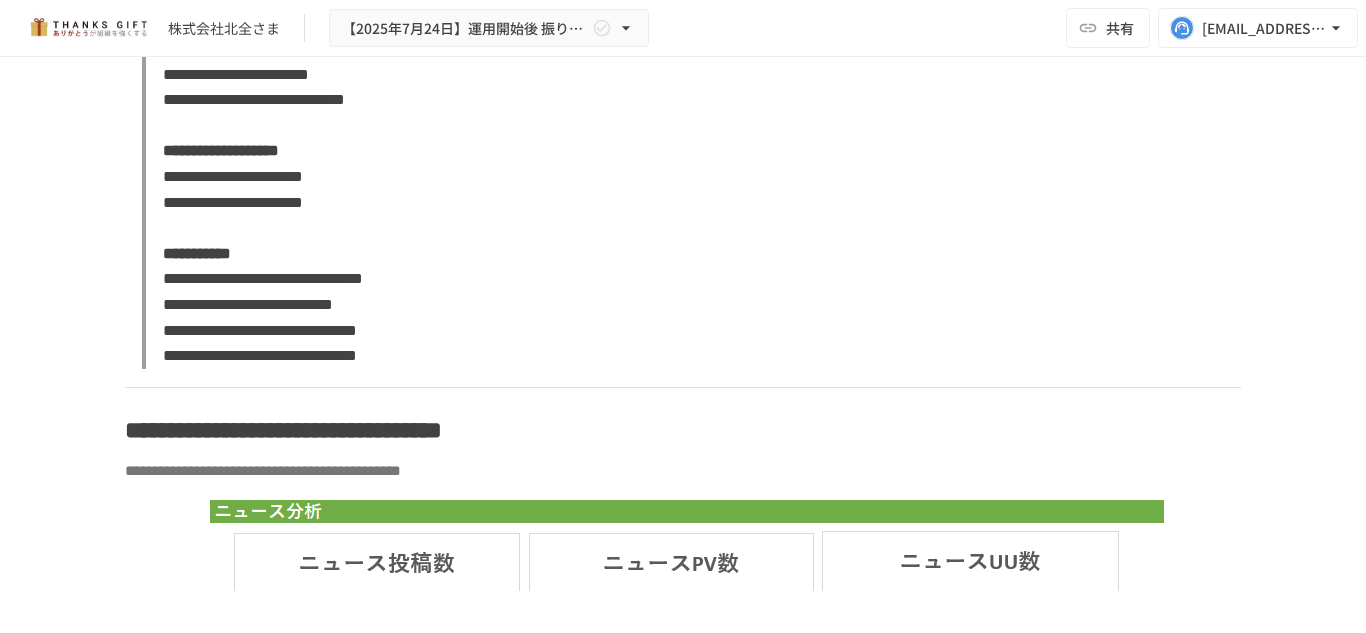 scroll, scrollTop: 6079, scrollLeft: 0, axis: vertical 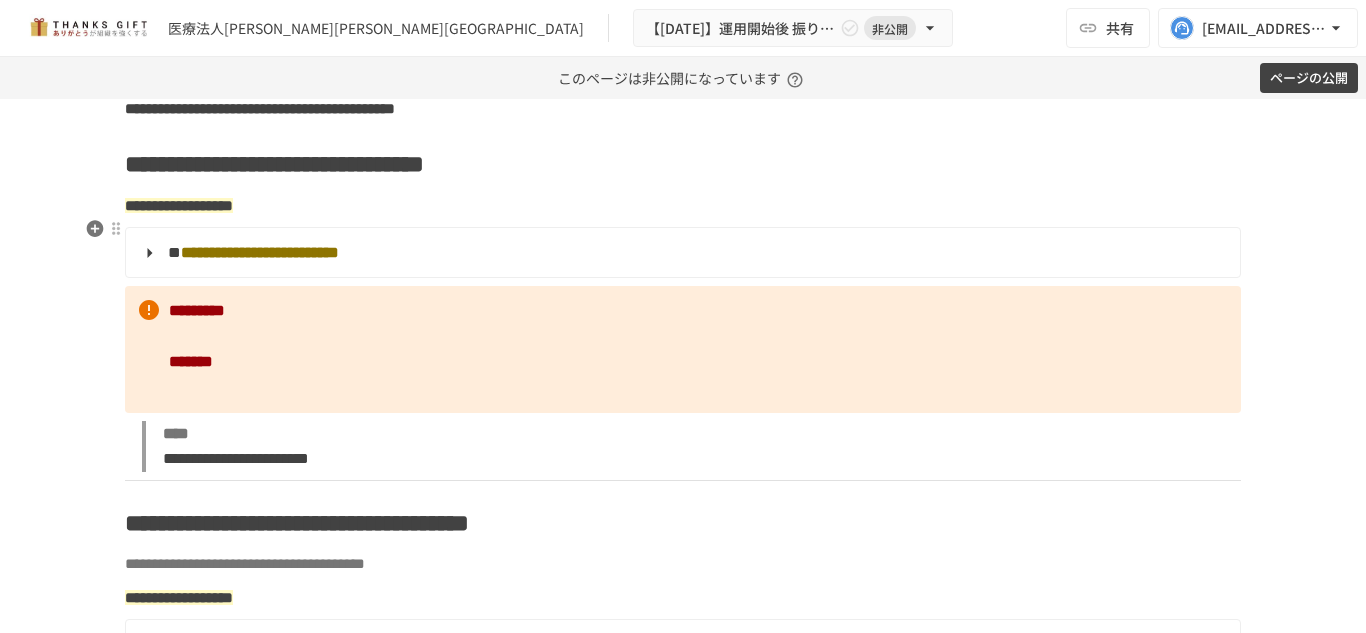 click on "**********" at bounding box center (683, 206) 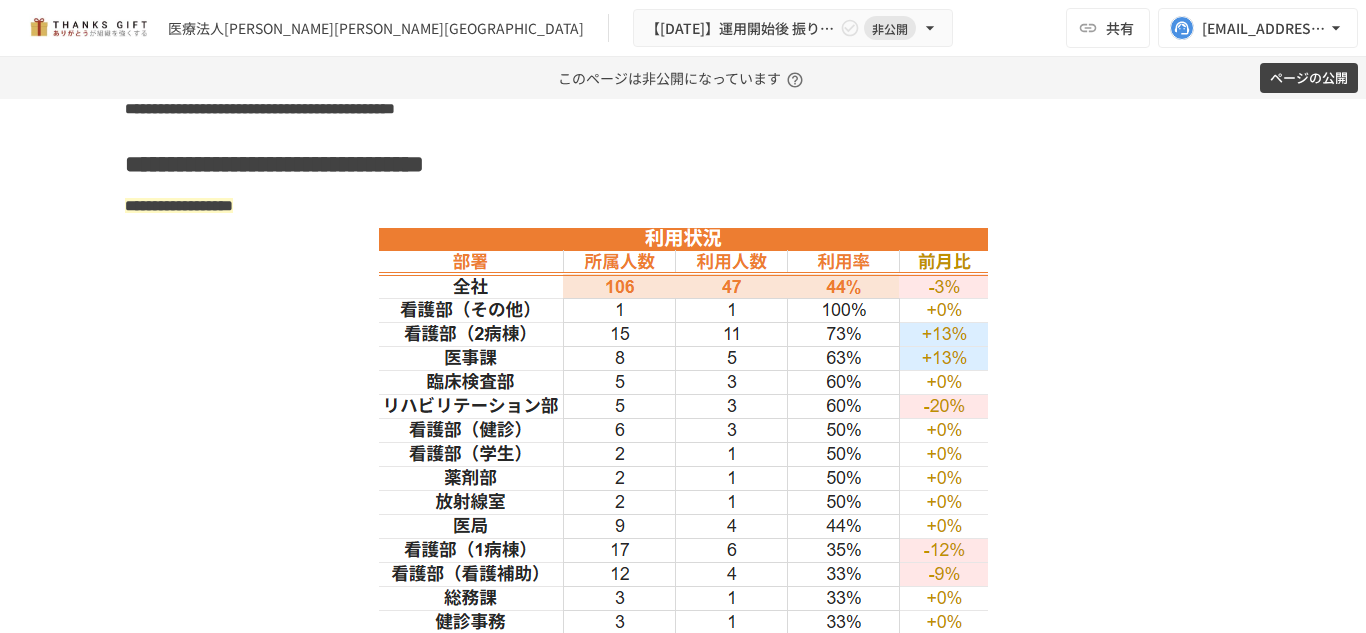 scroll, scrollTop: 2900, scrollLeft: 0, axis: vertical 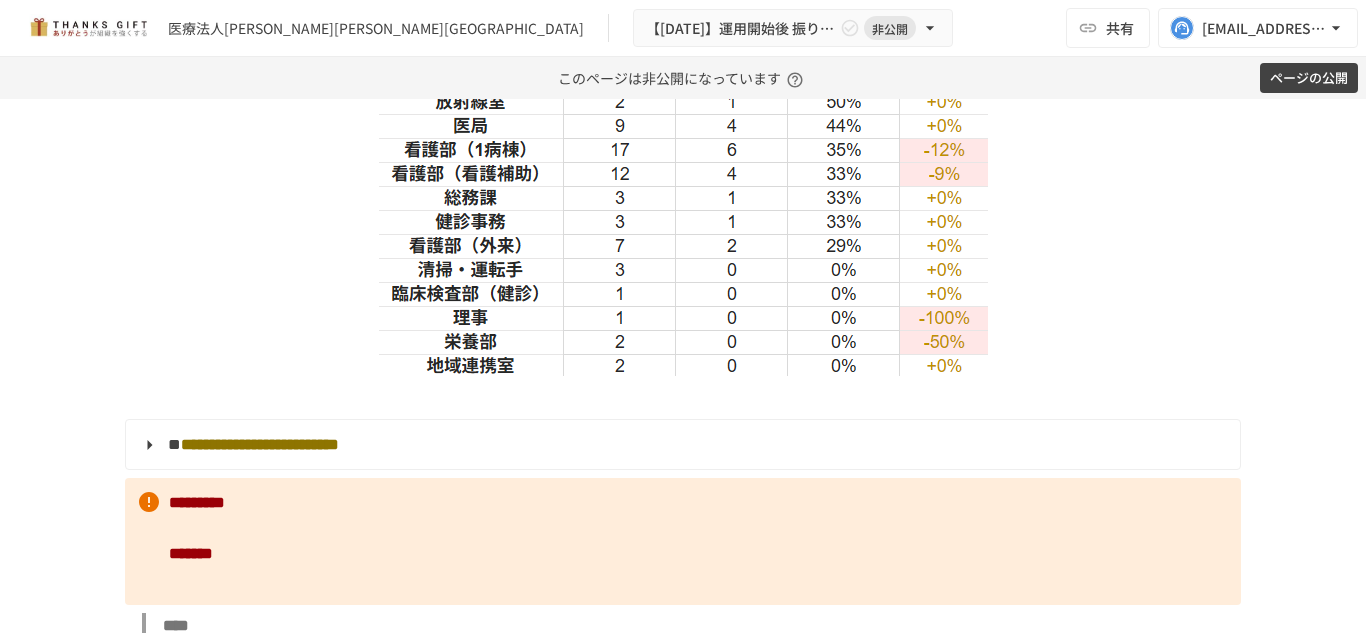click on "**********" at bounding box center (683, 812) 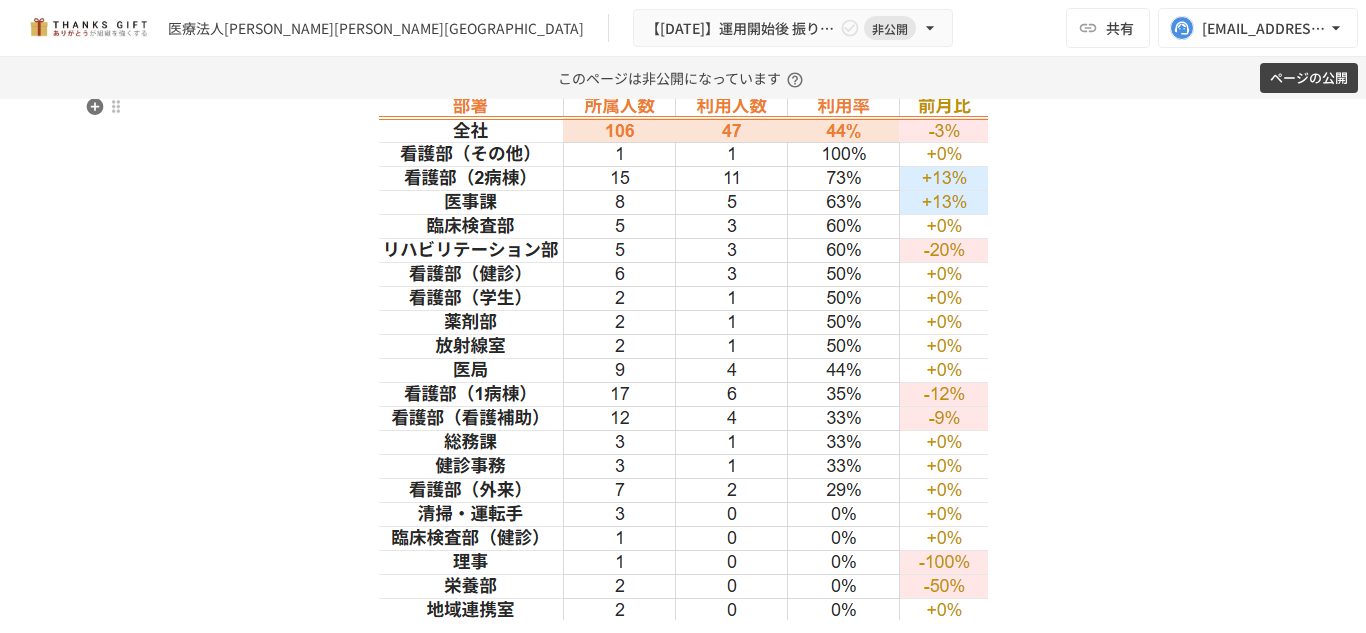 scroll, scrollTop: 2600, scrollLeft: 0, axis: vertical 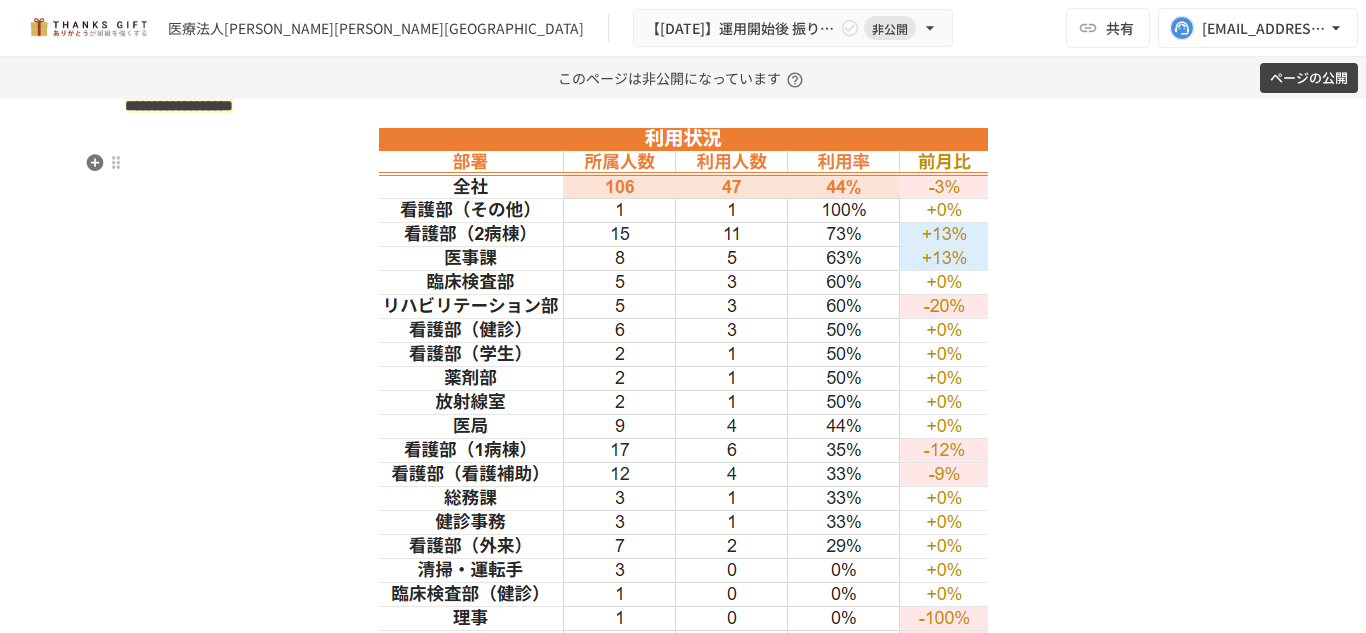 click at bounding box center [683, 402] 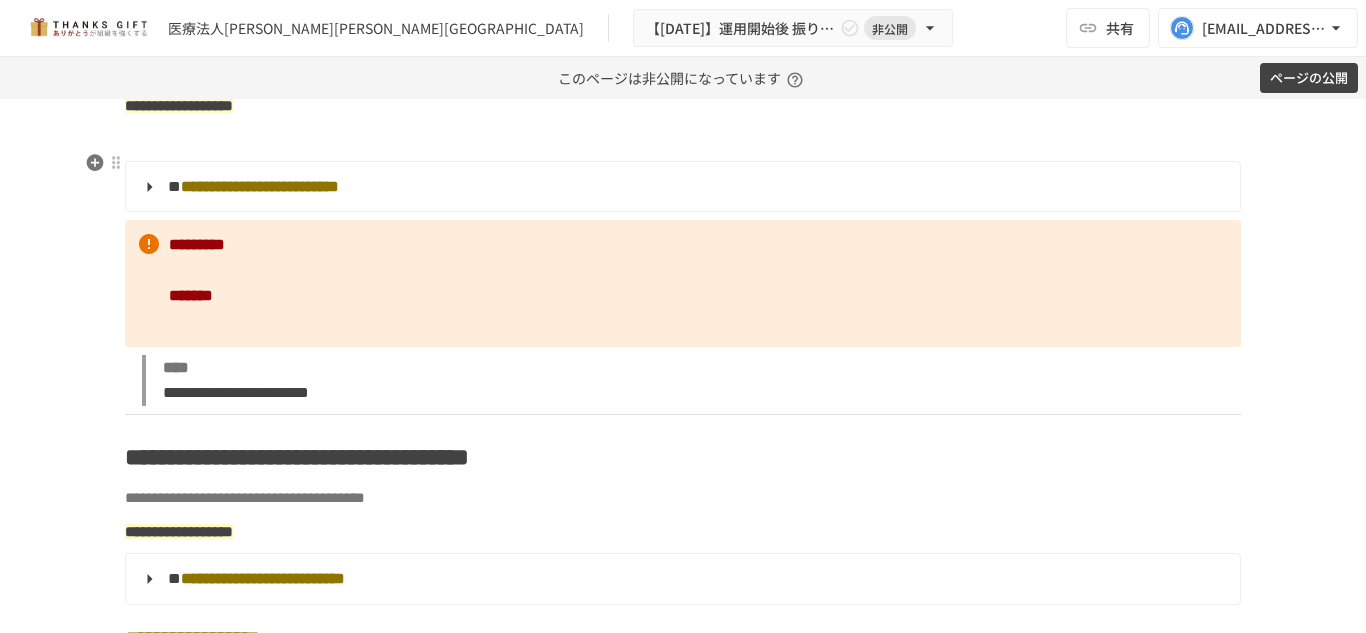 click at bounding box center (683, 140) 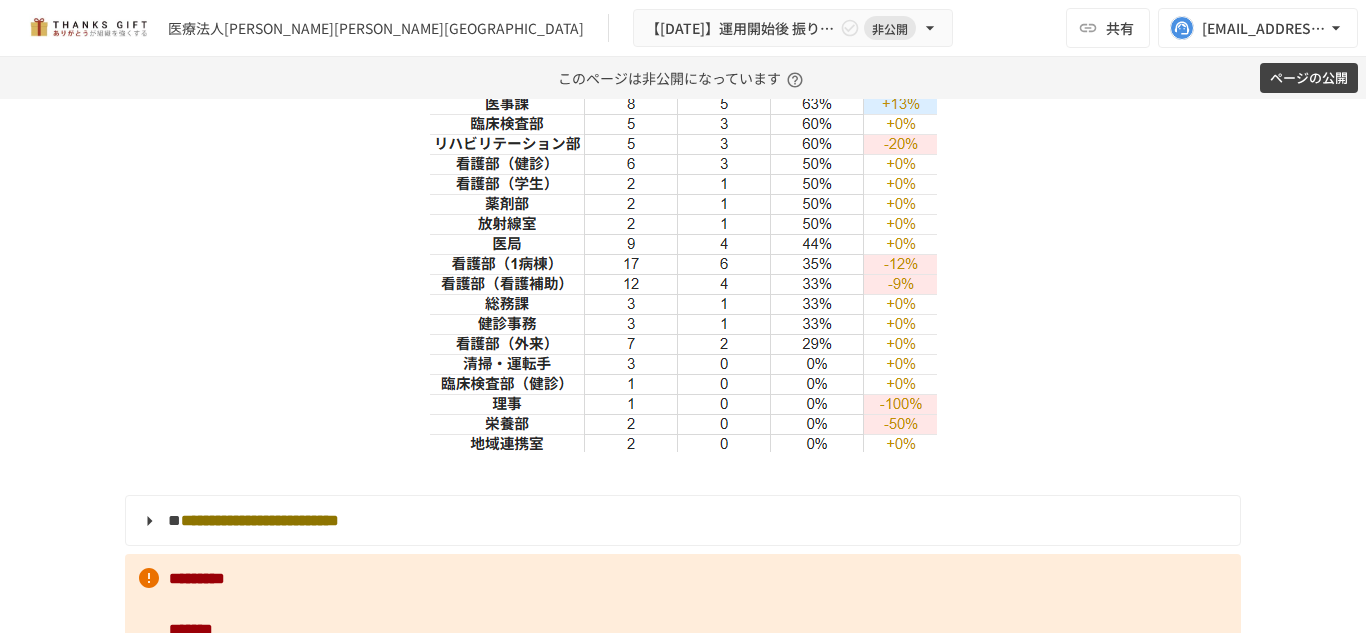 scroll, scrollTop: 2800, scrollLeft: 0, axis: vertical 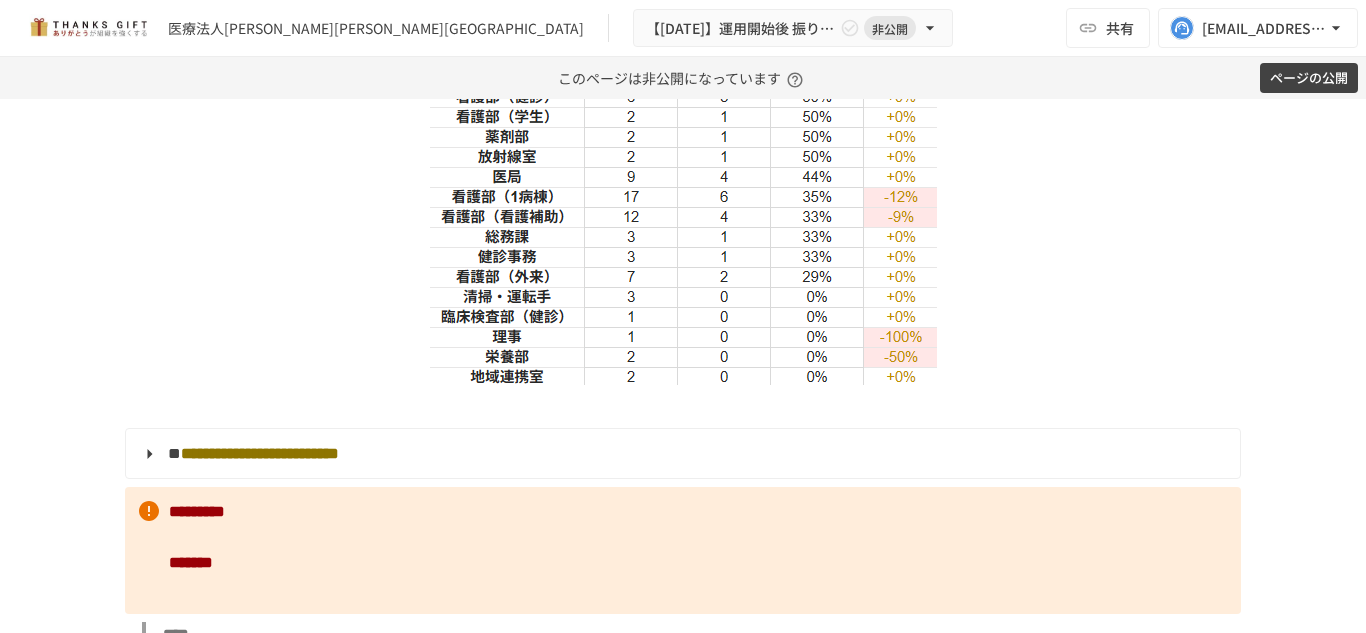 click on "**********" at bounding box center (683, 866) 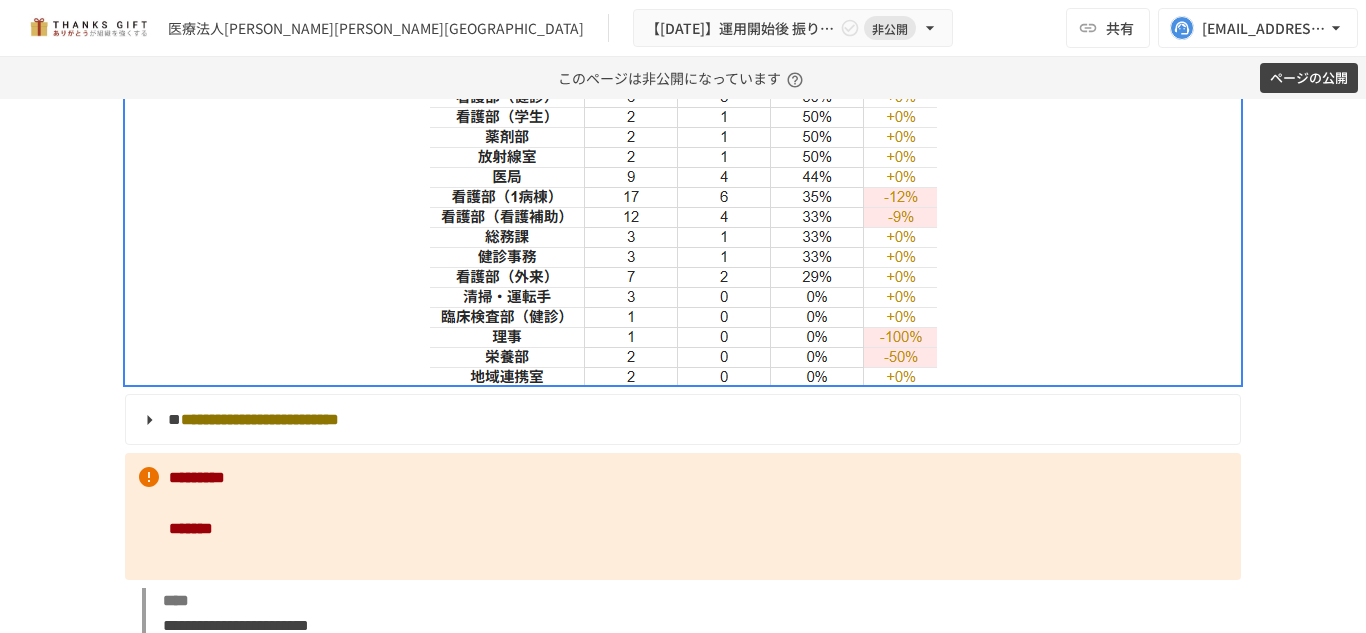 click at bounding box center (683, 156) 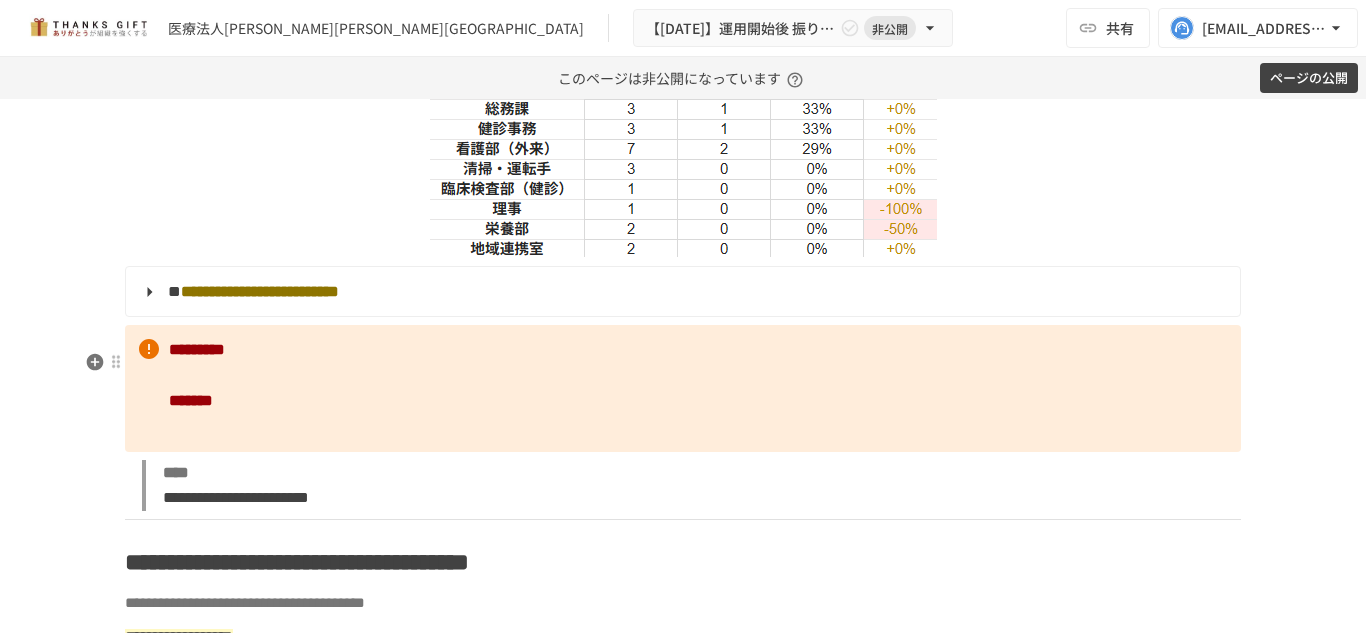 scroll, scrollTop: 3200, scrollLeft: 0, axis: vertical 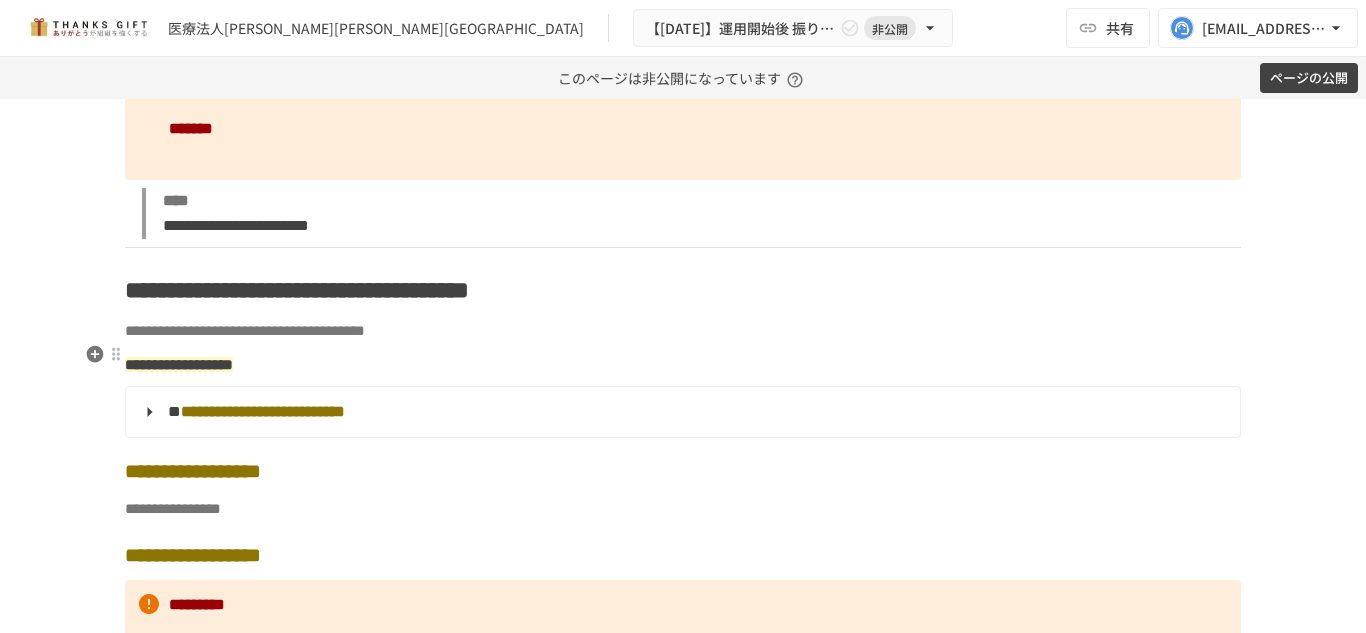 click on "**********" at bounding box center (683, 331) 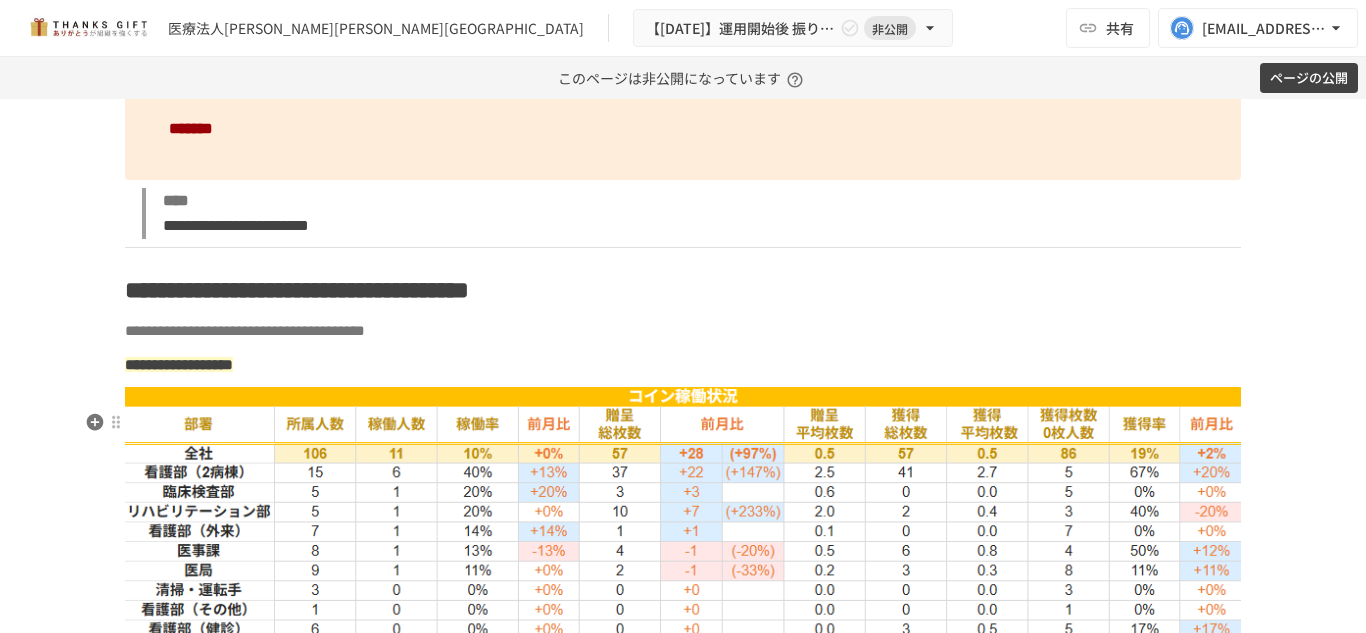 click at bounding box center [683, 619] 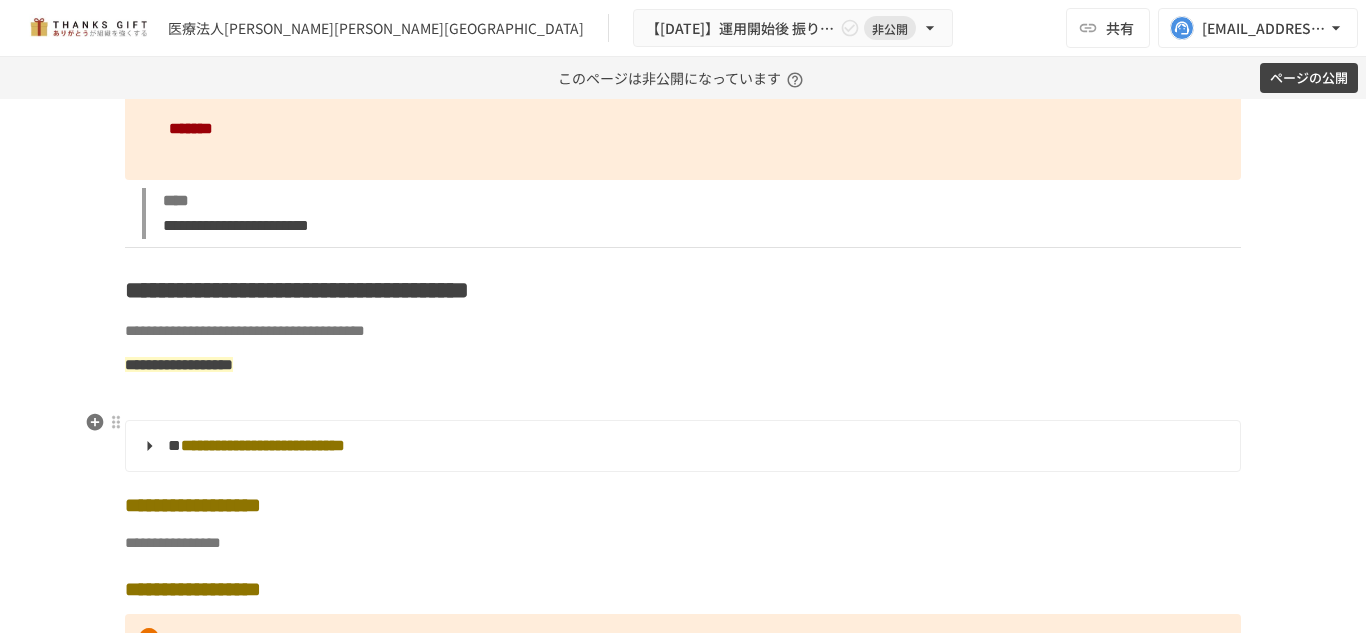 click at bounding box center (683, 399) 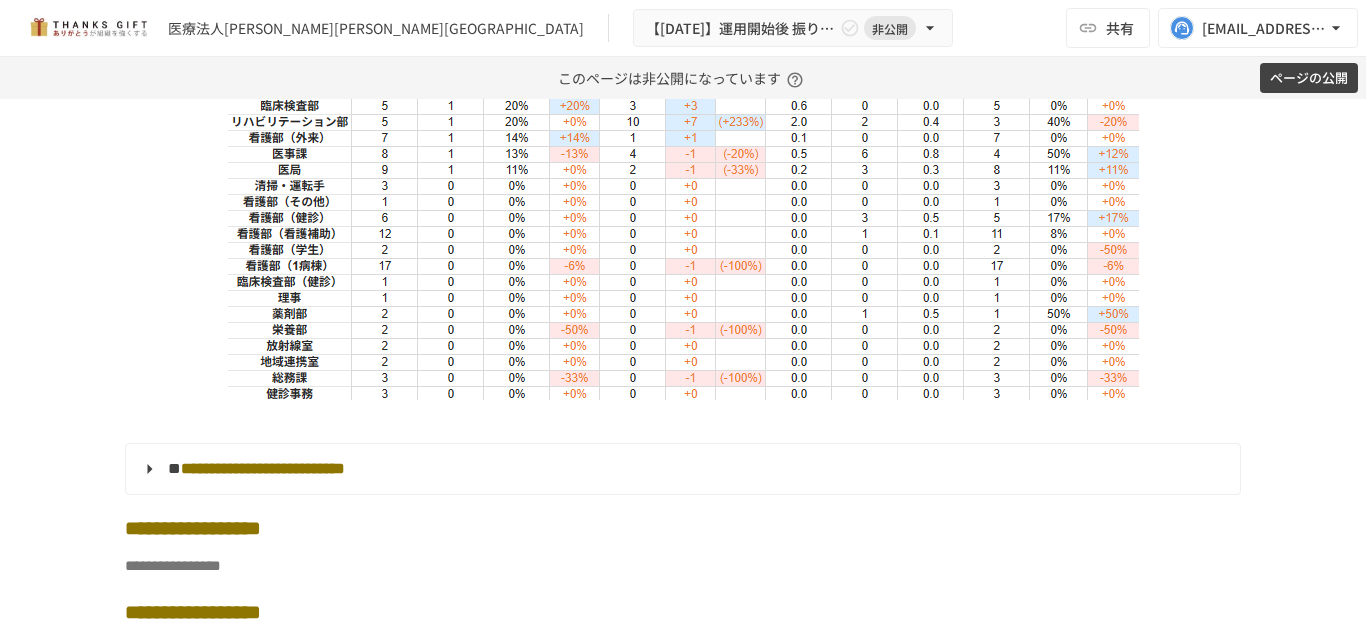 scroll, scrollTop: 3600, scrollLeft: 0, axis: vertical 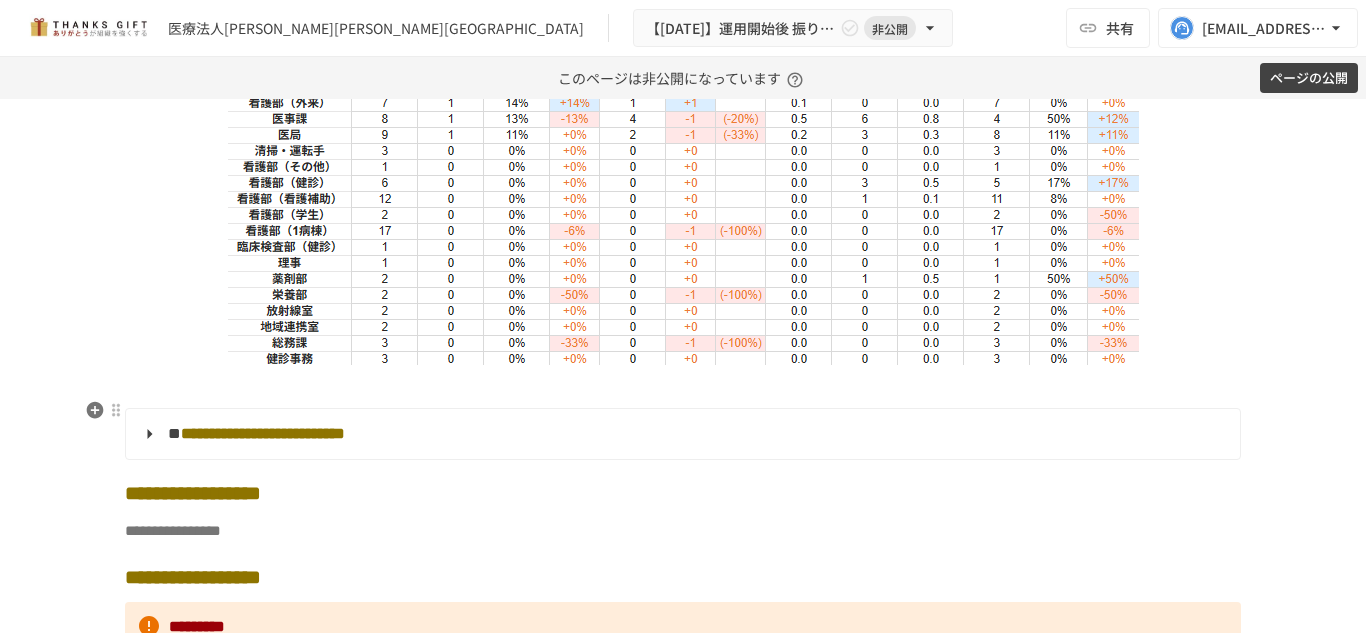 click at bounding box center (683, 387) 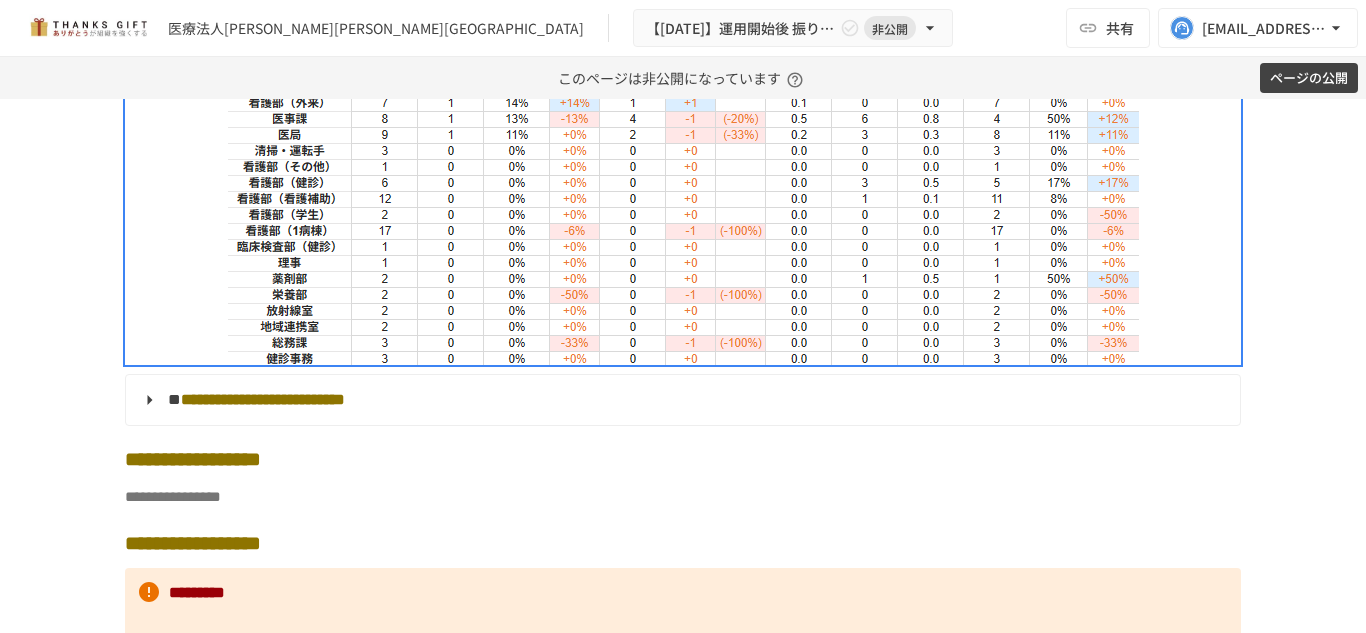 scroll, scrollTop: 3700, scrollLeft: 0, axis: vertical 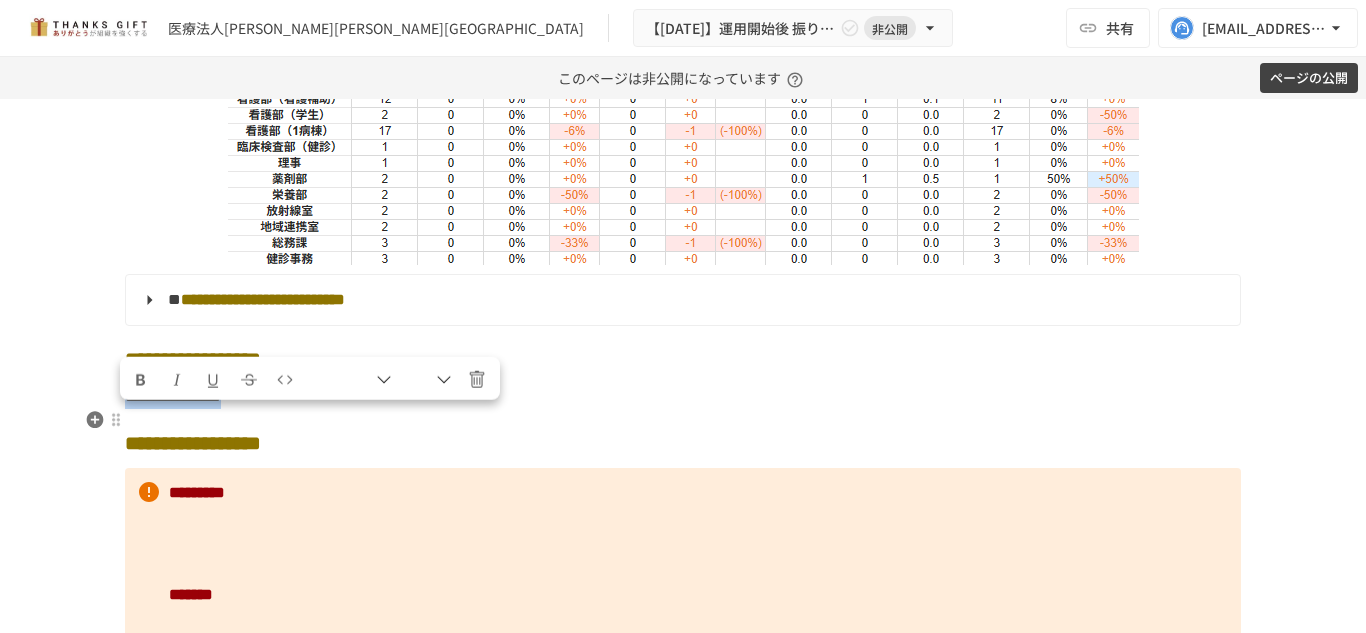 drag, startPoint x: 438, startPoint y: 430, endPoint x: 125, endPoint y: 423, distance: 313.07828 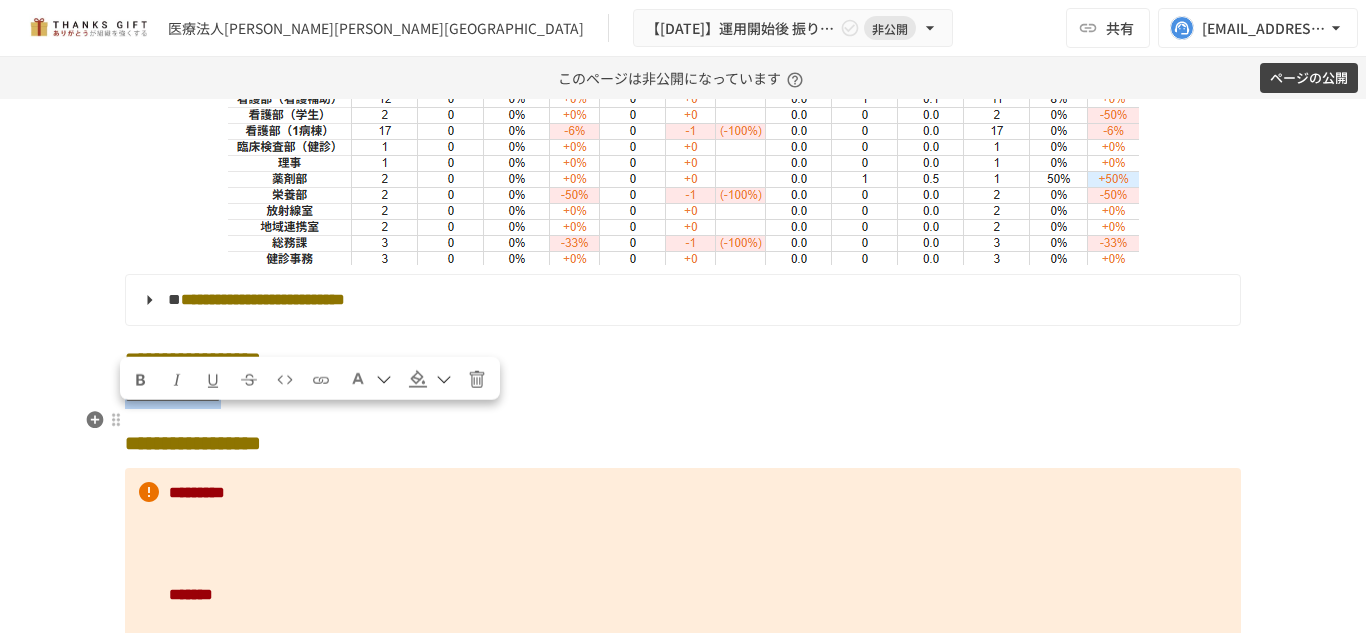 click on "**********" at bounding box center [683, 397] 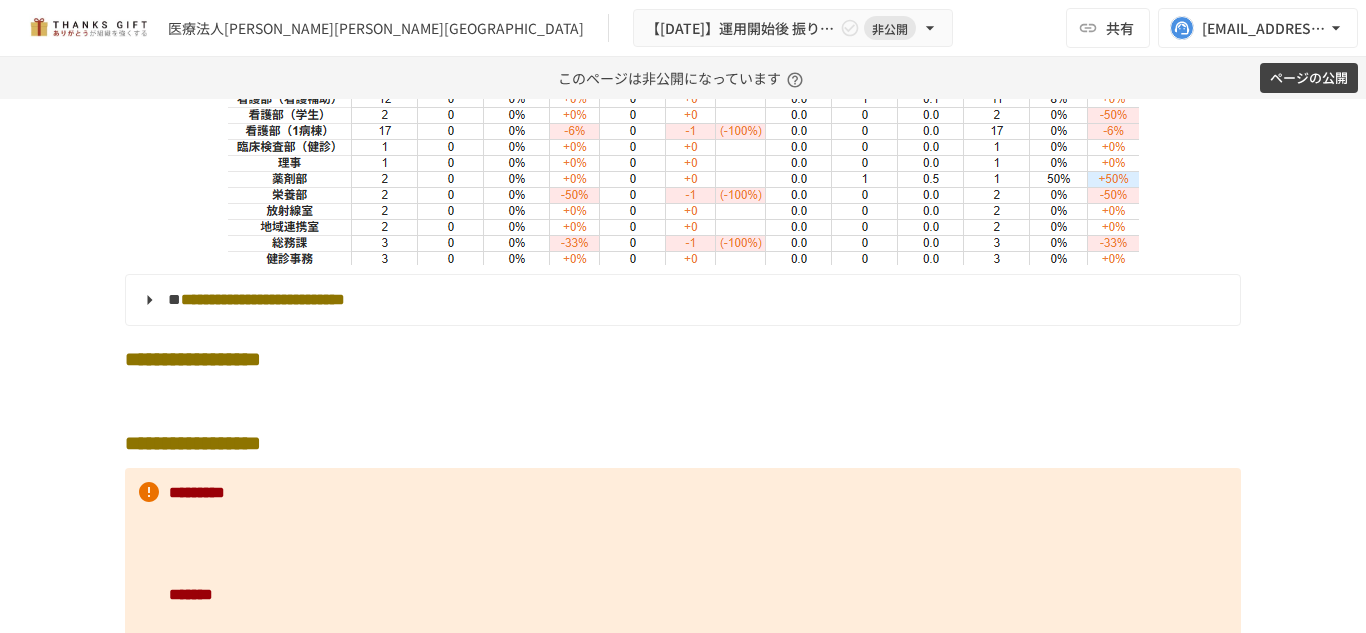 click at bounding box center [683, 397] 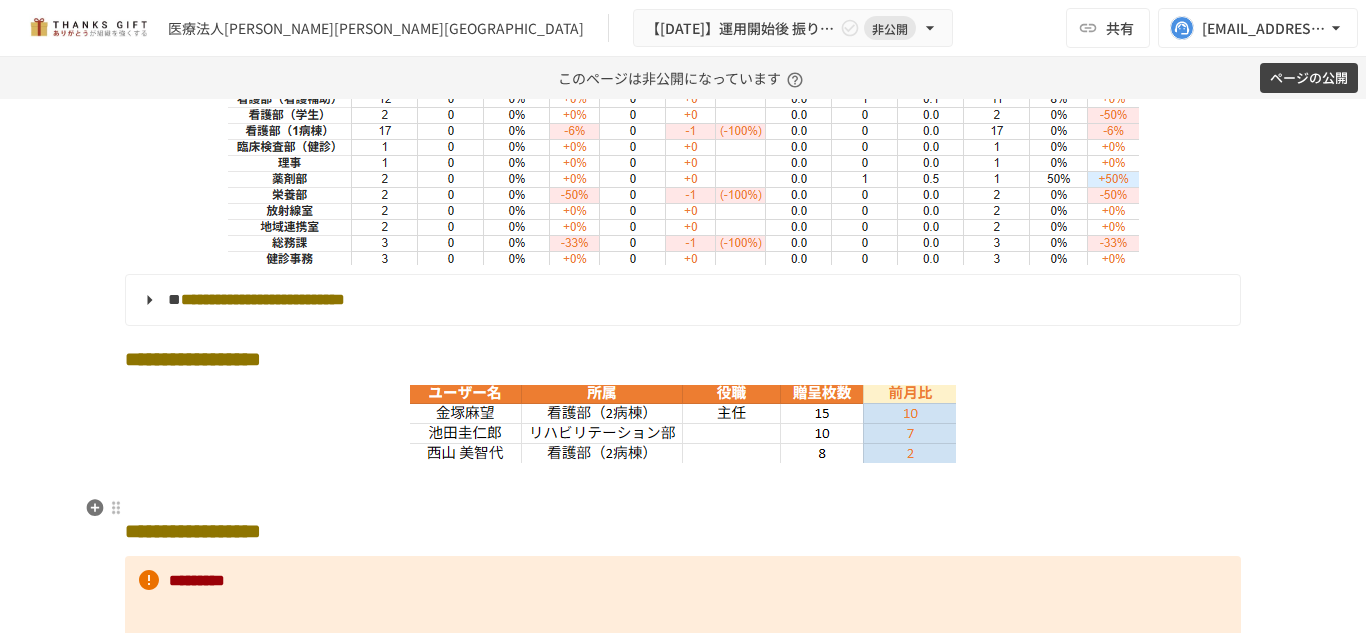 click at bounding box center (683, 485) 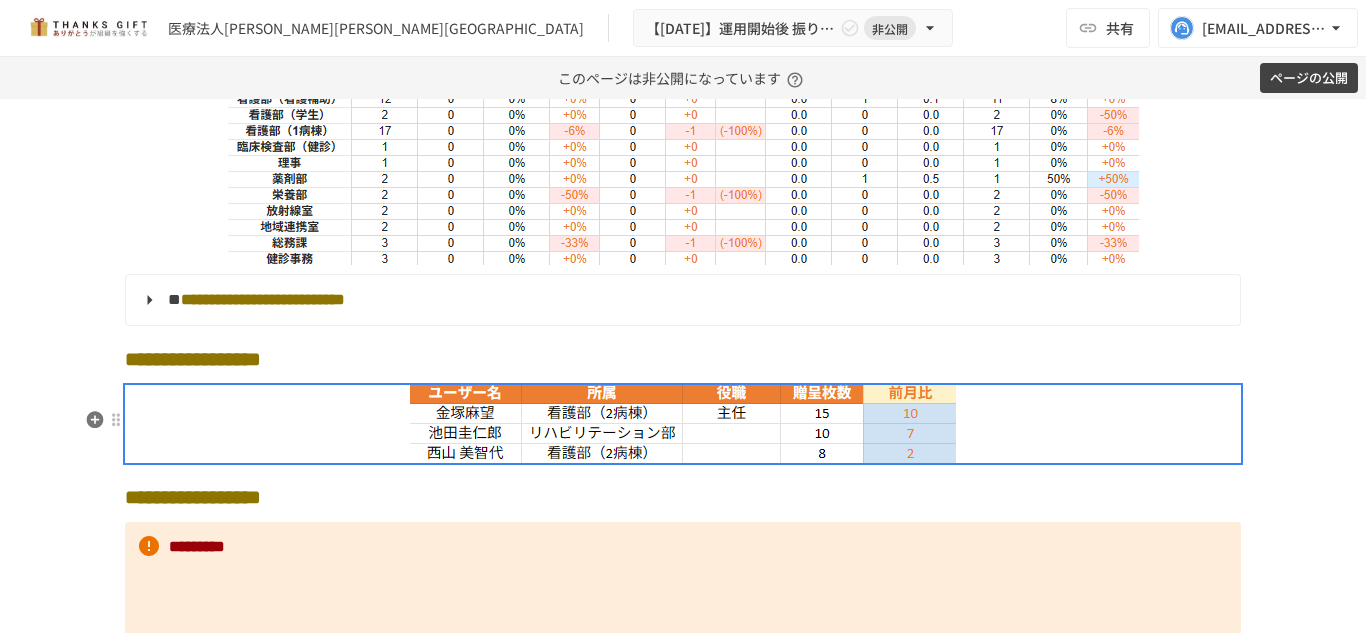 click at bounding box center (683, 424) 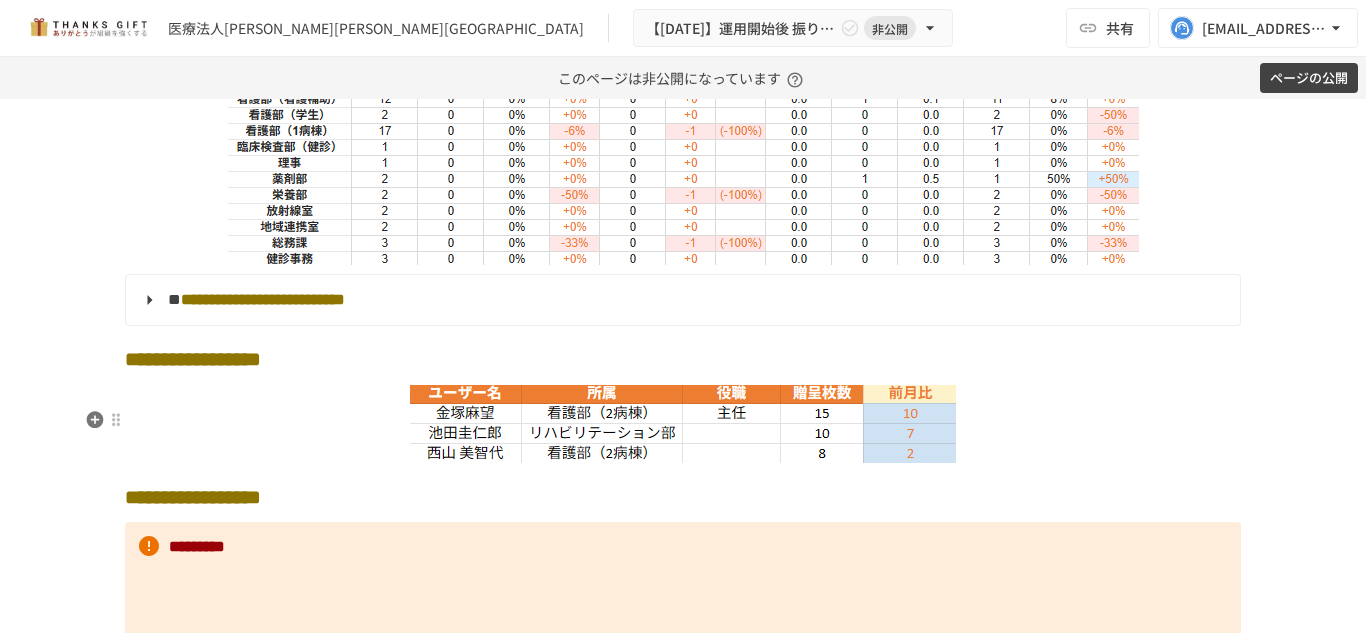 click at bounding box center (683, 424) 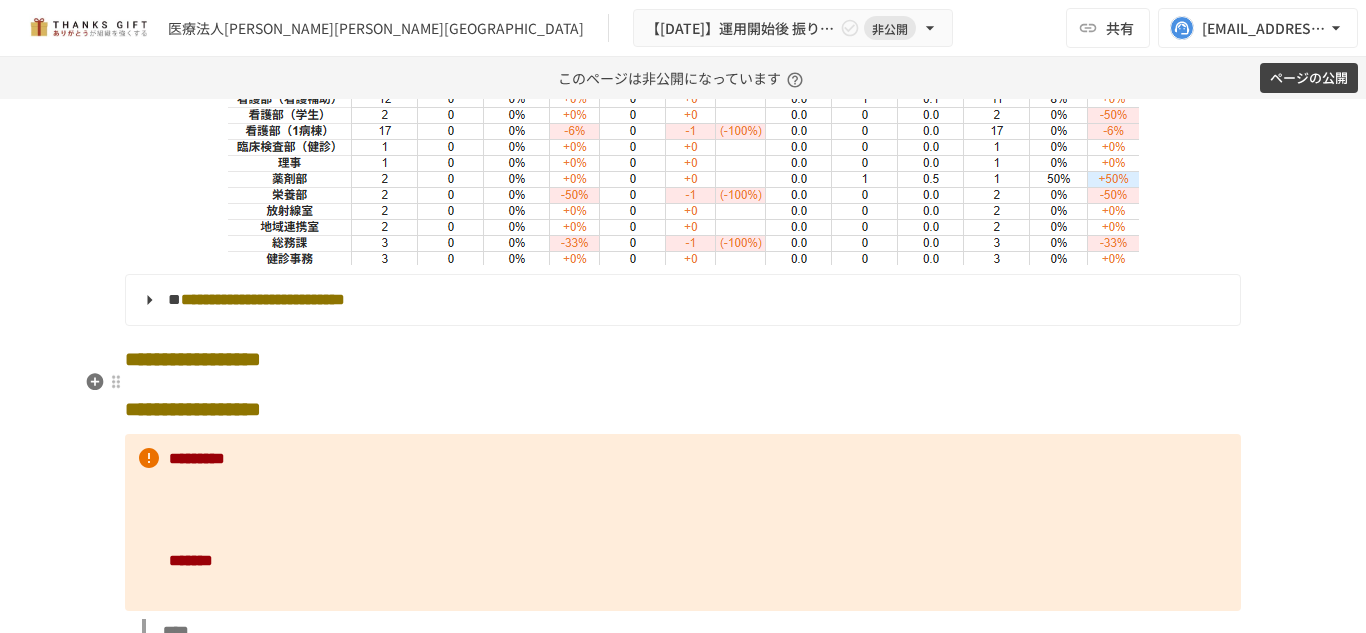click on "**********" at bounding box center (683, 359) 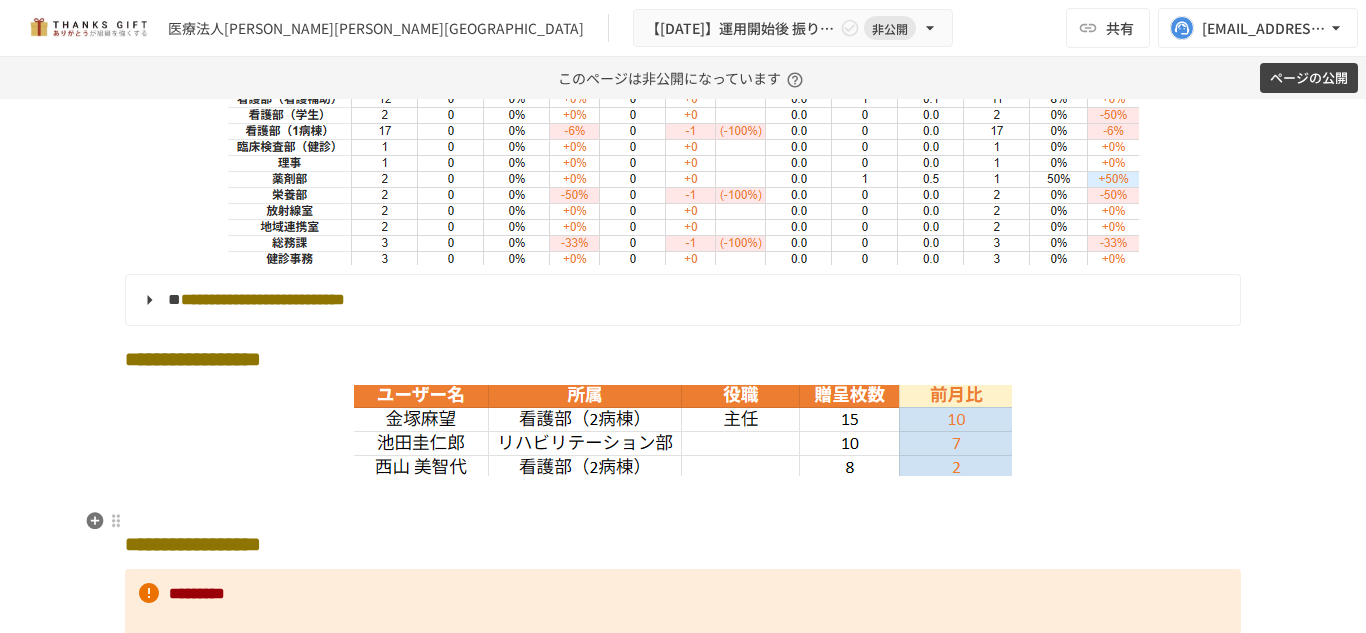 click at bounding box center [683, 498] 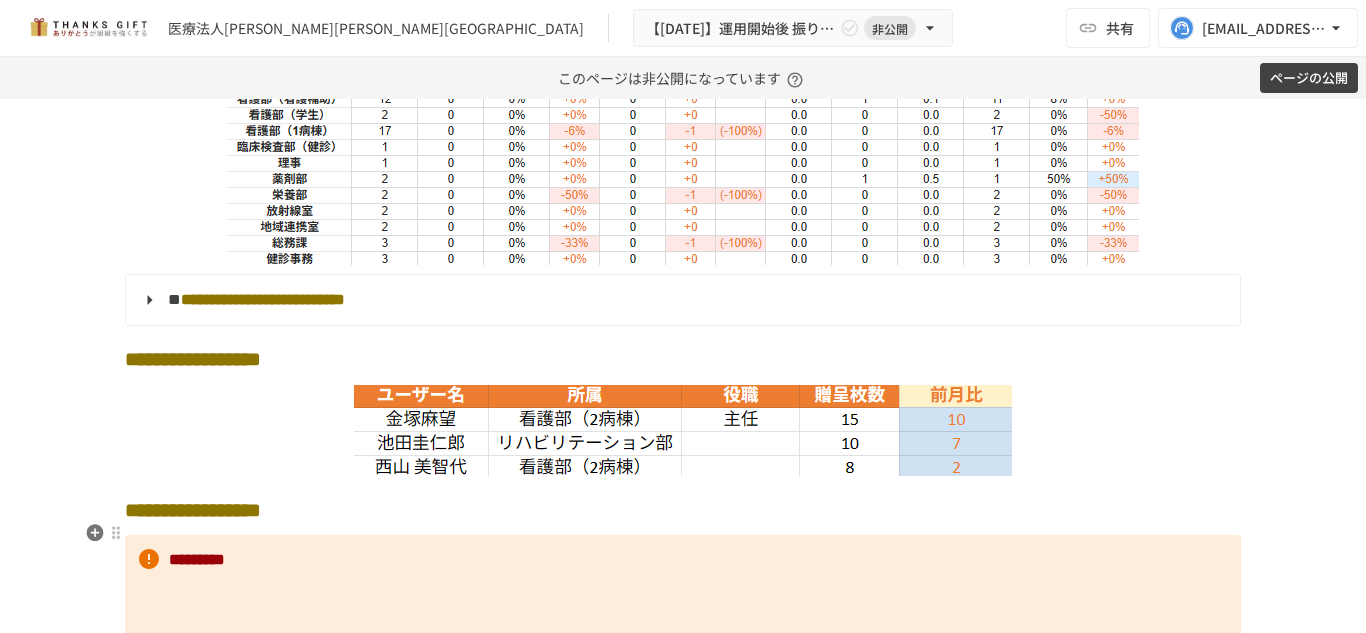 click on "**********" at bounding box center [683, 510] 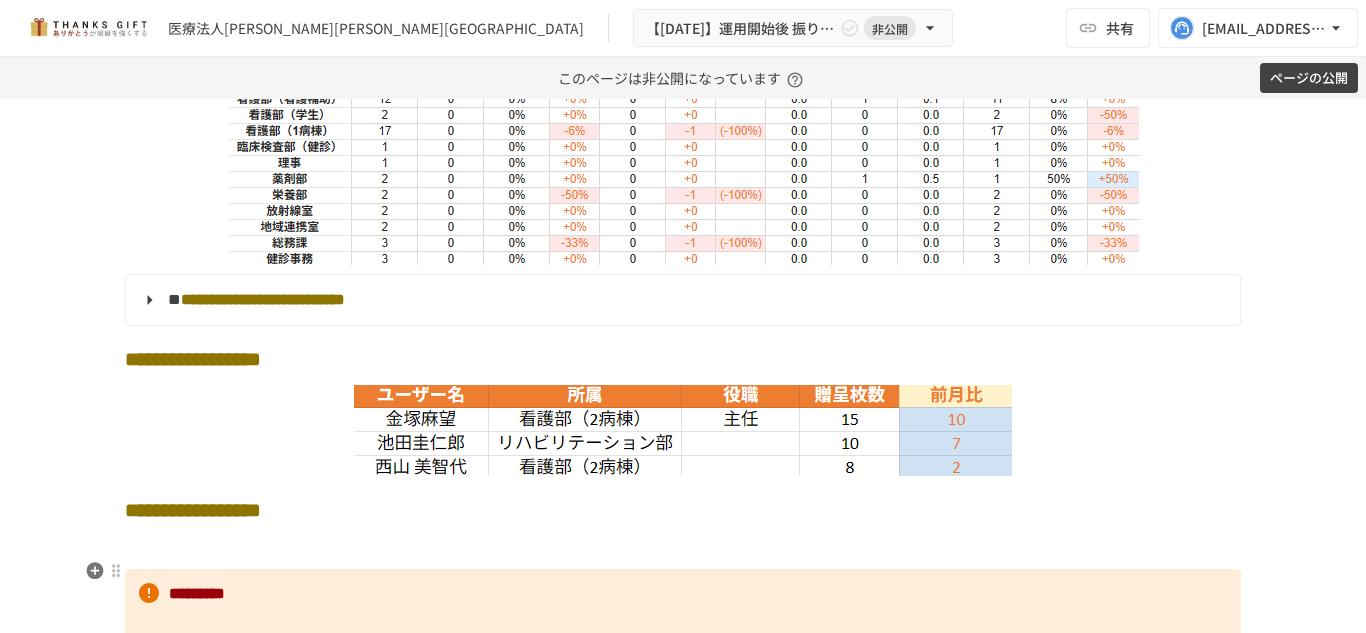 click at bounding box center [683, 548] 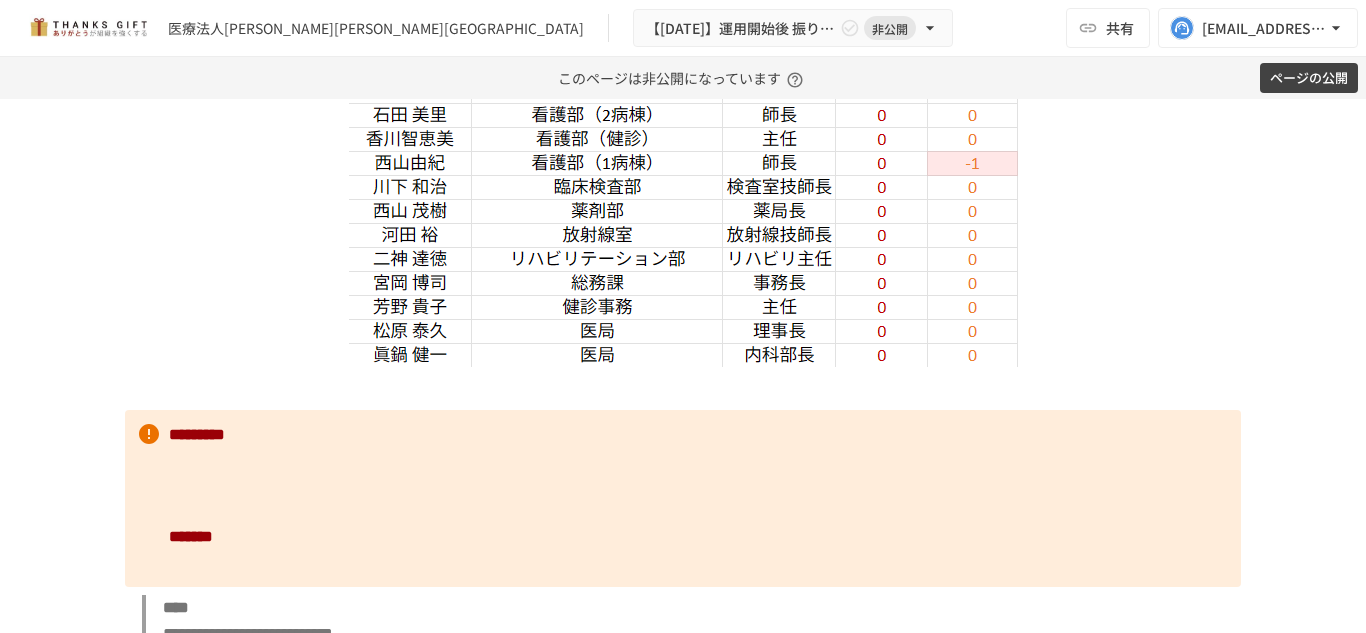 scroll, scrollTop: 4300, scrollLeft: 0, axis: vertical 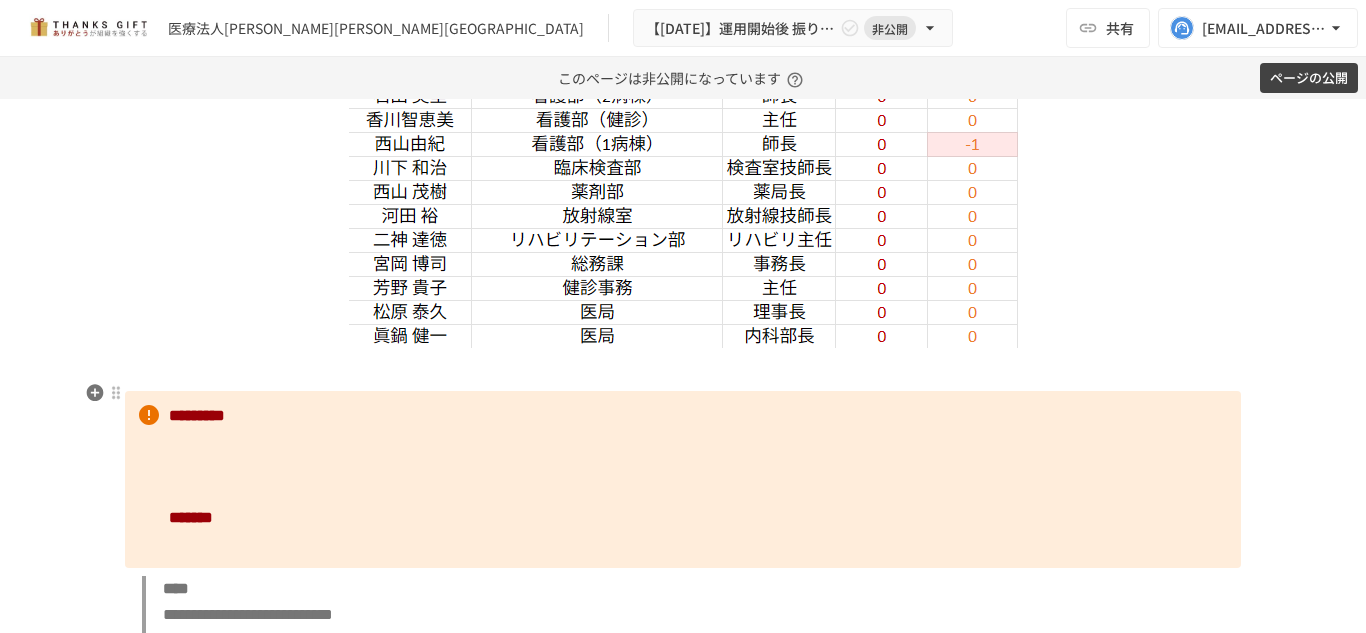 click at bounding box center (683, 370) 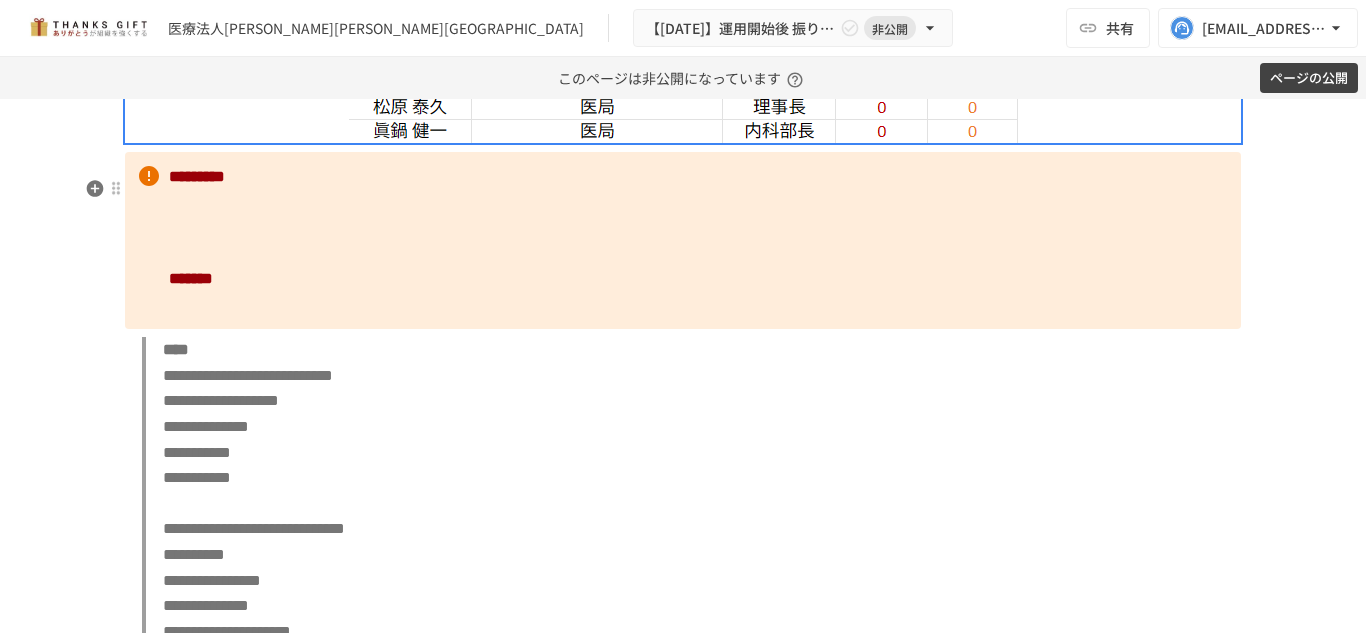 scroll, scrollTop: 4500, scrollLeft: 0, axis: vertical 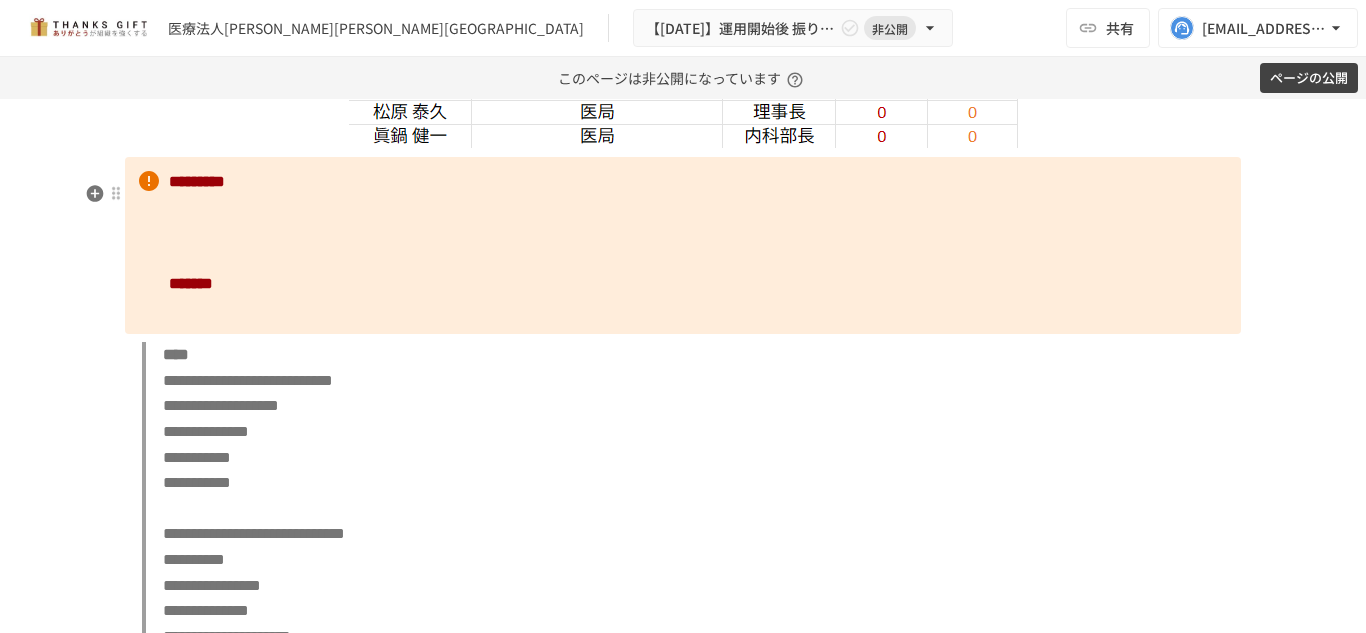 click on "*******" at bounding box center [191, 283] 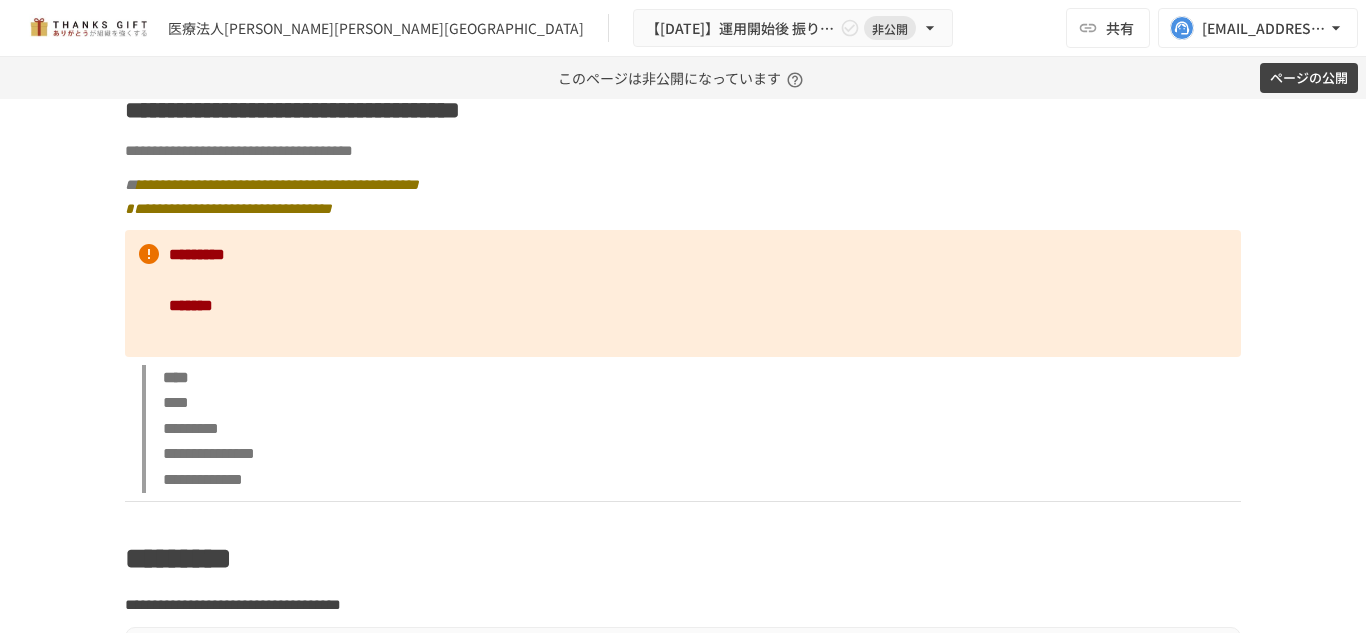 scroll, scrollTop: 5100, scrollLeft: 0, axis: vertical 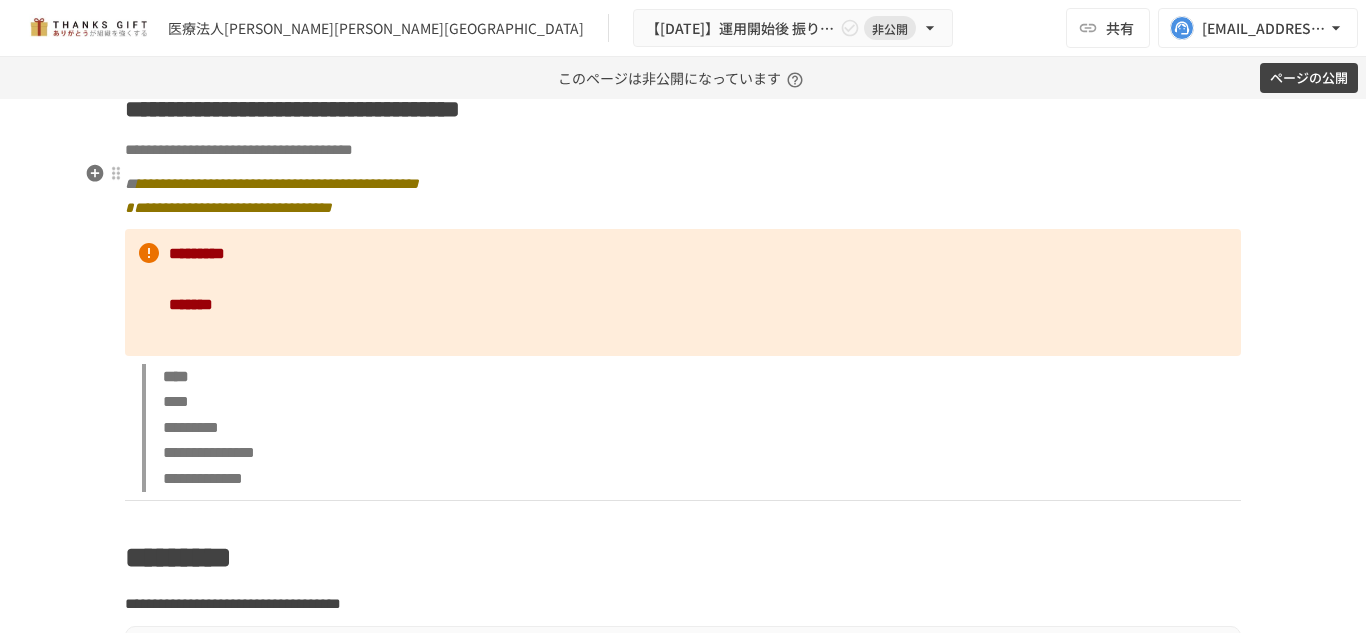 click on "**********" at bounding box center [683, 150] 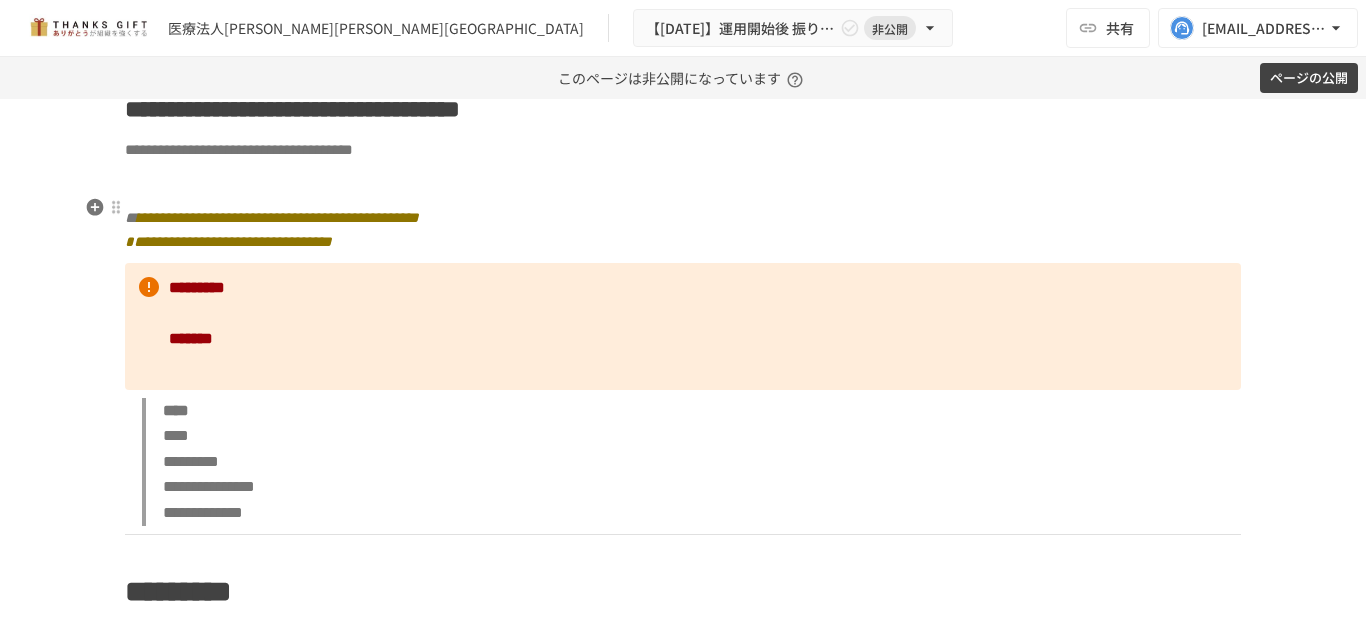 click at bounding box center (683, 184) 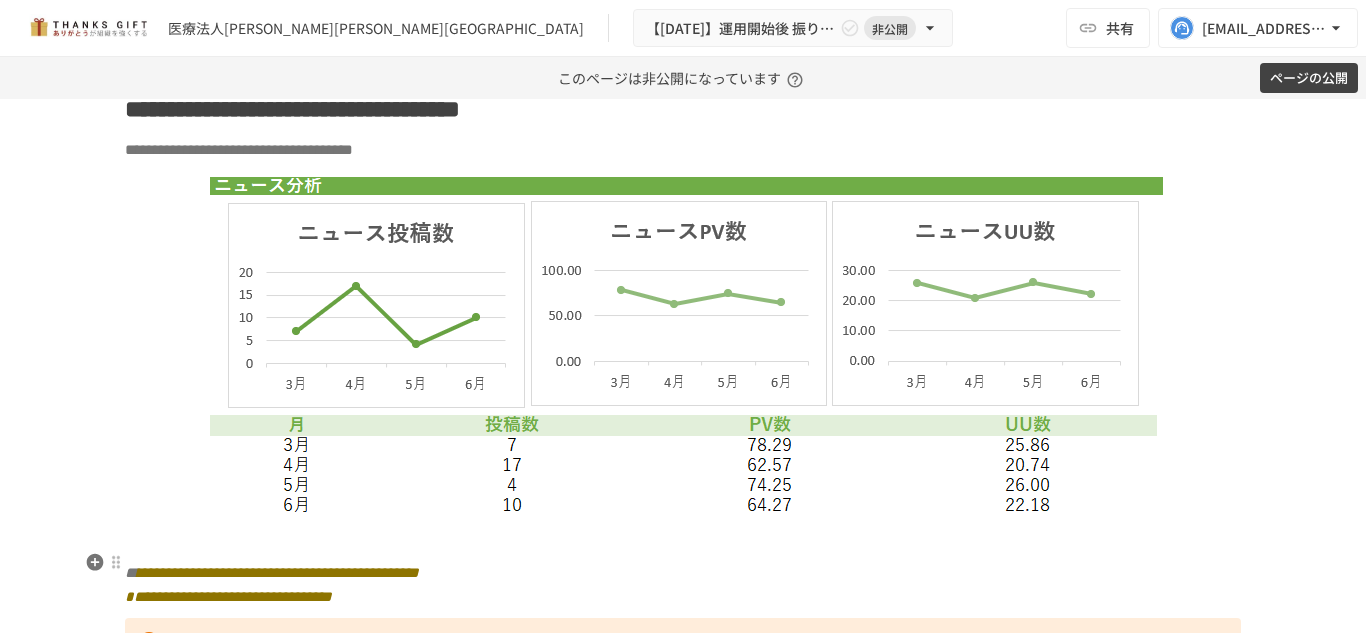 click at bounding box center (683, 539) 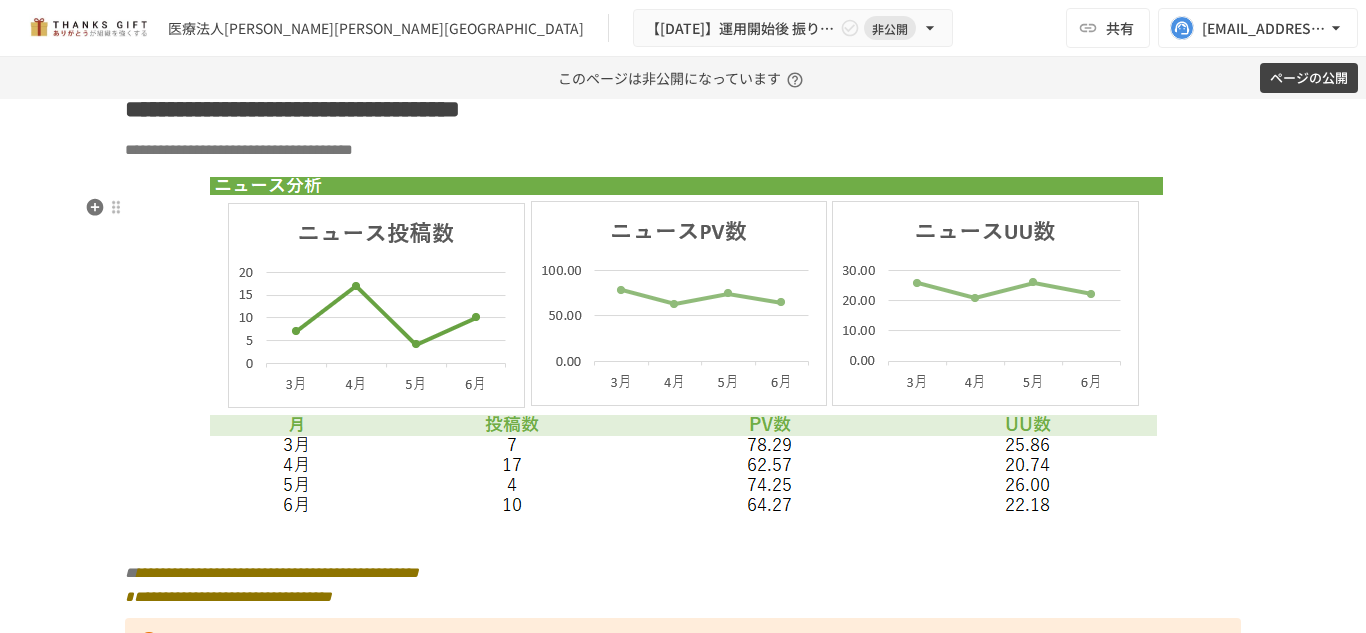 scroll, scrollTop: 5300, scrollLeft: 0, axis: vertical 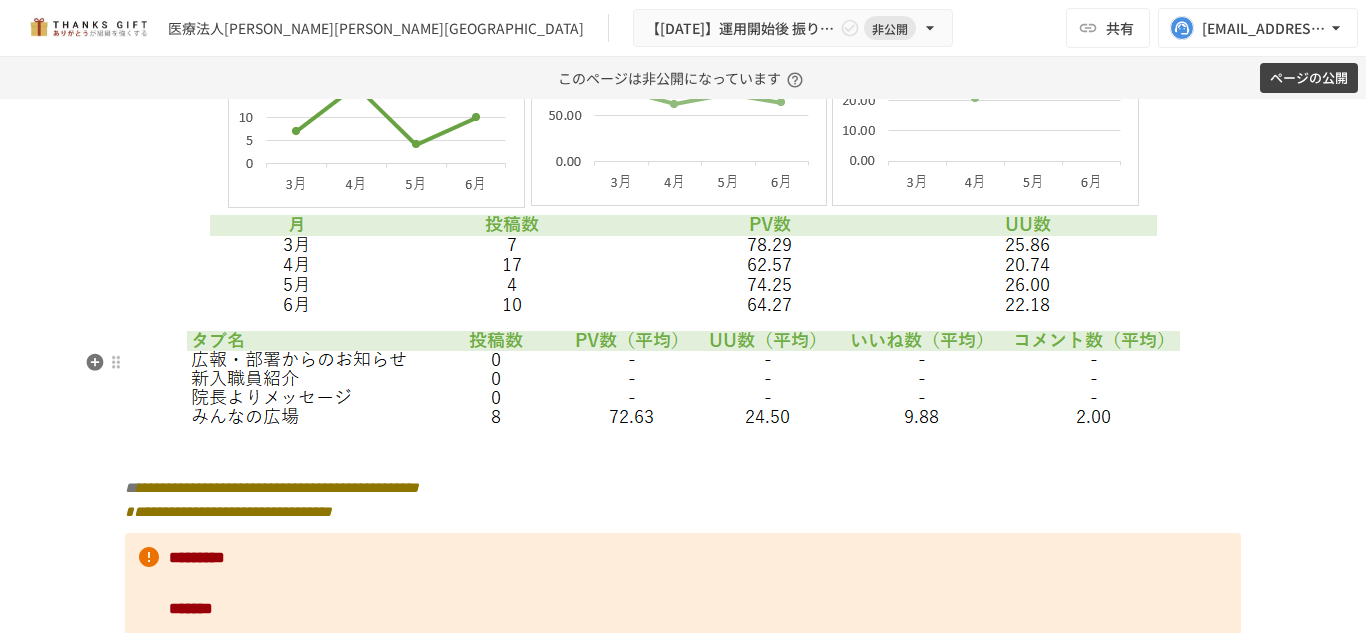 click on "**********" at bounding box center (683, -973) 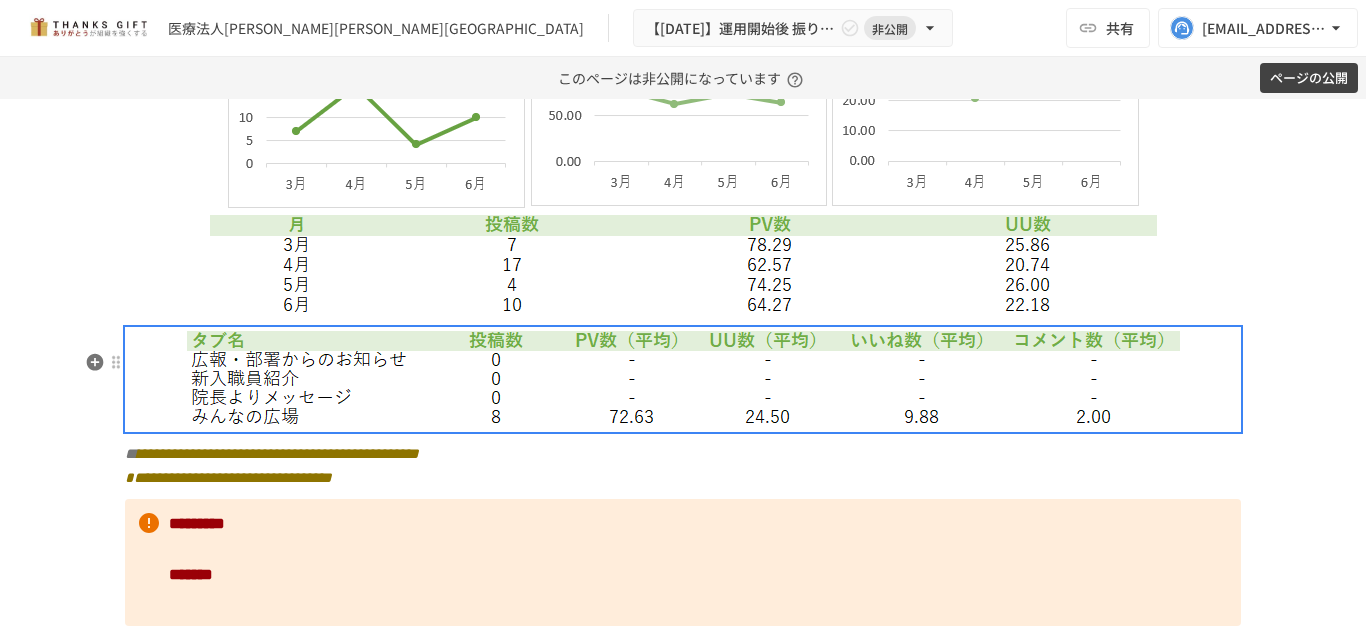 click at bounding box center [683, 379] 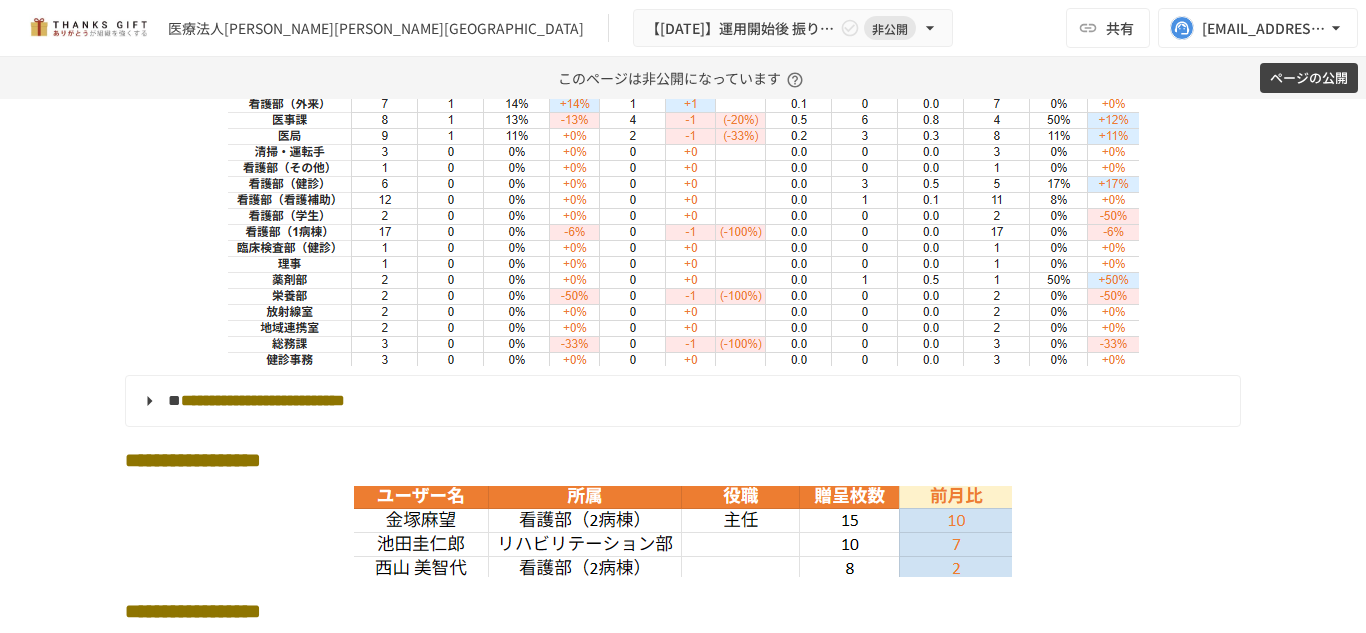scroll, scrollTop: 3600, scrollLeft: 0, axis: vertical 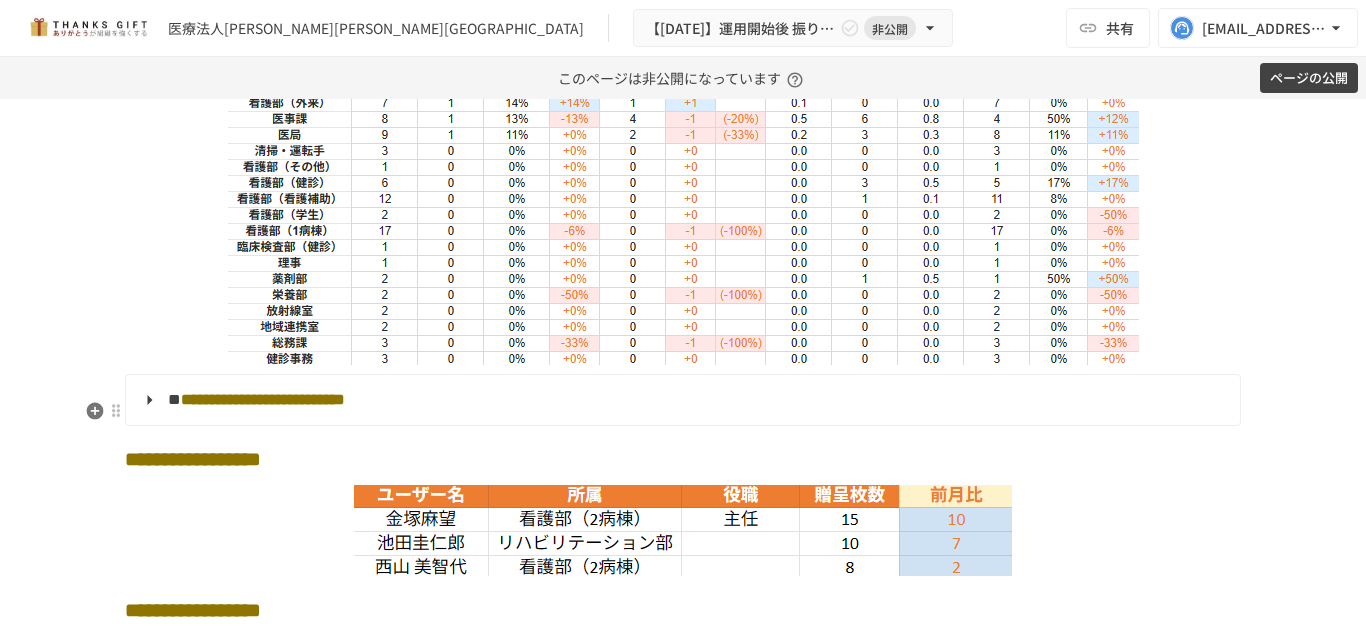 click 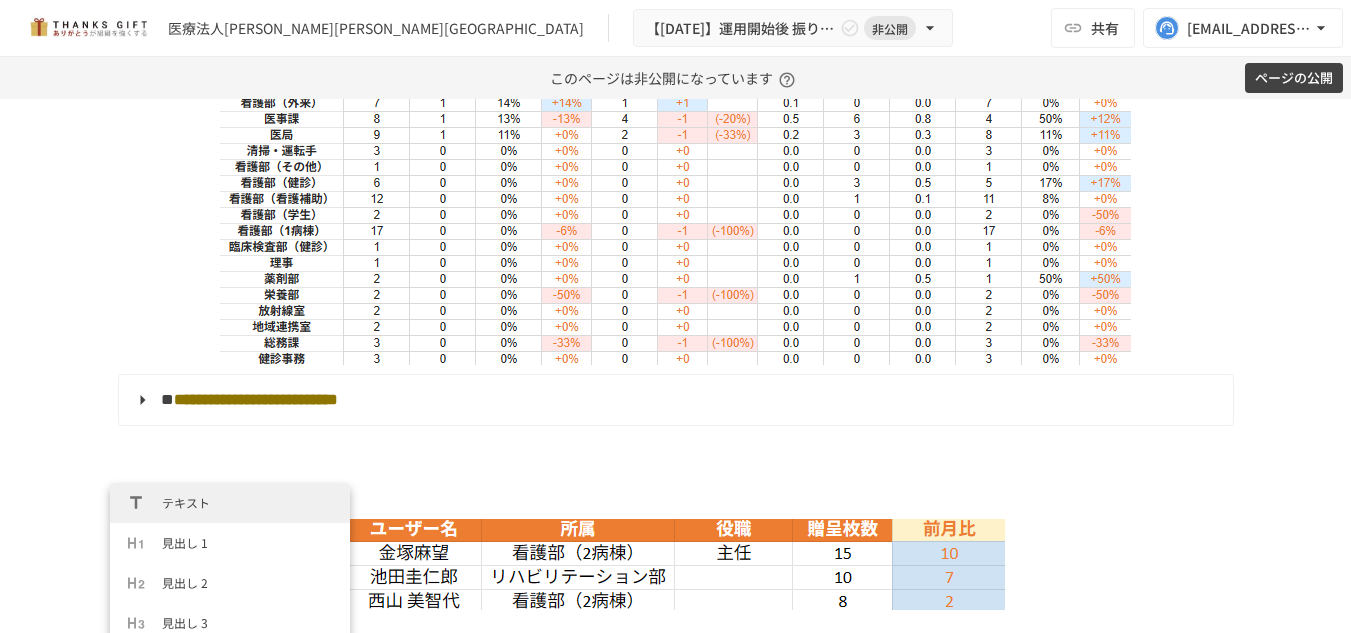 click on "テキスト" at bounding box center [230, 503] 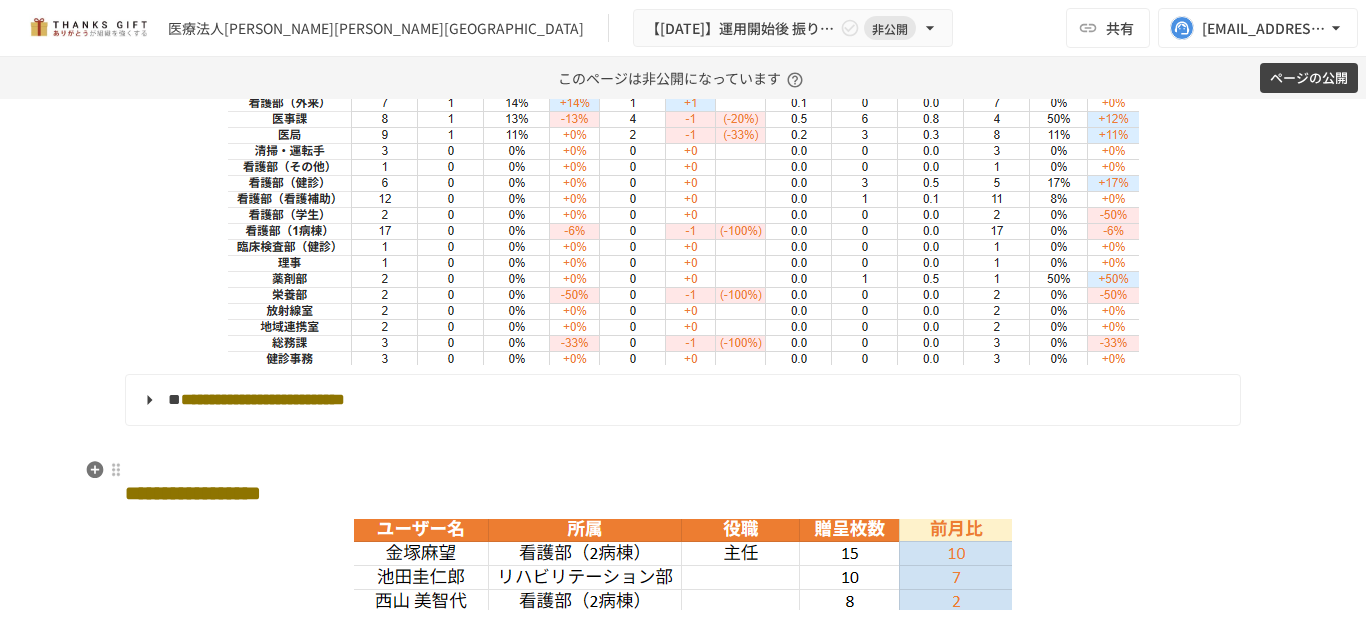 click at bounding box center (683, 447) 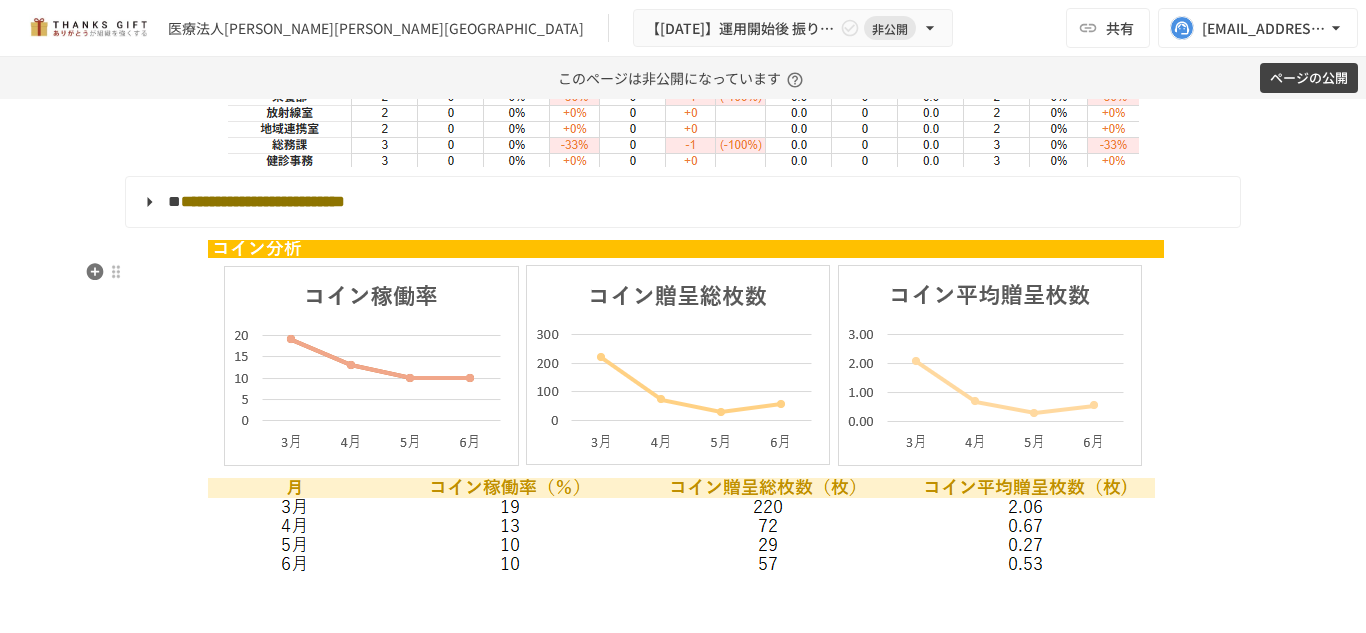 scroll, scrollTop: 3800, scrollLeft: 0, axis: vertical 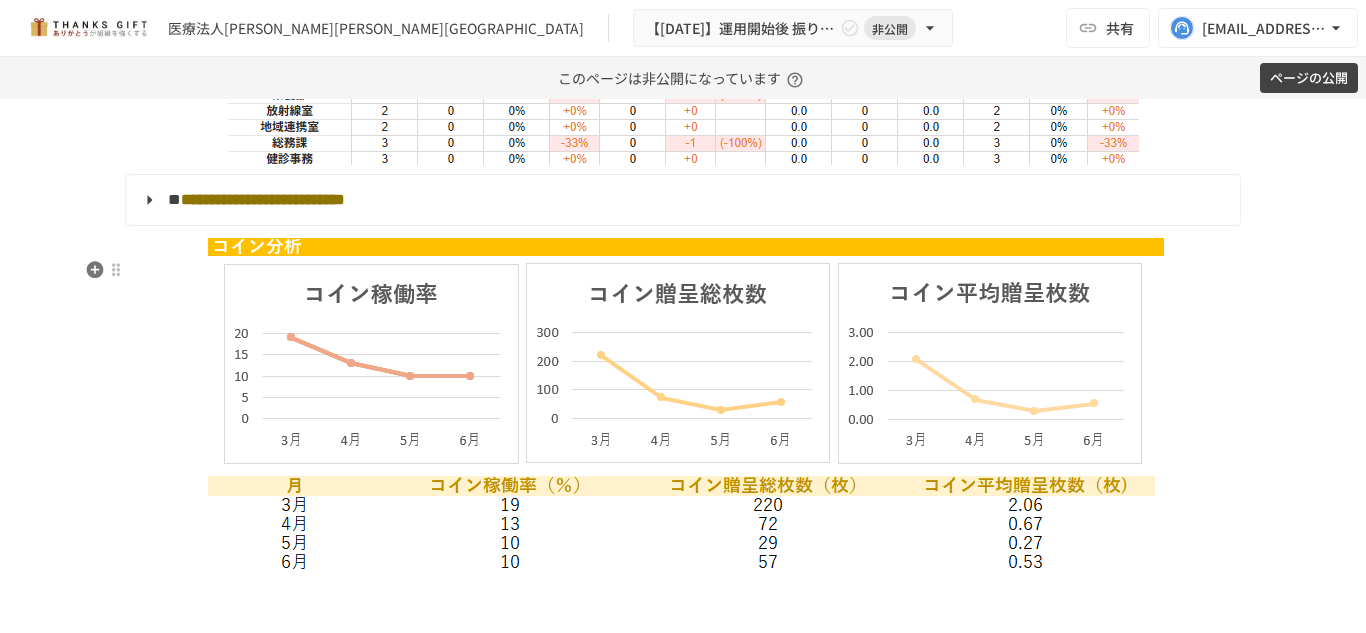 click on "**********" at bounding box center (683, 701) 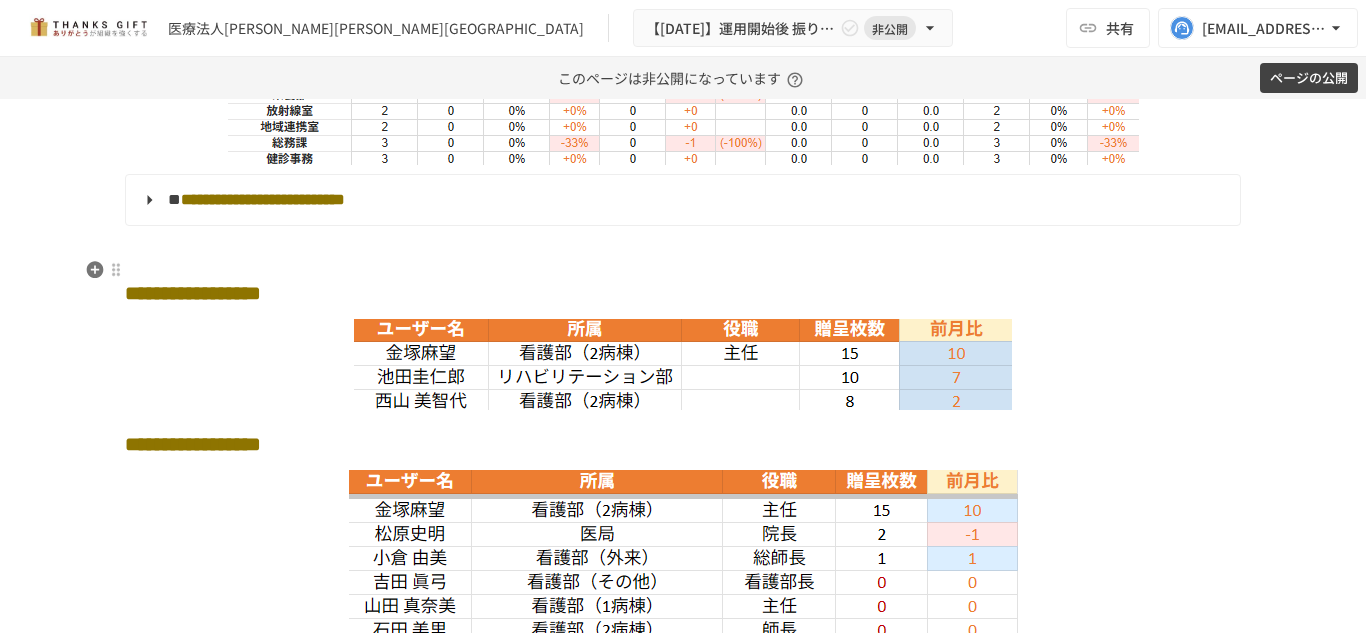 click at bounding box center [683, 247] 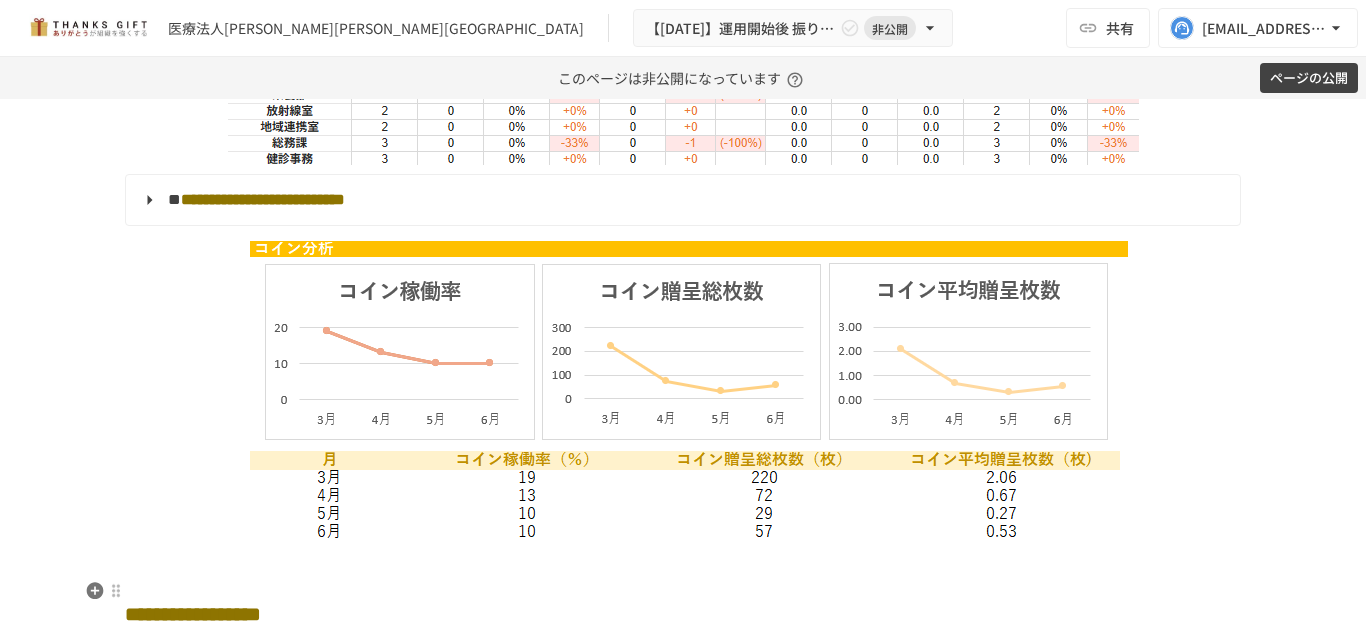 click at bounding box center [683, 568] 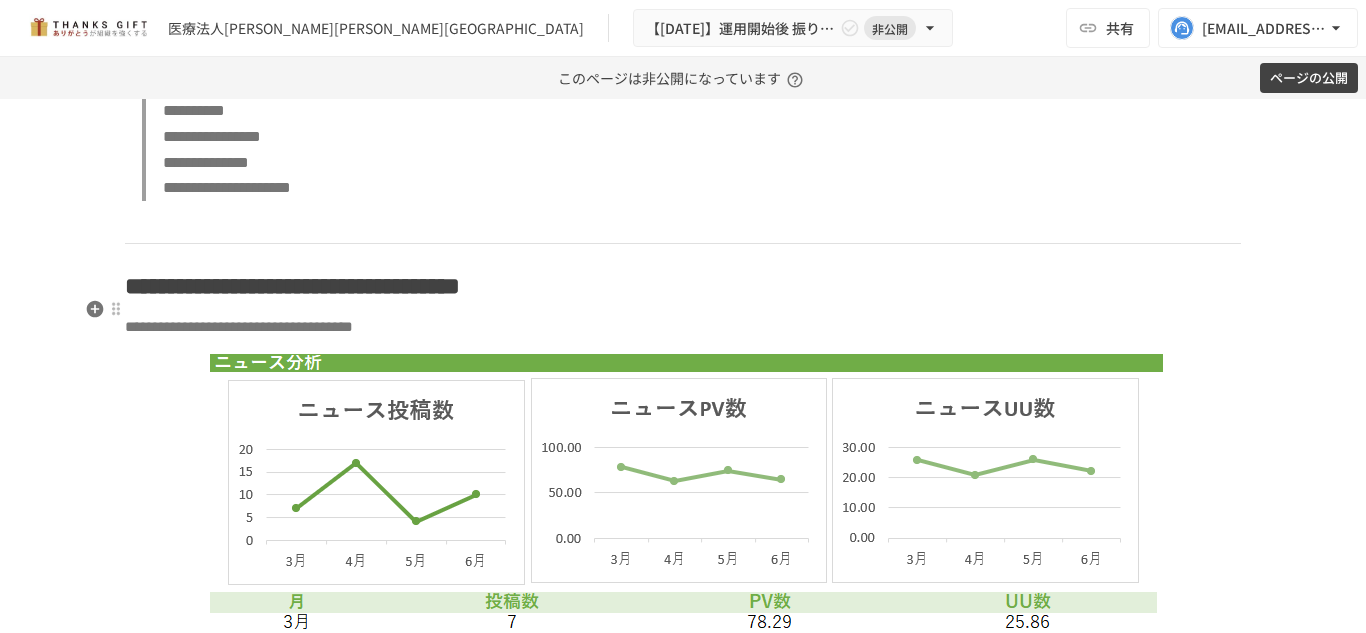 scroll, scrollTop: 5500, scrollLeft: 0, axis: vertical 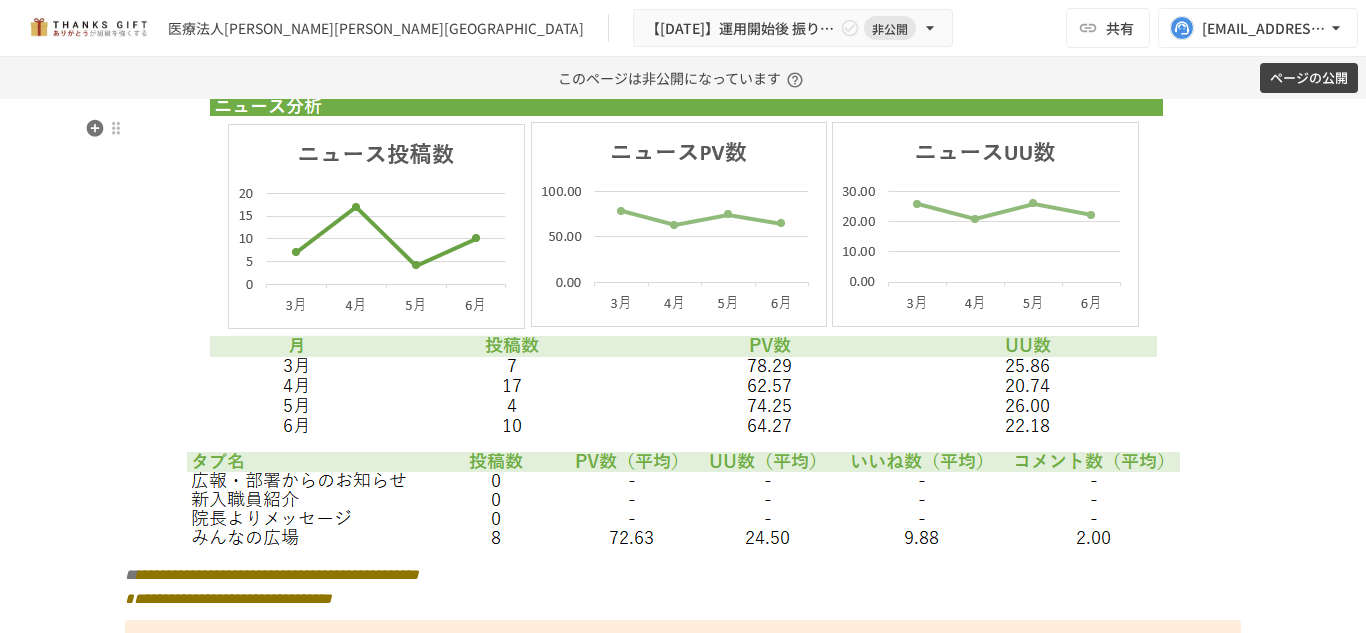 drag, startPoint x: 544, startPoint y: 254, endPoint x: 557, endPoint y: 253, distance: 13.038404 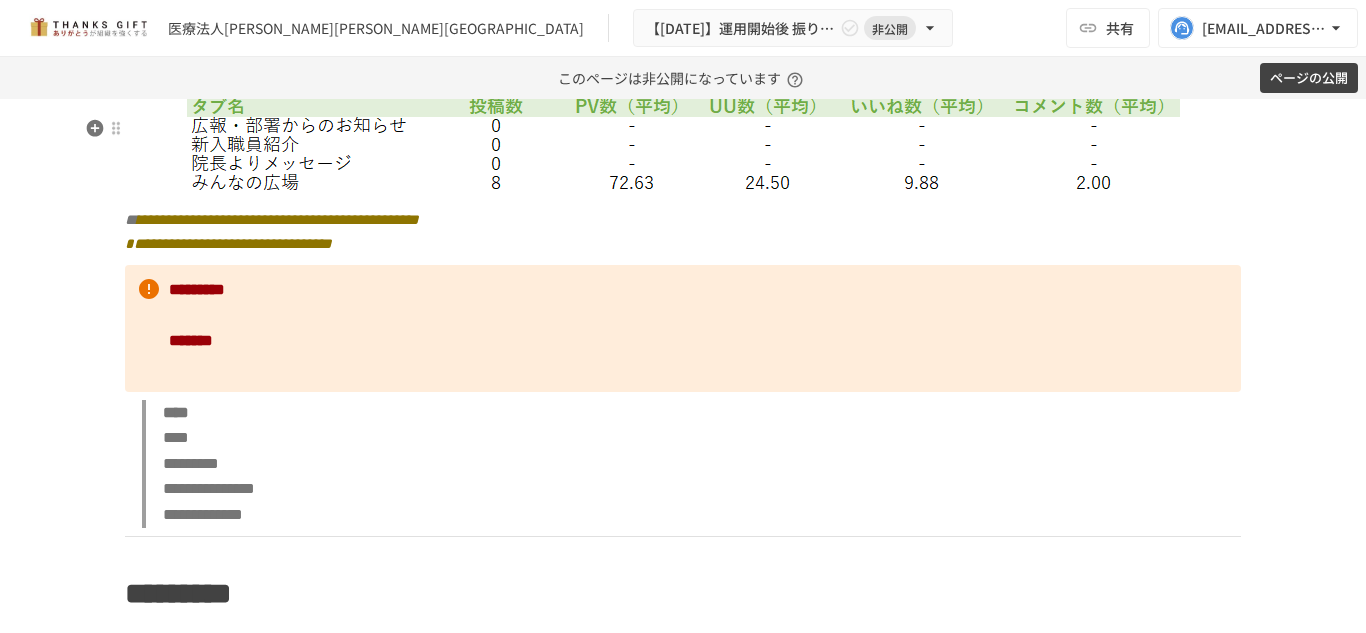 click at bounding box center [683, 145] 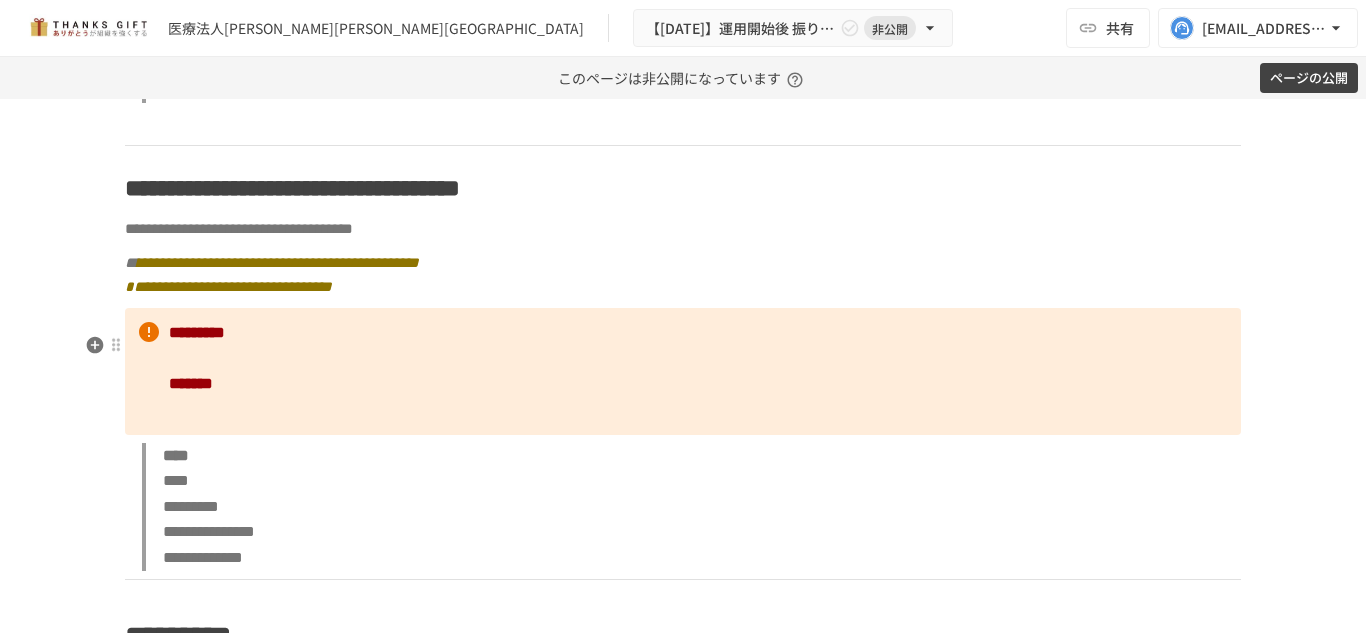 scroll, scrollTop: 5300, scrollLeft: 0, axis: vertical 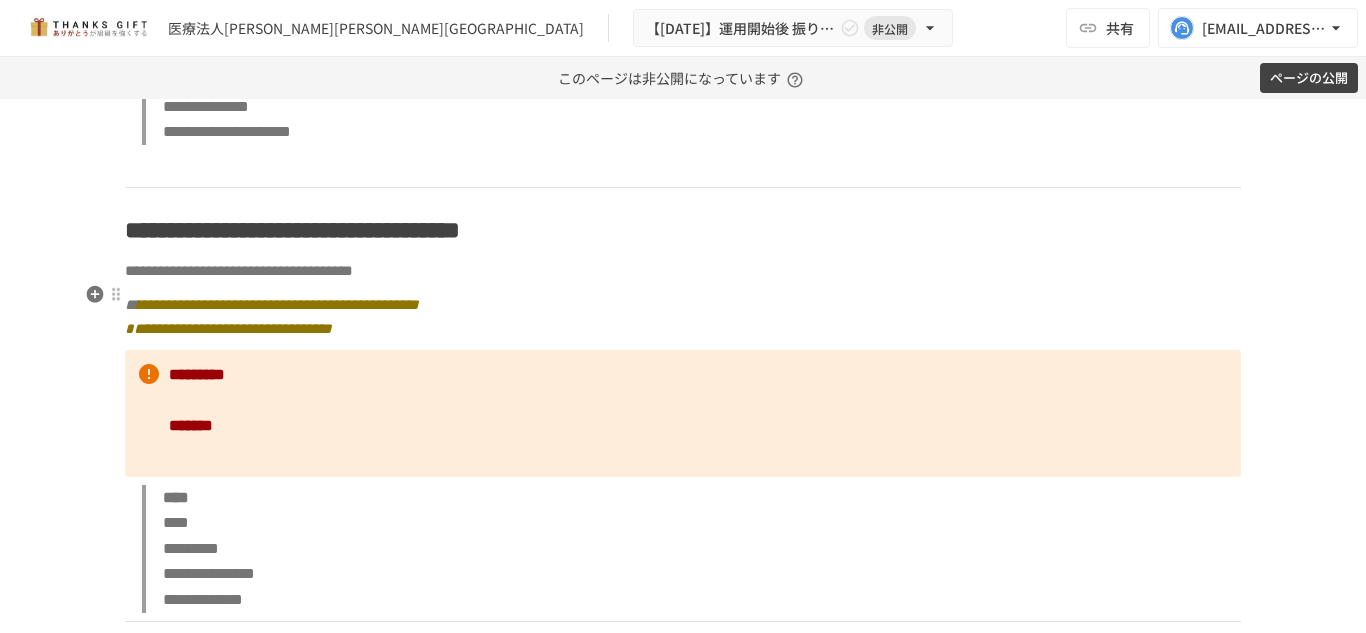 click on "**********" at bounding box center [683, 271] 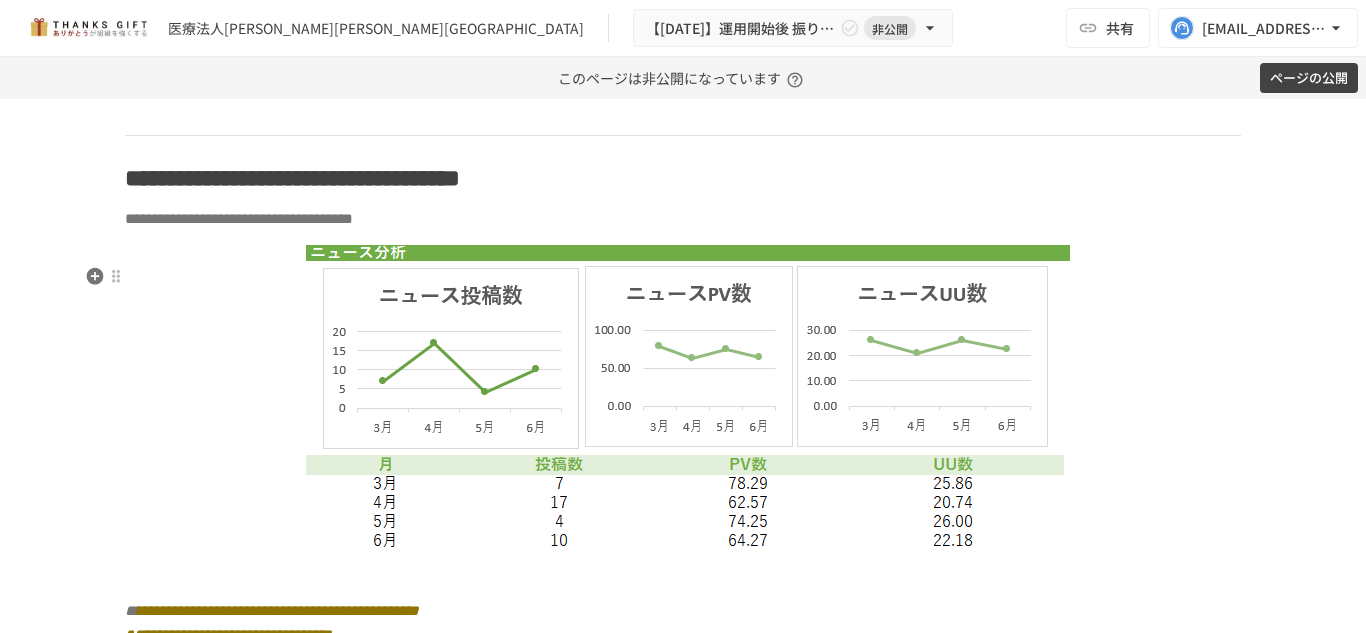 scroll, scrollTop: 5400, scrollLeft: 0, axis: vertical 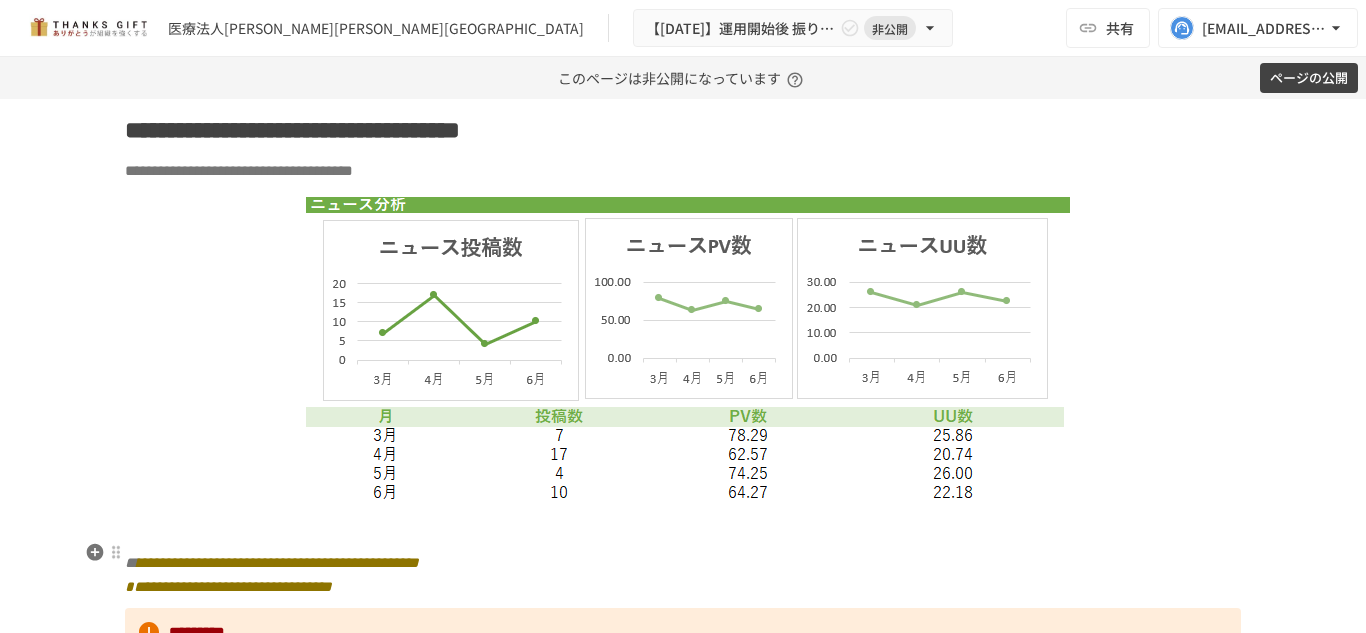 click at bounding box center (683, 529) 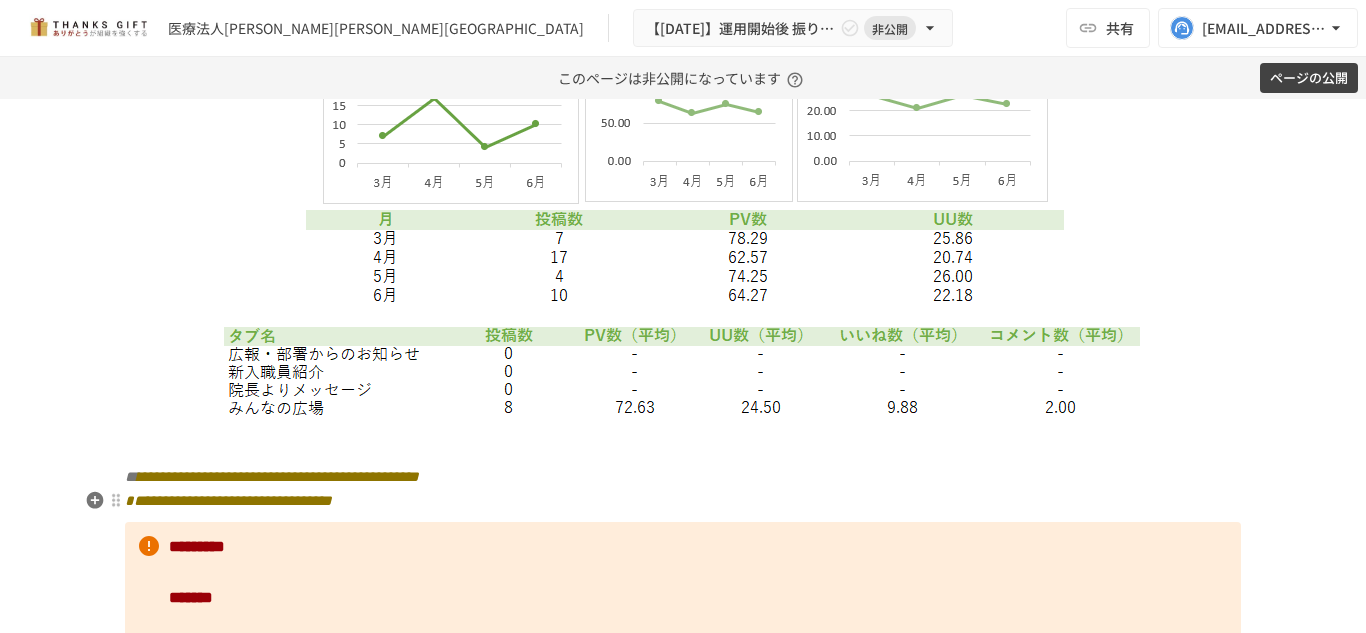 scroll, scrollTop: 5500, scrollLeft: 0, axis: vertical 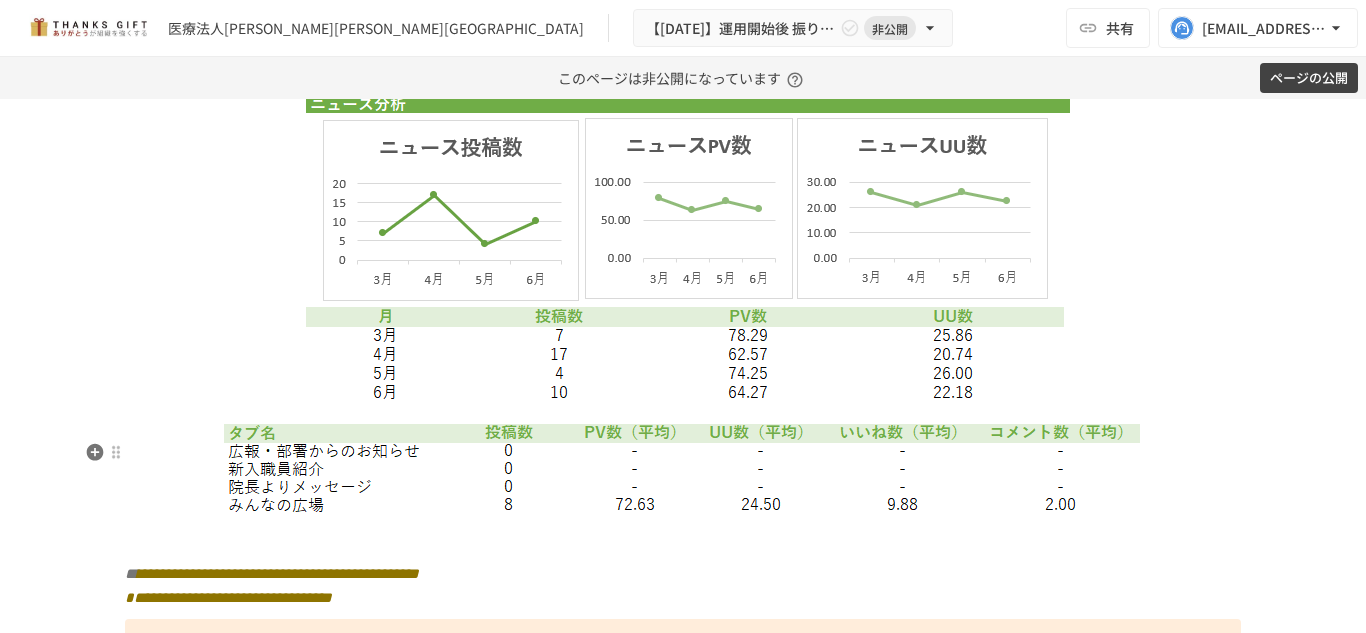 click at bounding box center (683, 467) 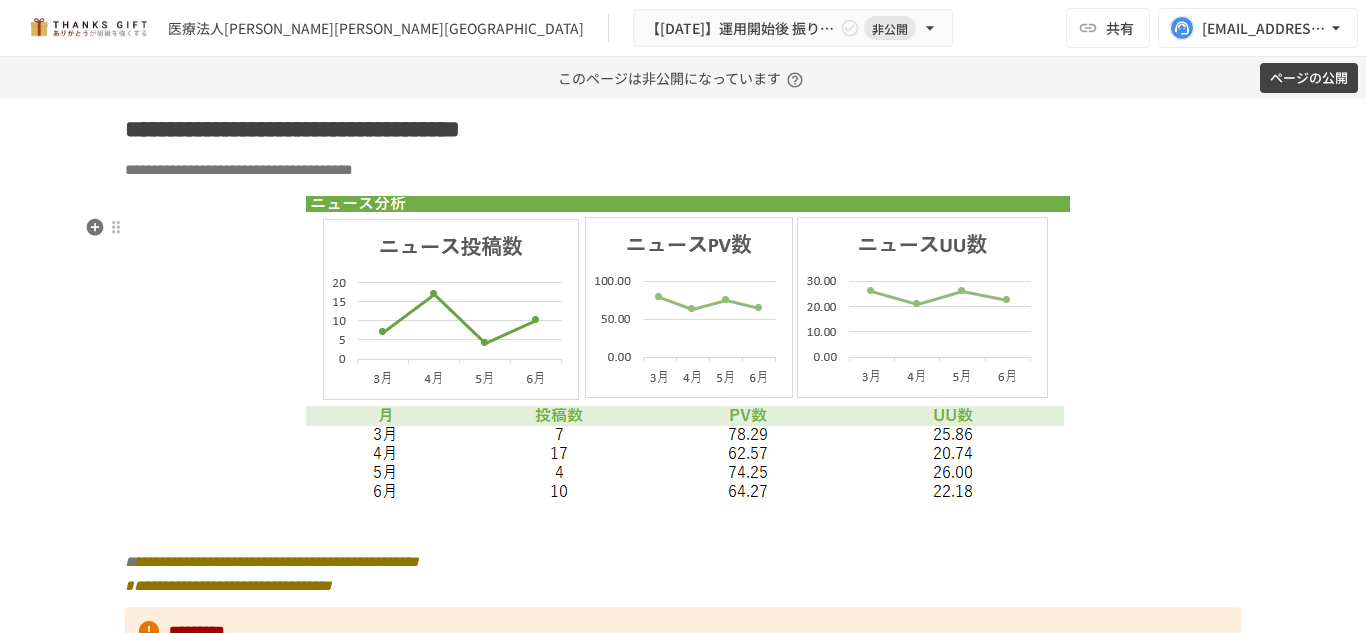 click at bounding box center (683, 349) 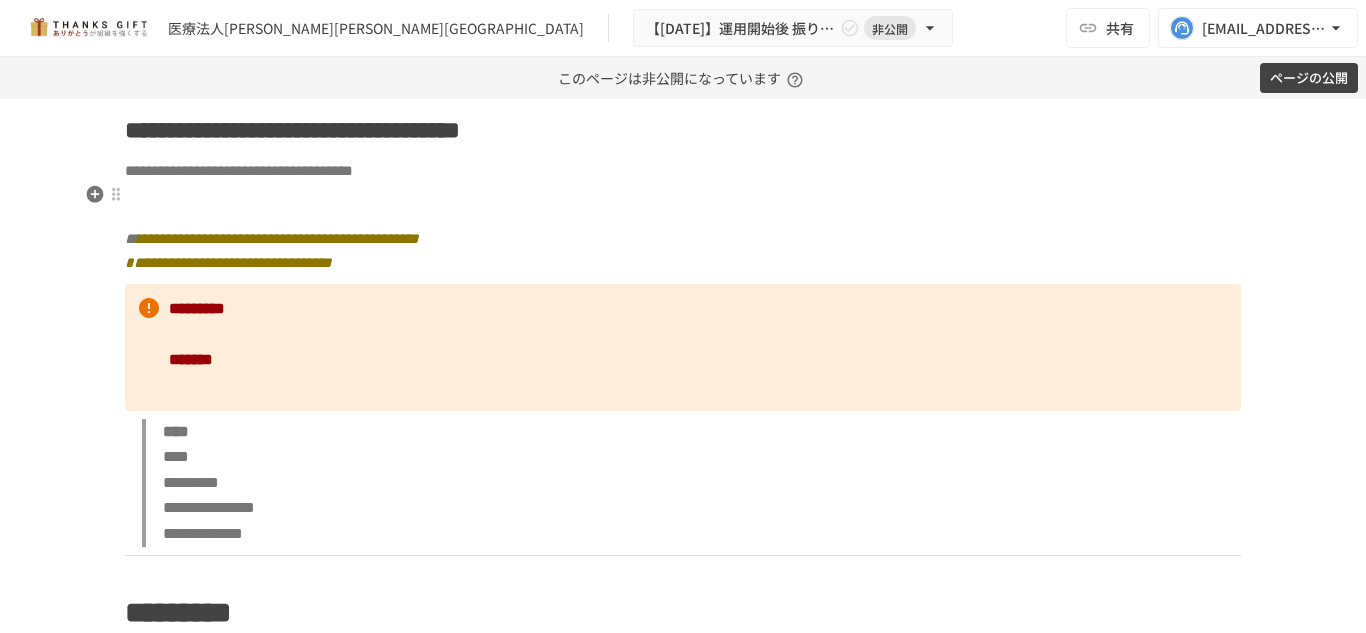 click on "**********" at bounding box center [683, -1147] 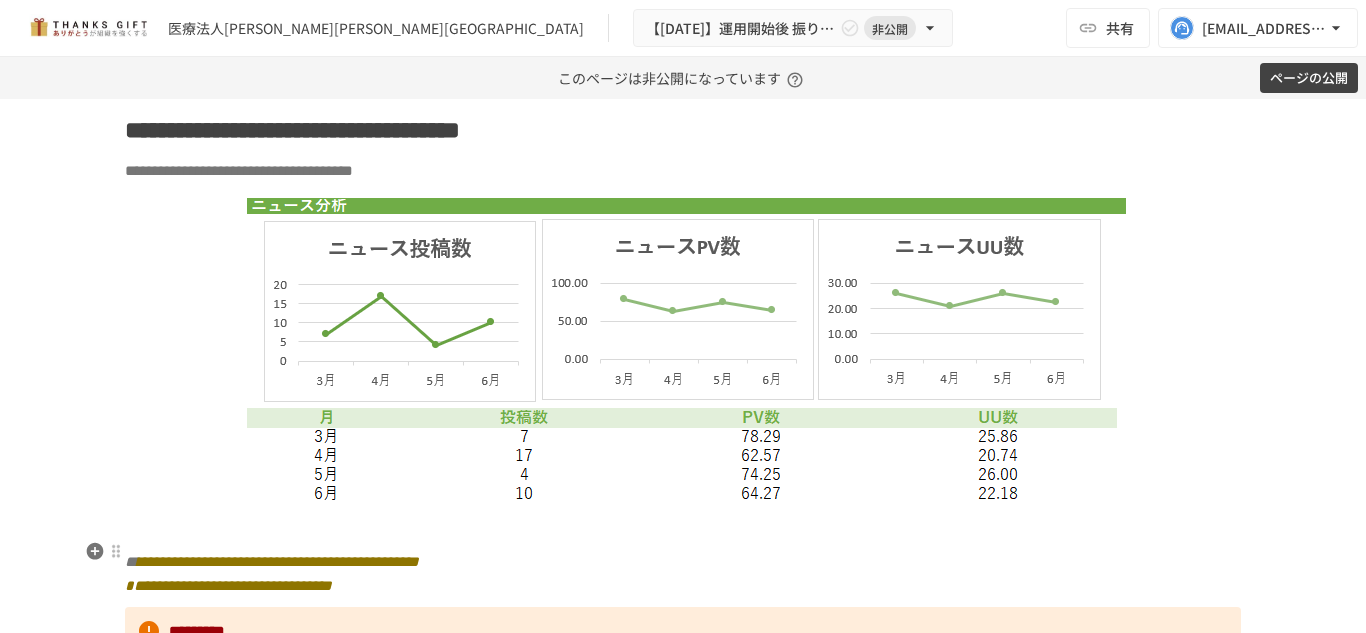 click at bounding box center (683, 528) 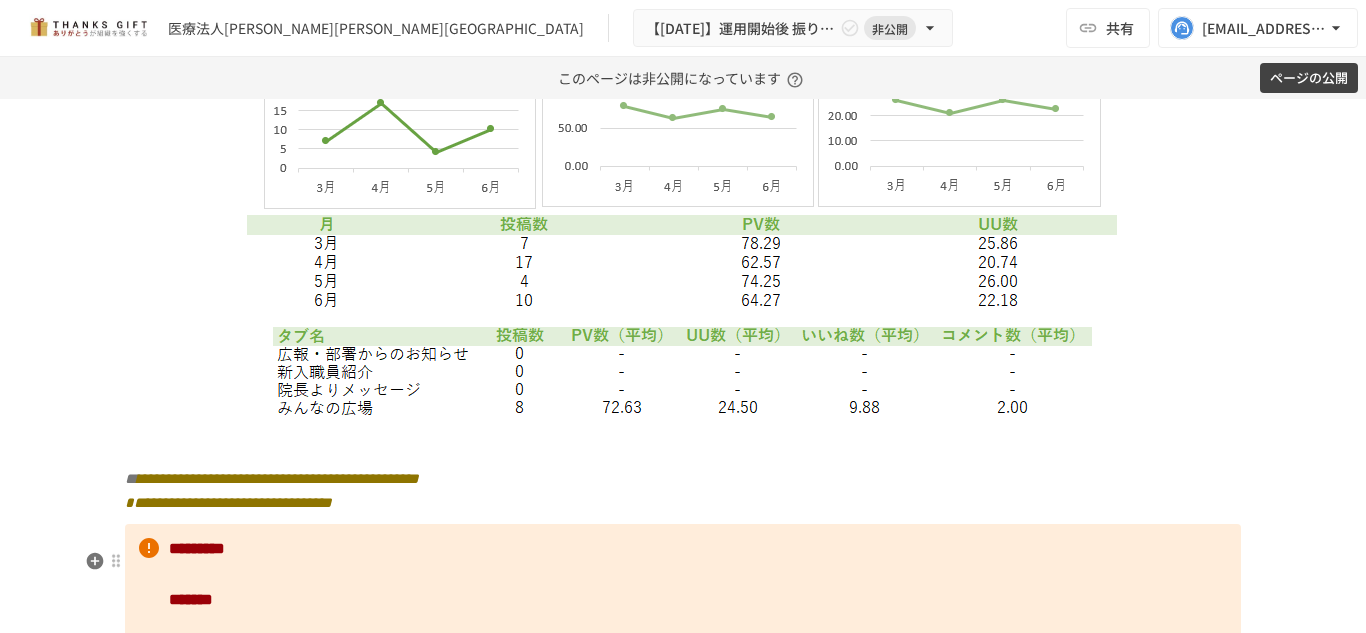 scroll, scrollTop: 5600, scrollLeft: 0, axis: vertical 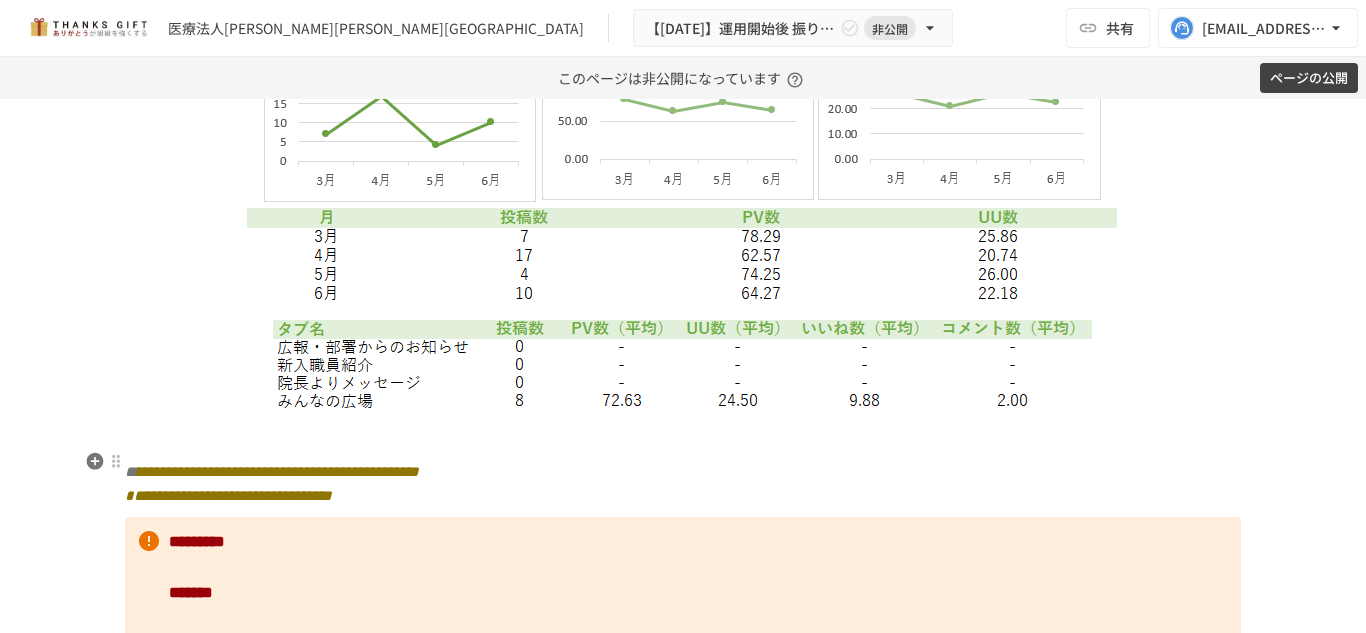click at bounding box center [683, 438] 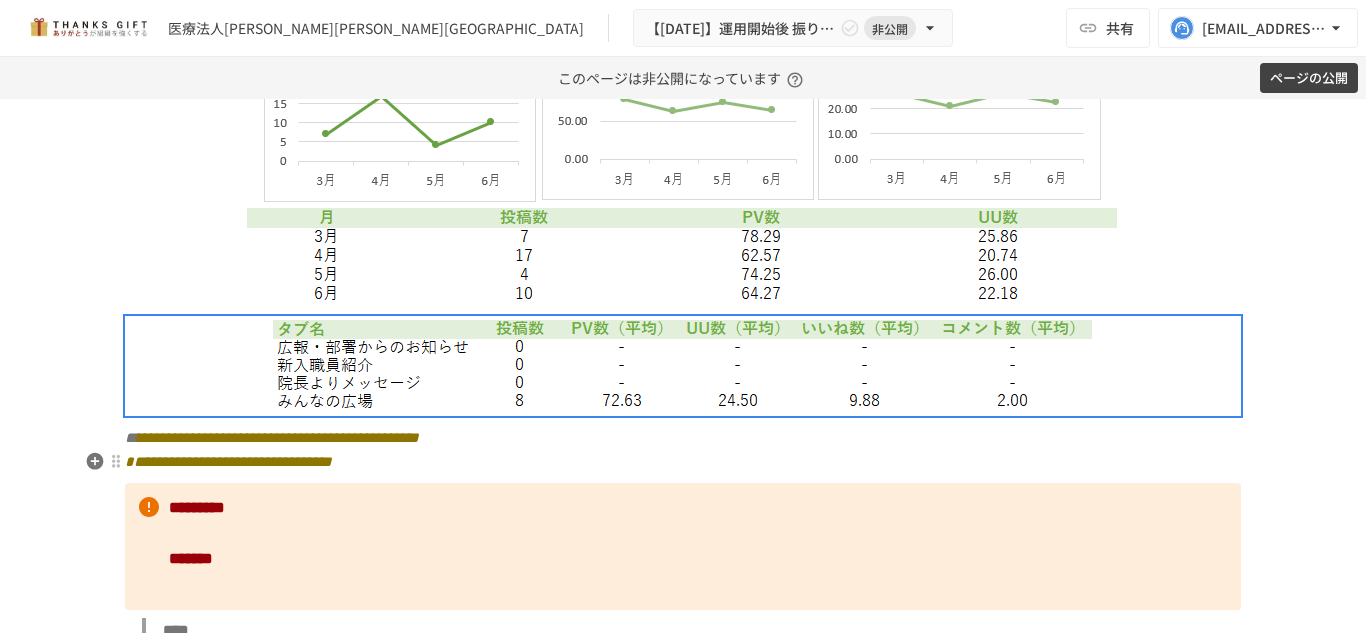 click on "**********" at bounding box center [278, 437] 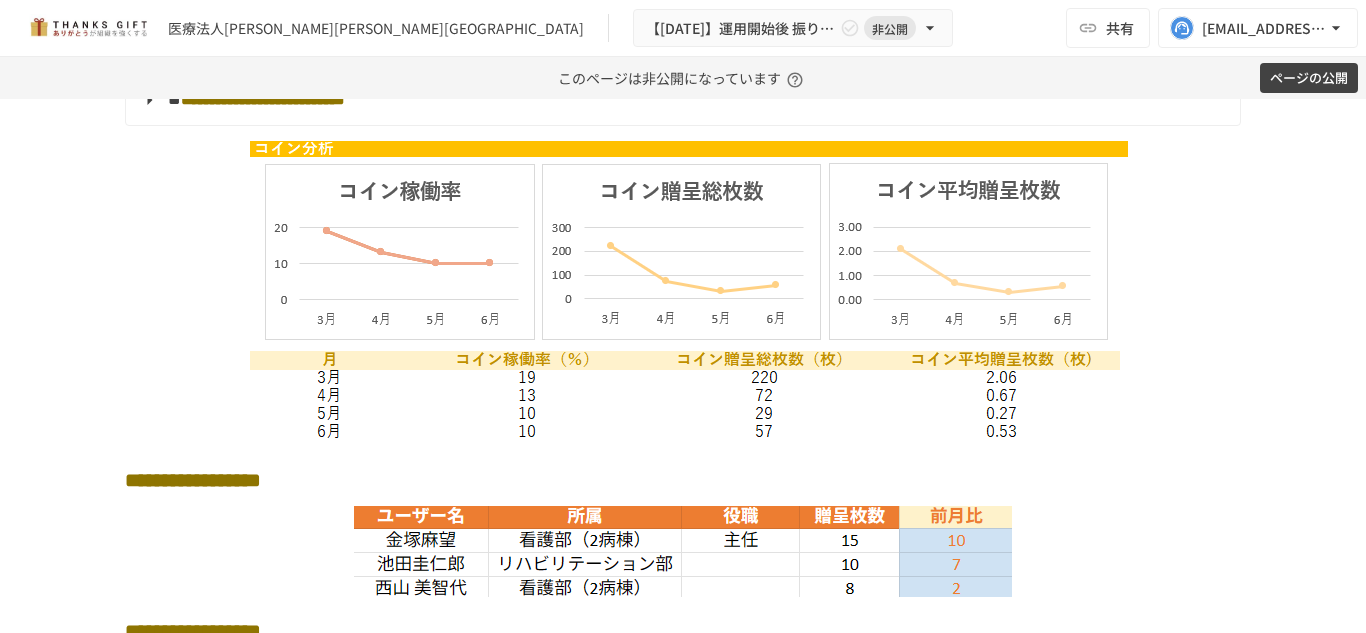 scroll, scrollTop: 4200, scrollLeft: 0, axis: vertical 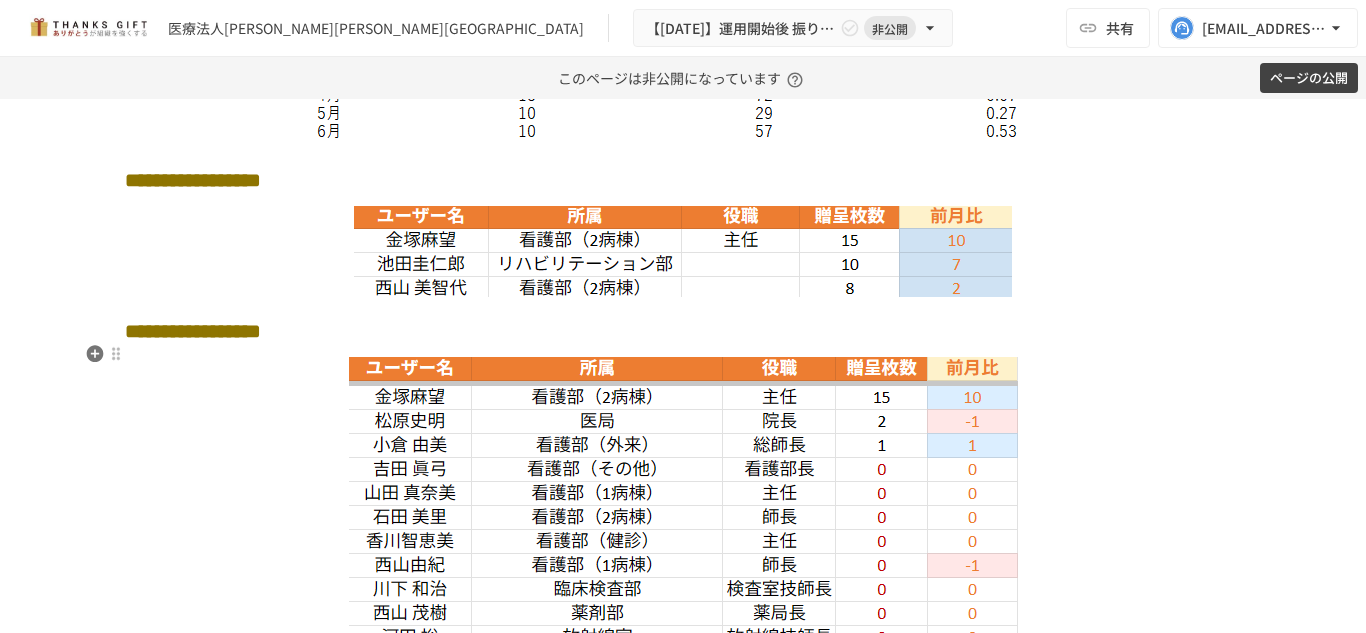 click at bounding box center (683, 563) 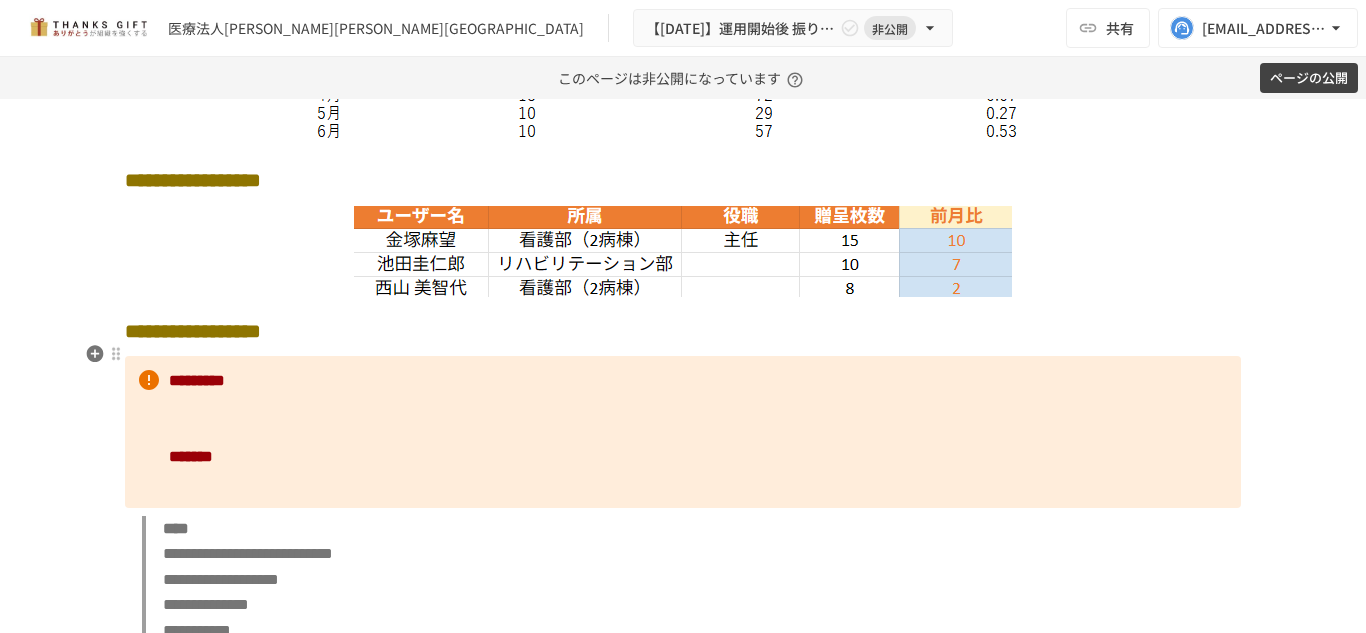 click on "**********" at bounding box center (683, 331) 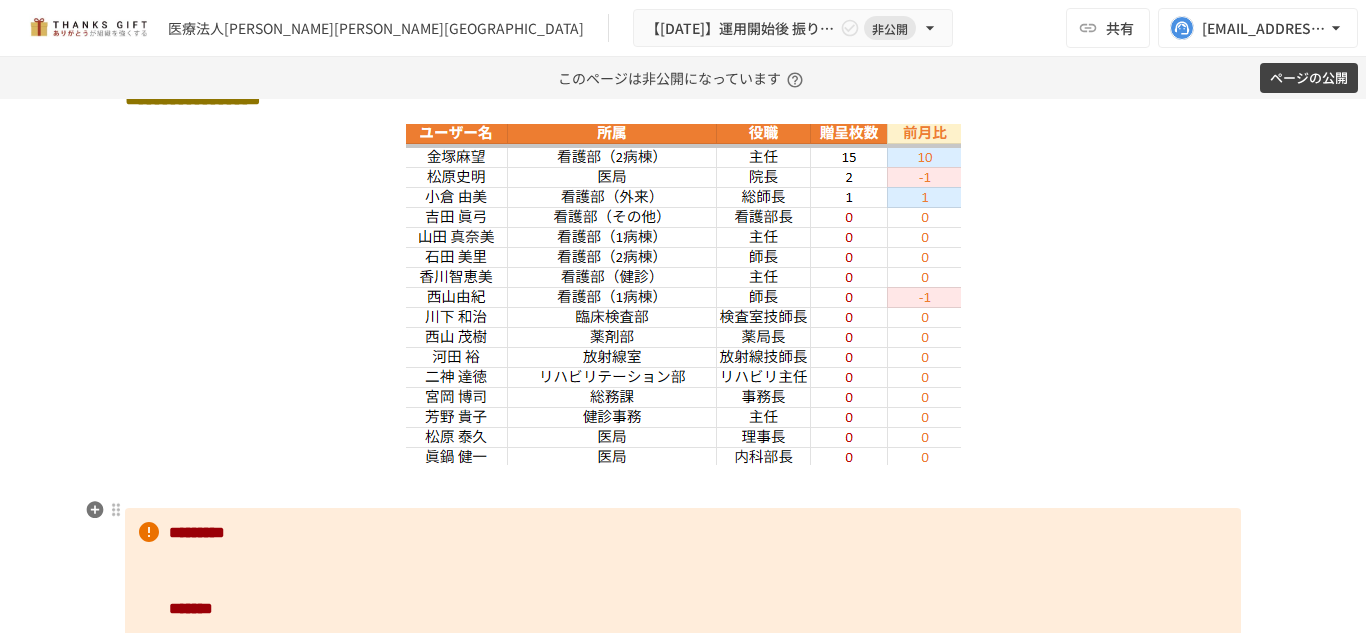 scroll, scrollTop: 4500, scrollLeft: 0, axis: vertical 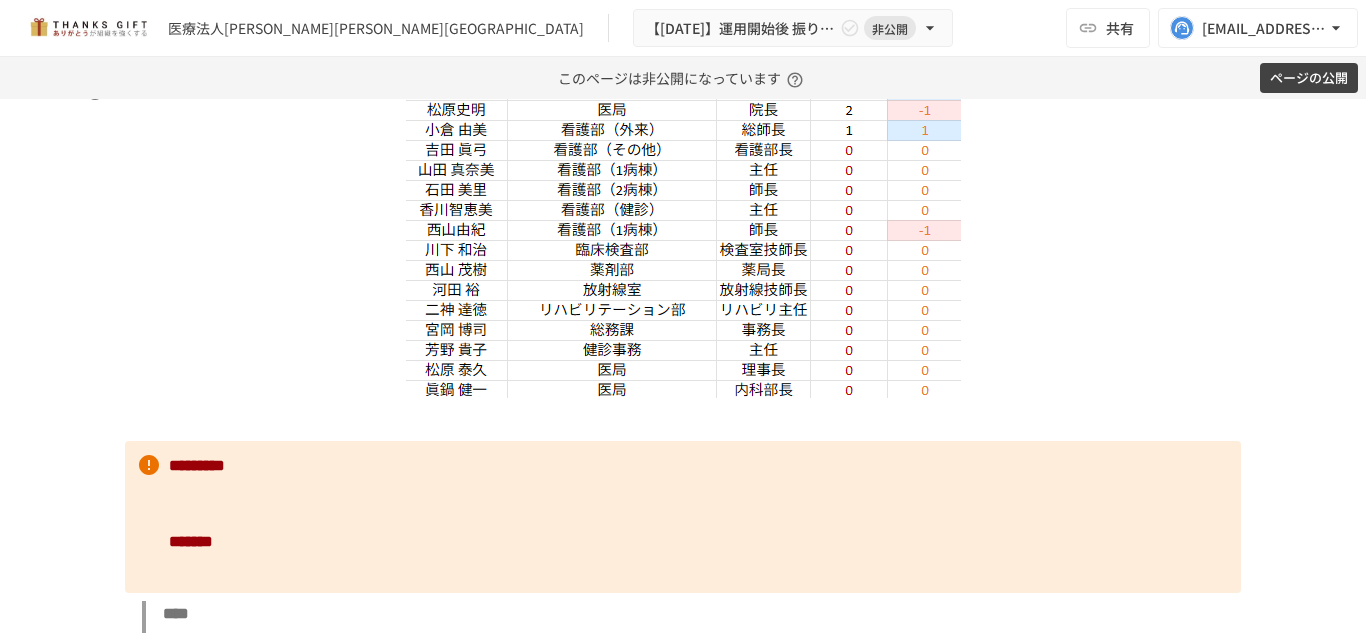 click on "**********" at bounding box center (683, 118) 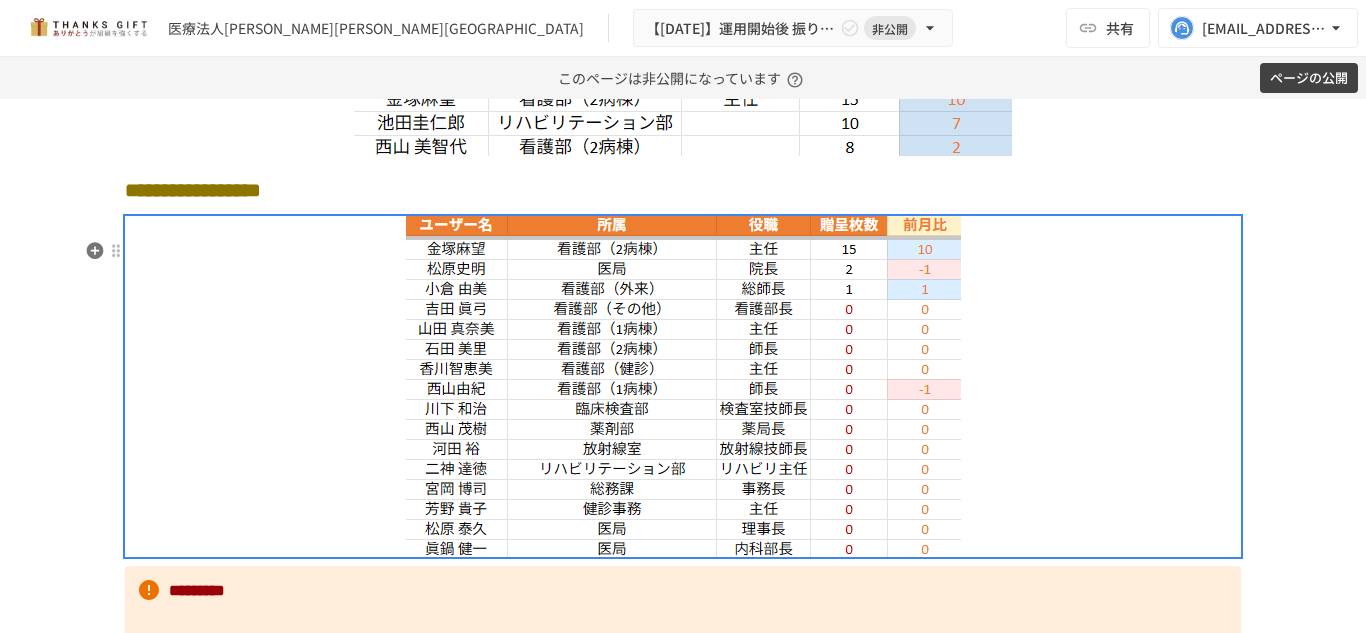 scroll, scrollTop: 4000, scrollLeft: 0, axis: vertical 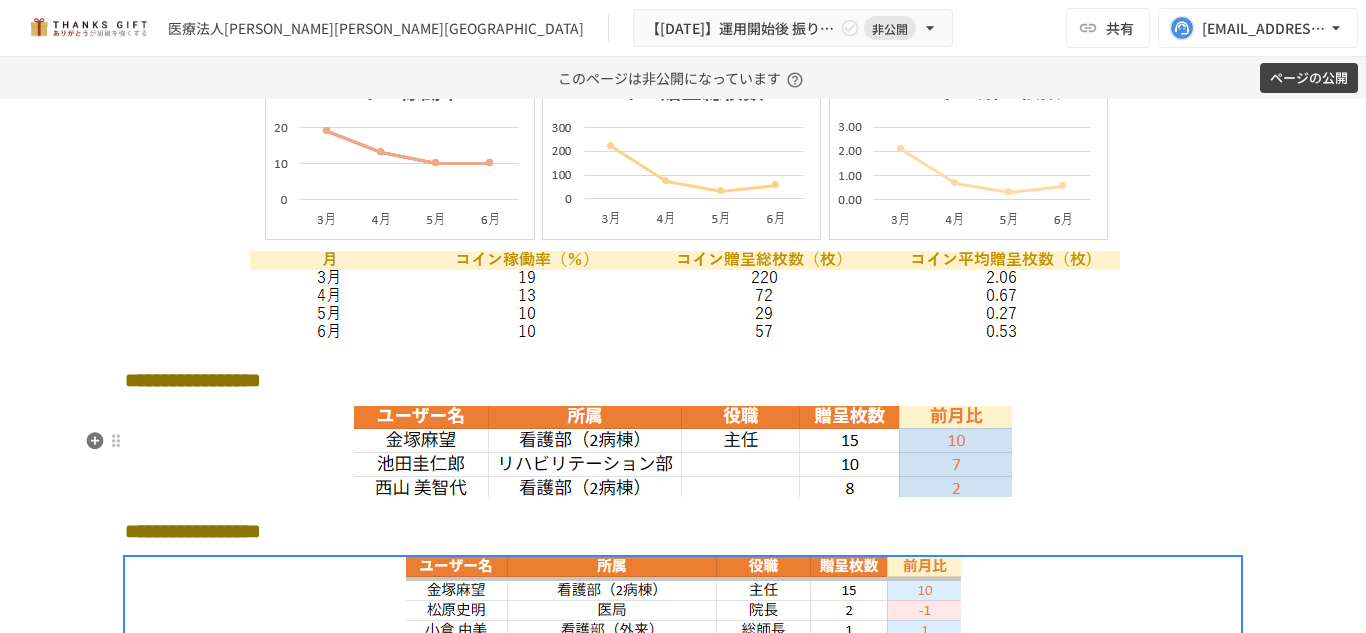 click at bounding box center [683, 451] 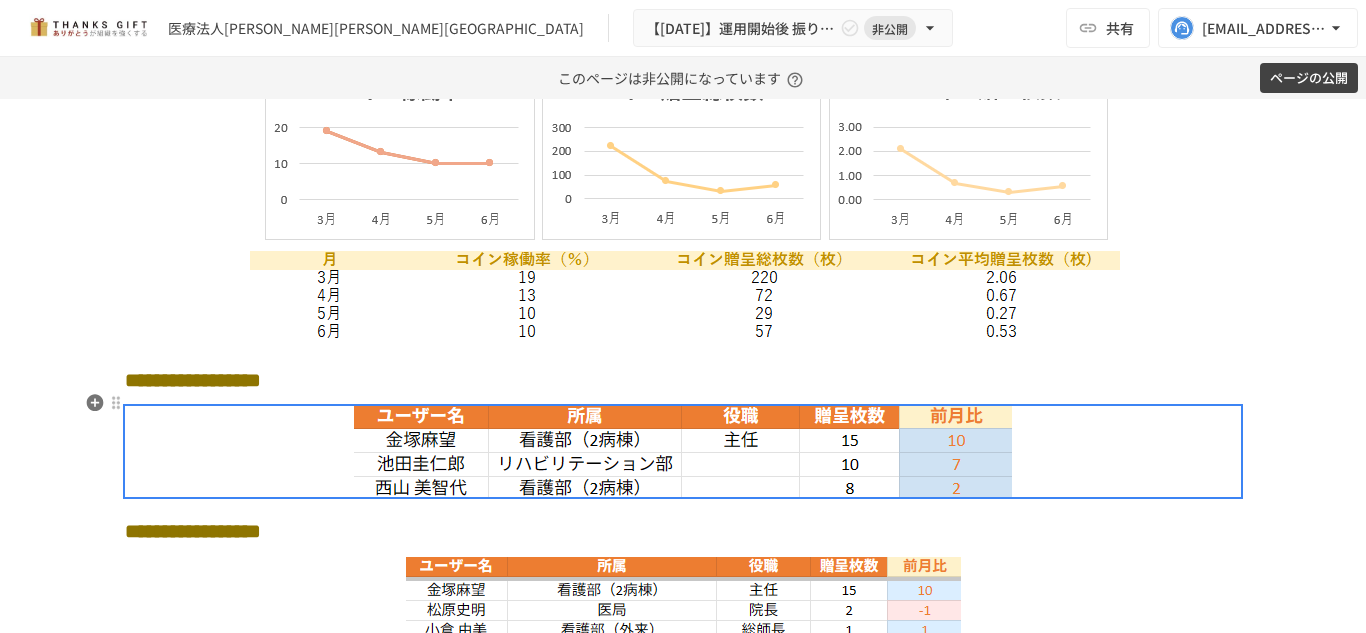 click on "**********" at bounding box center (683, 380) 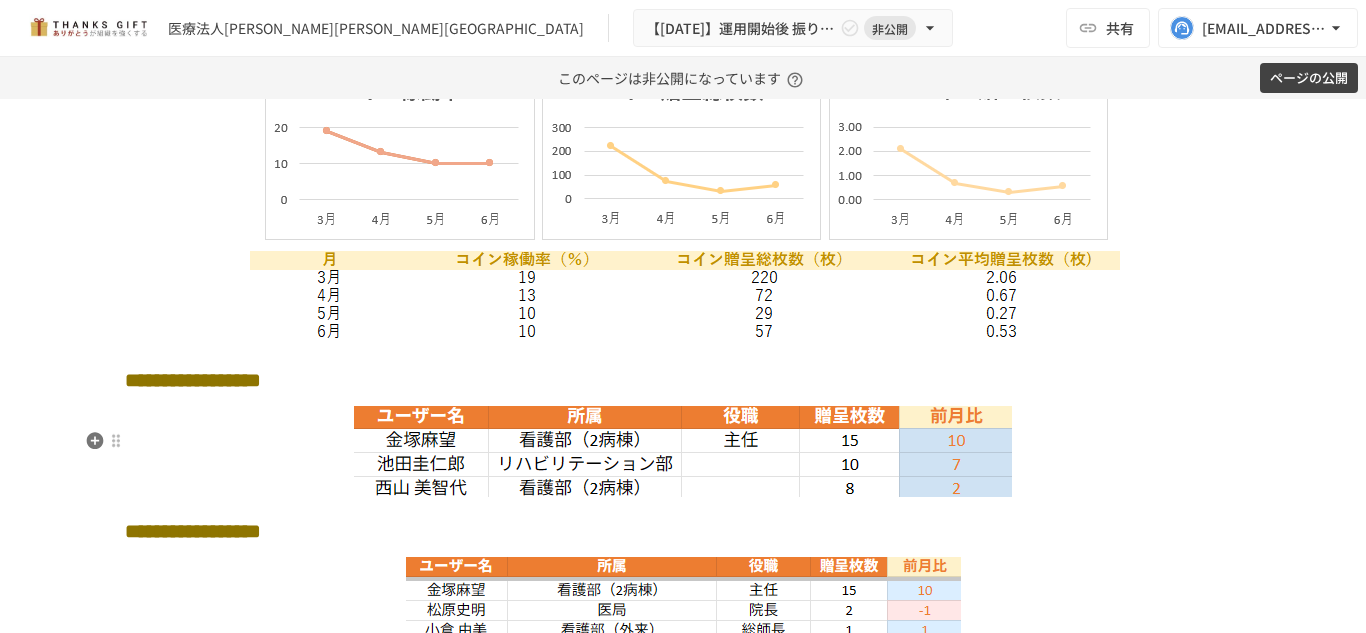 click at bounding box center (683, 451) 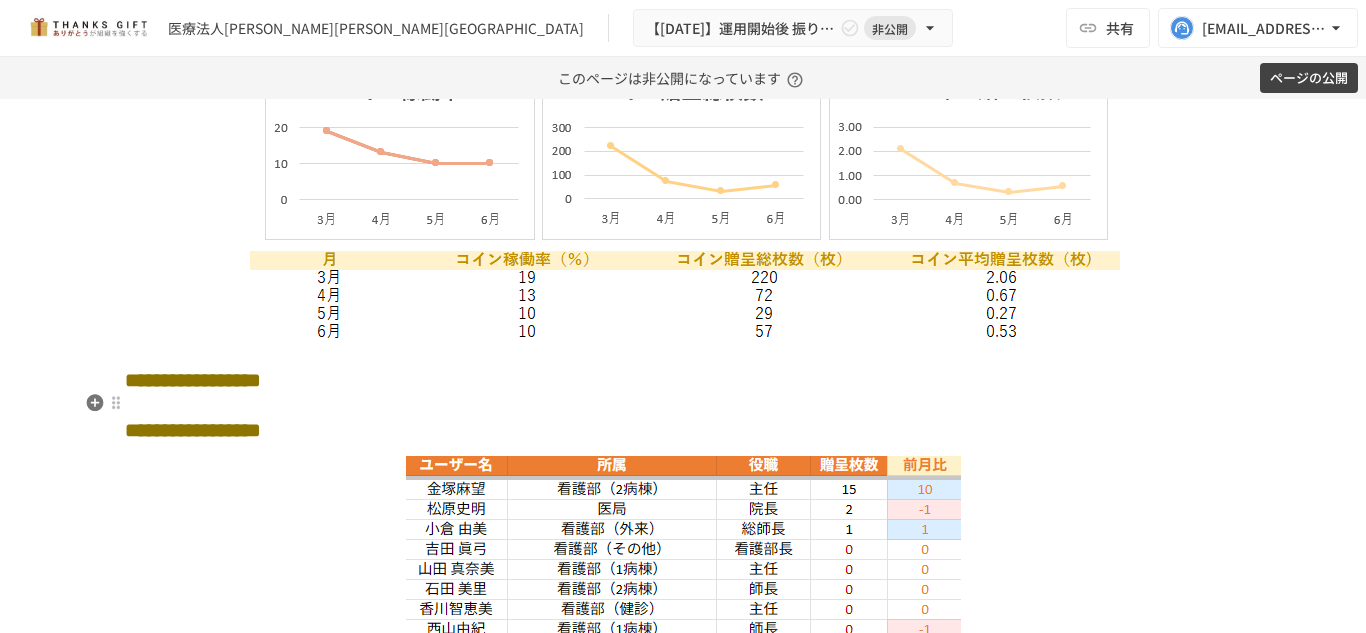 click on "**********" at bounding box center (683, 380) 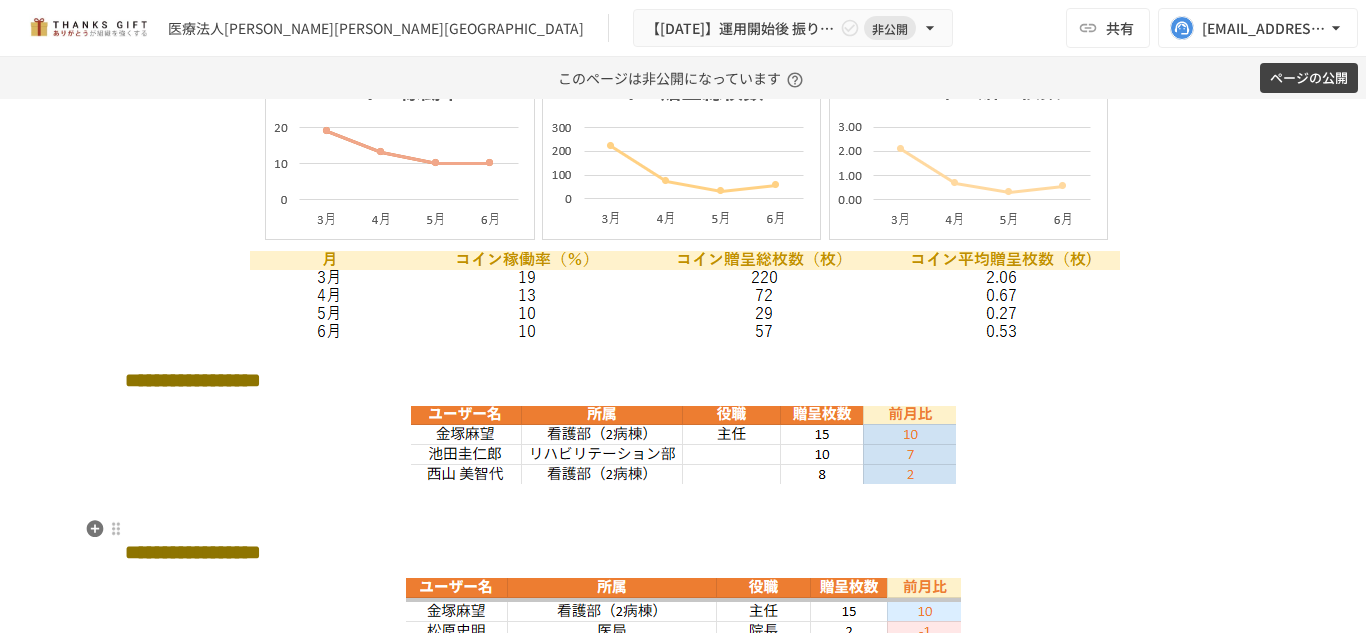click at bounding box center [683, 506] 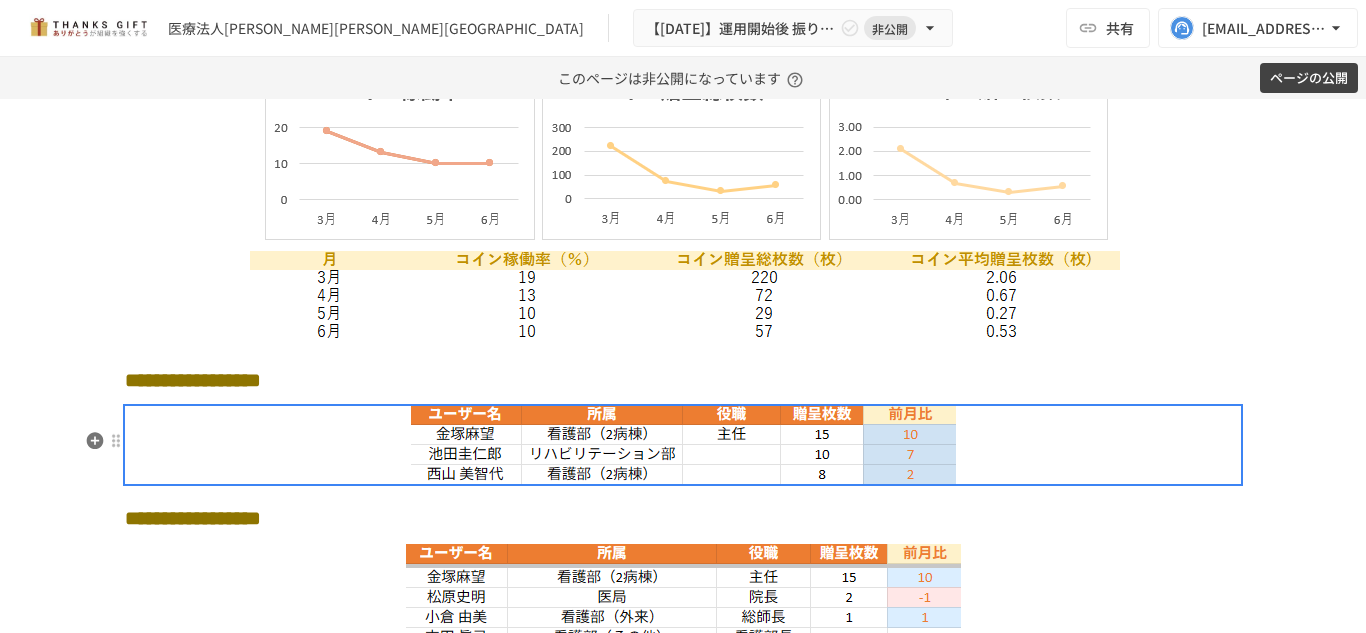 click at bounding box center [683, 445] 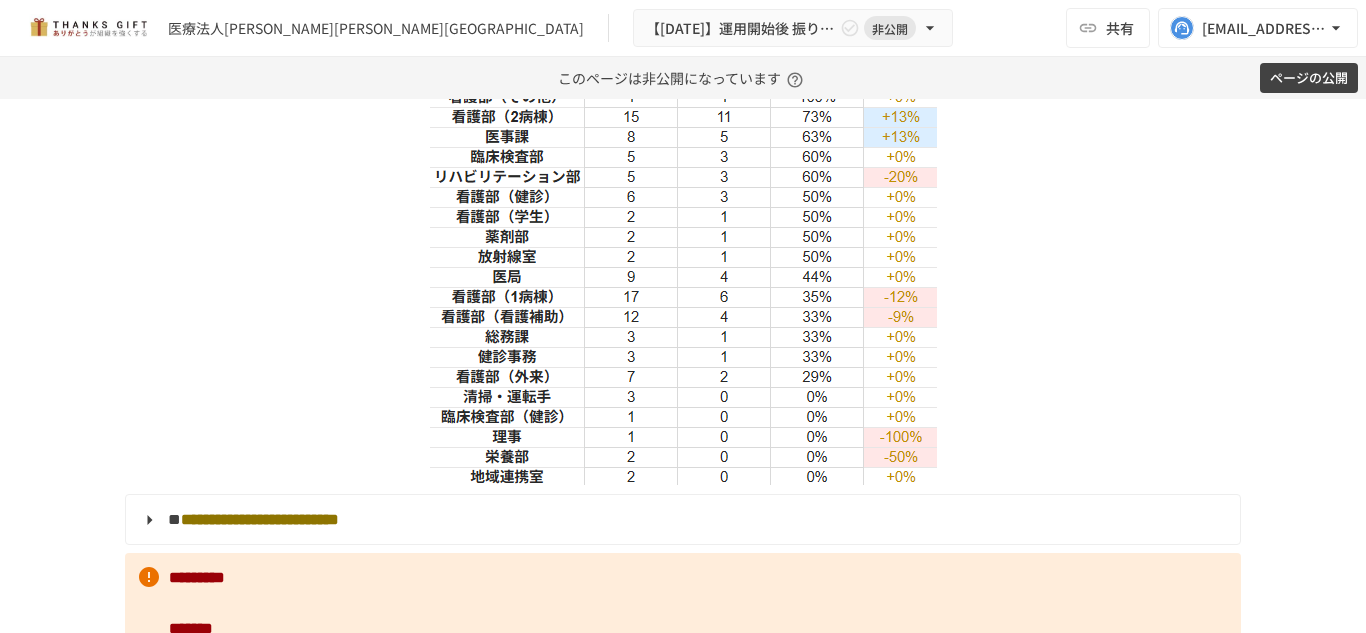 scroll, scrollTop: 3100, scrollLeft: 0, axis: vertical 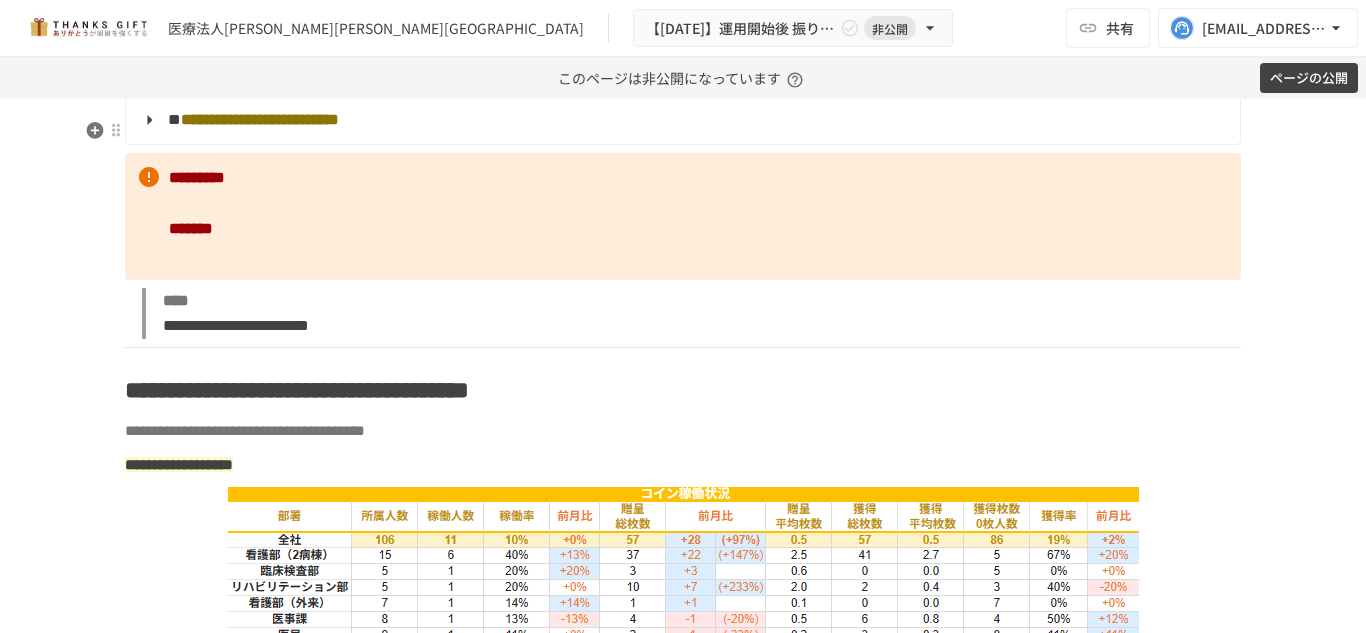 click on "**" at bounding box center (174, 119) 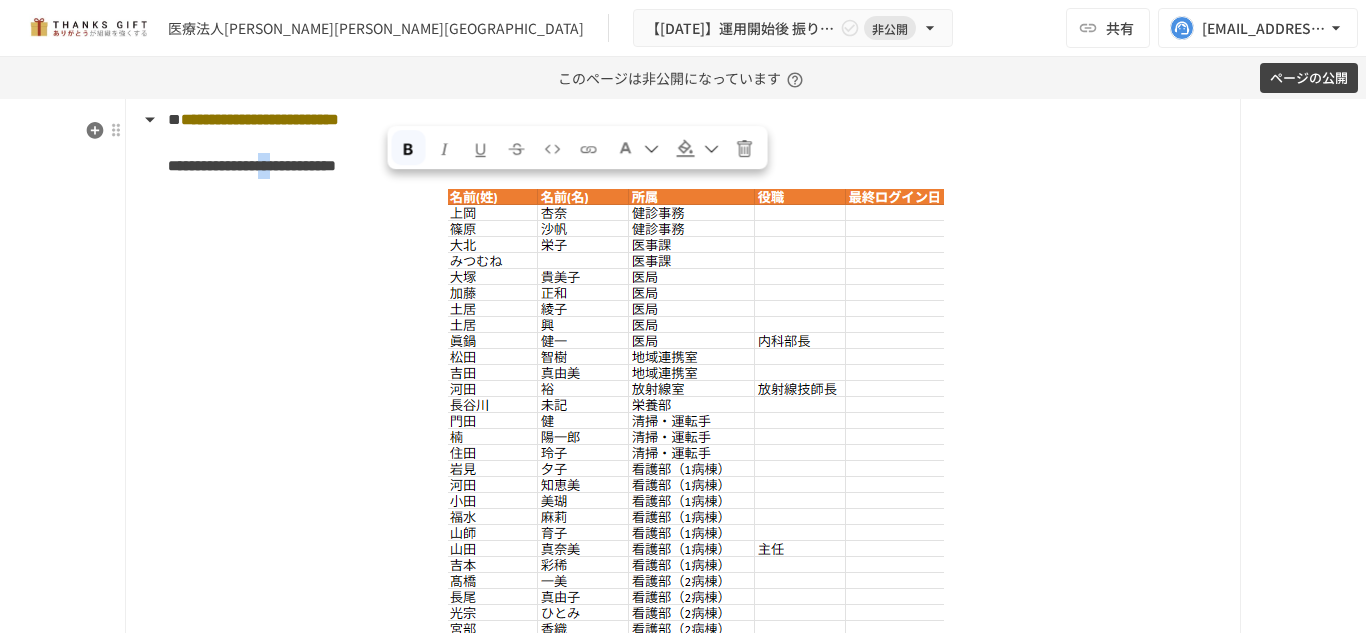 drag, startPoint x: 387, startPoint y: 191, endPoint x: 408, endPoint y: 190, distance: 21.023796 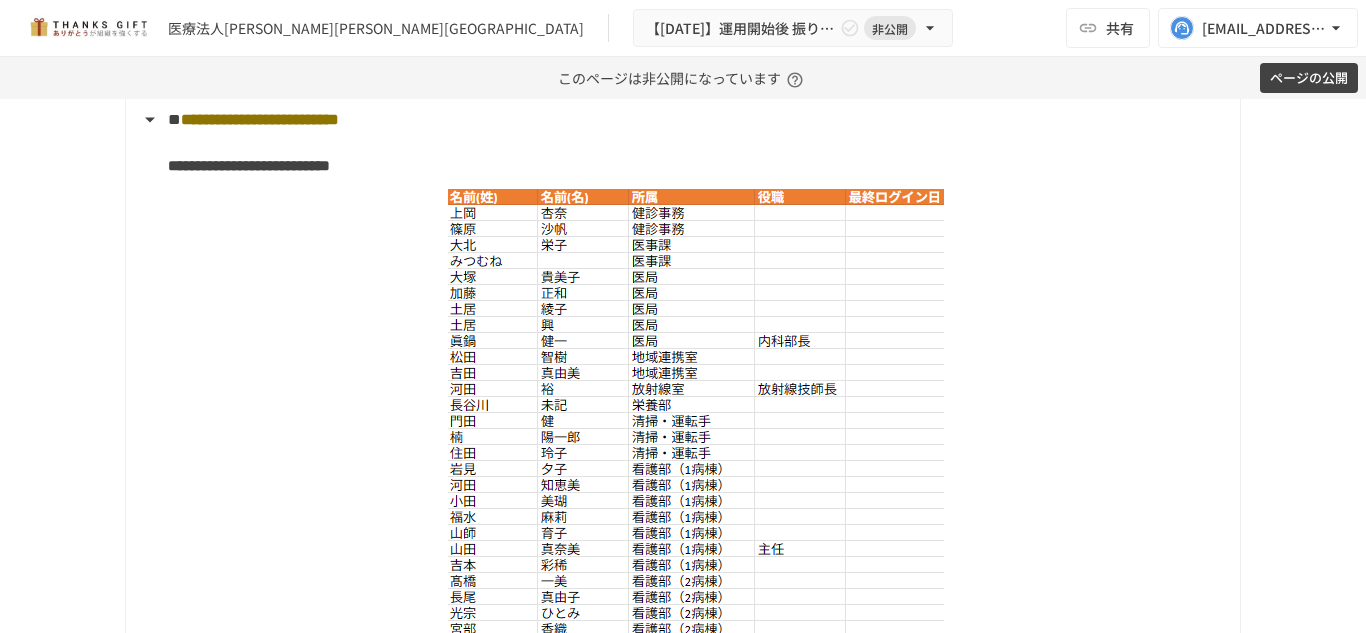 type 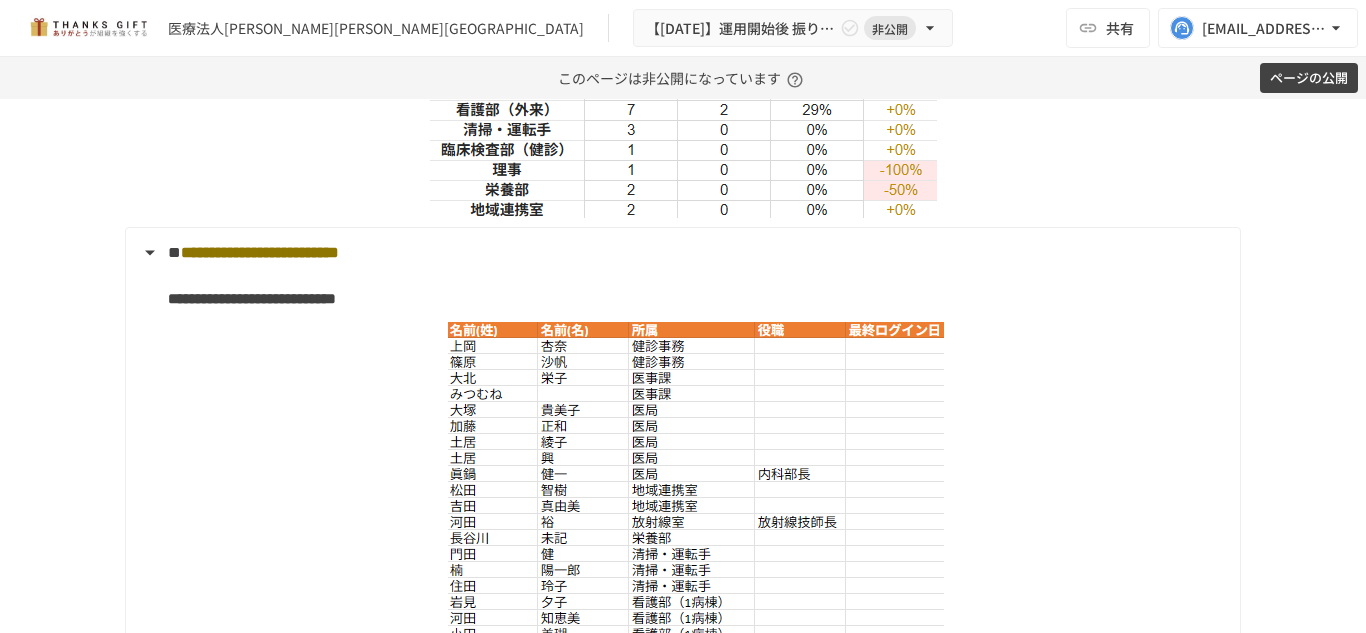scroll, scrollTop: 3200, scrollLeft: 0, axis: vertical 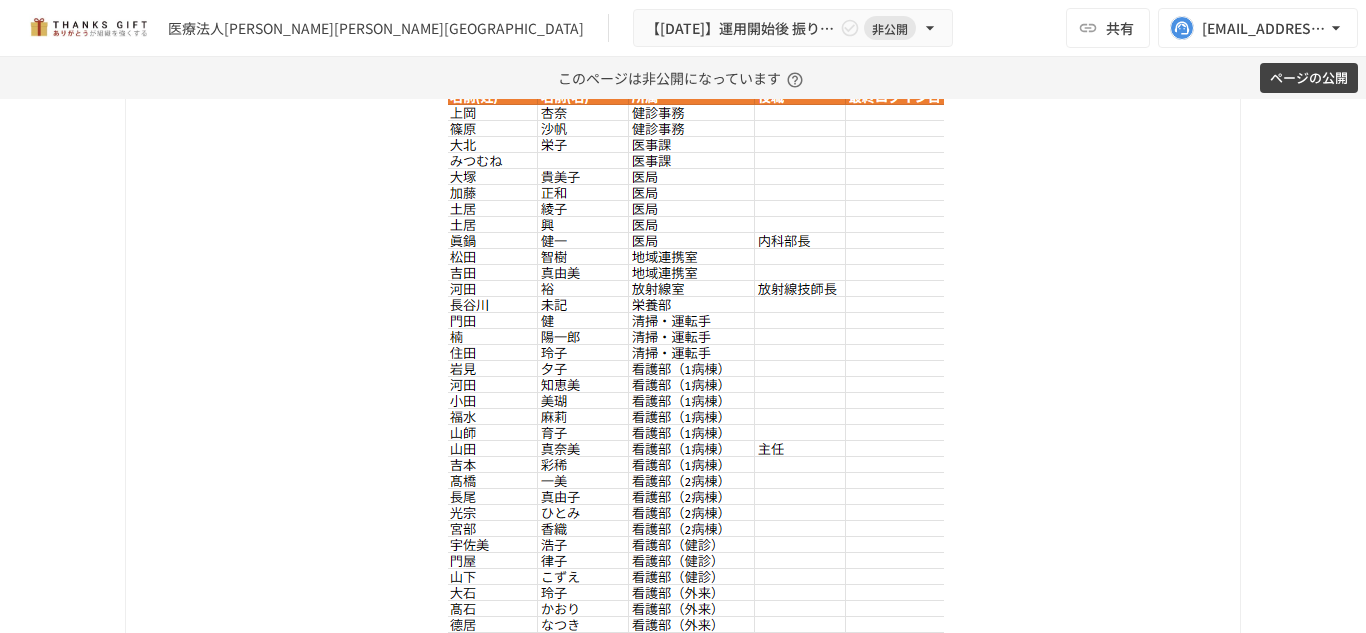 click at bounding box center (696, 457) 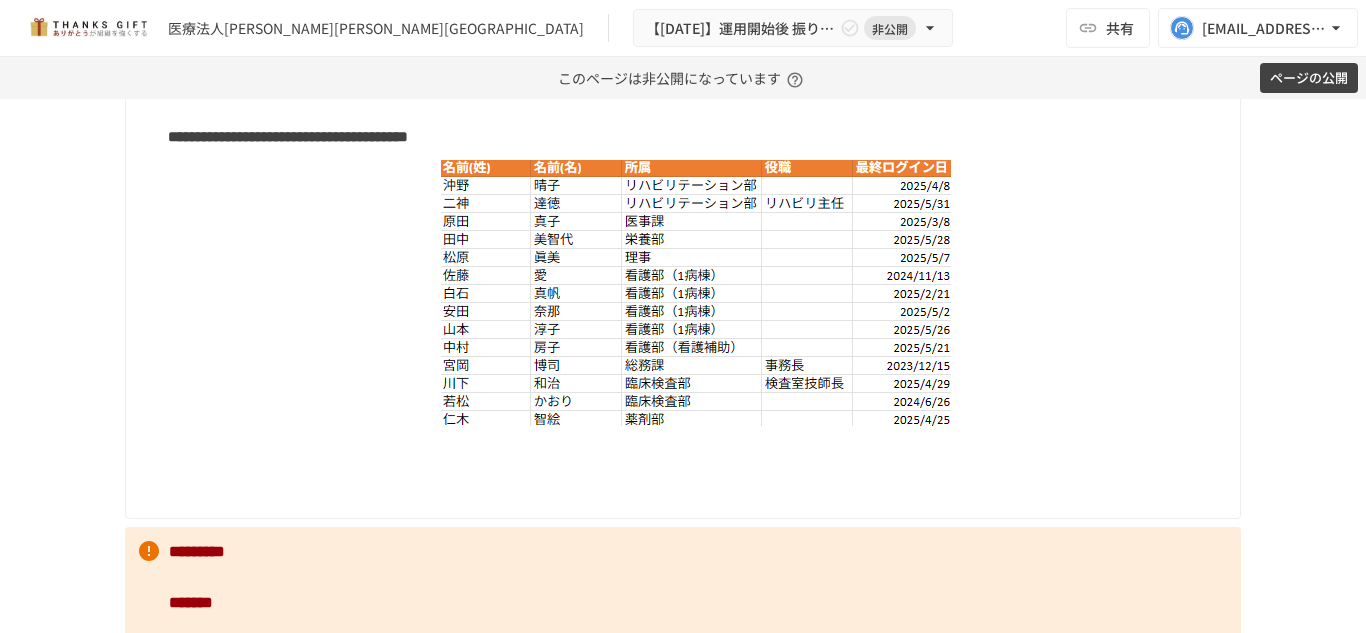 click at bounding box center (696, 293) 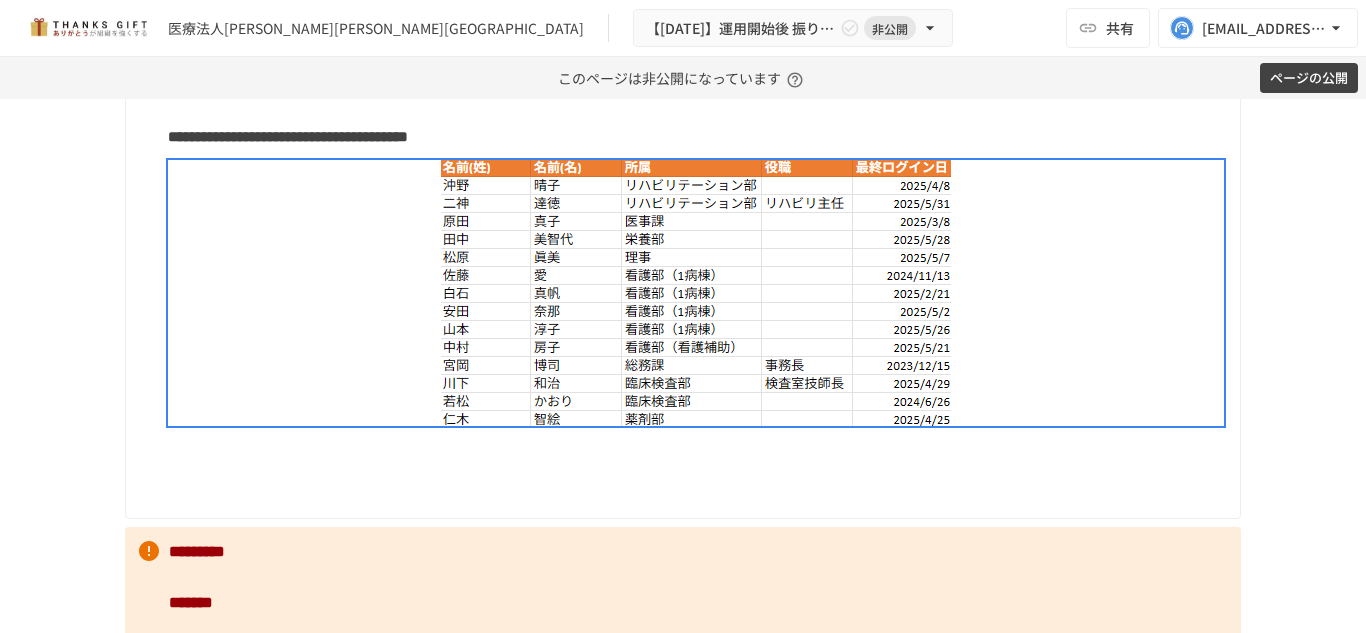 scroll, scrollTop: 3000, scrollLeft: 0, axis: vertical 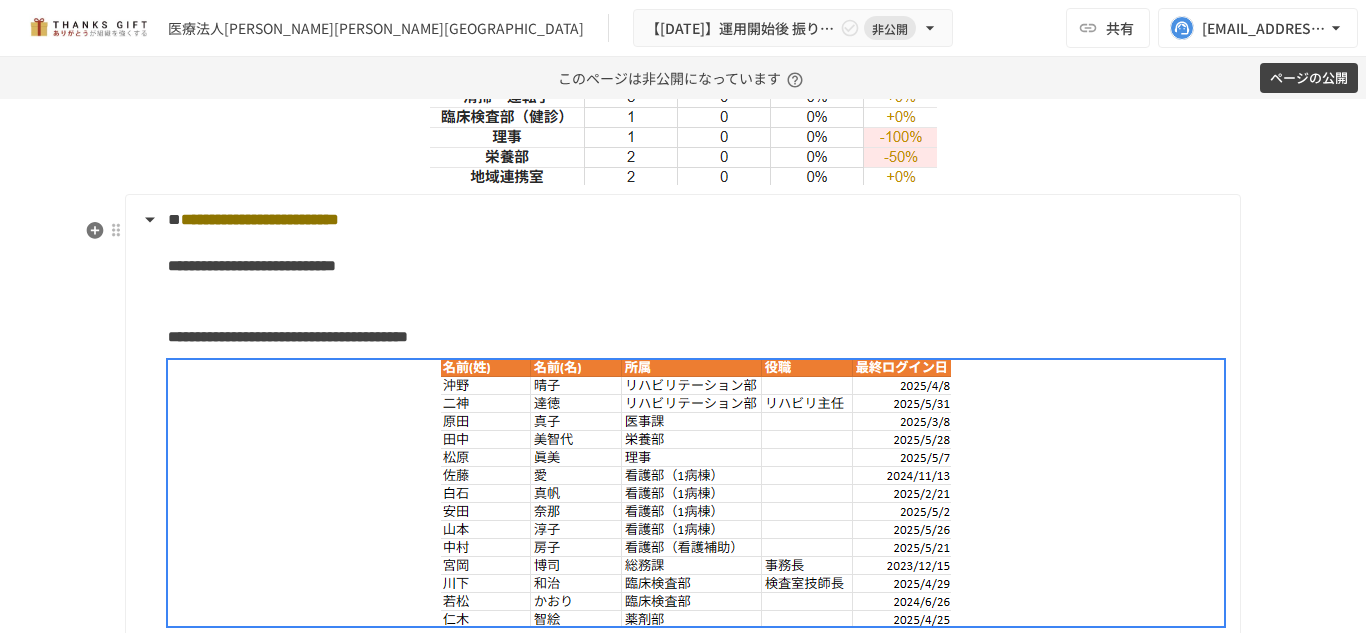click on "**********" at bounding box center (681, 465) 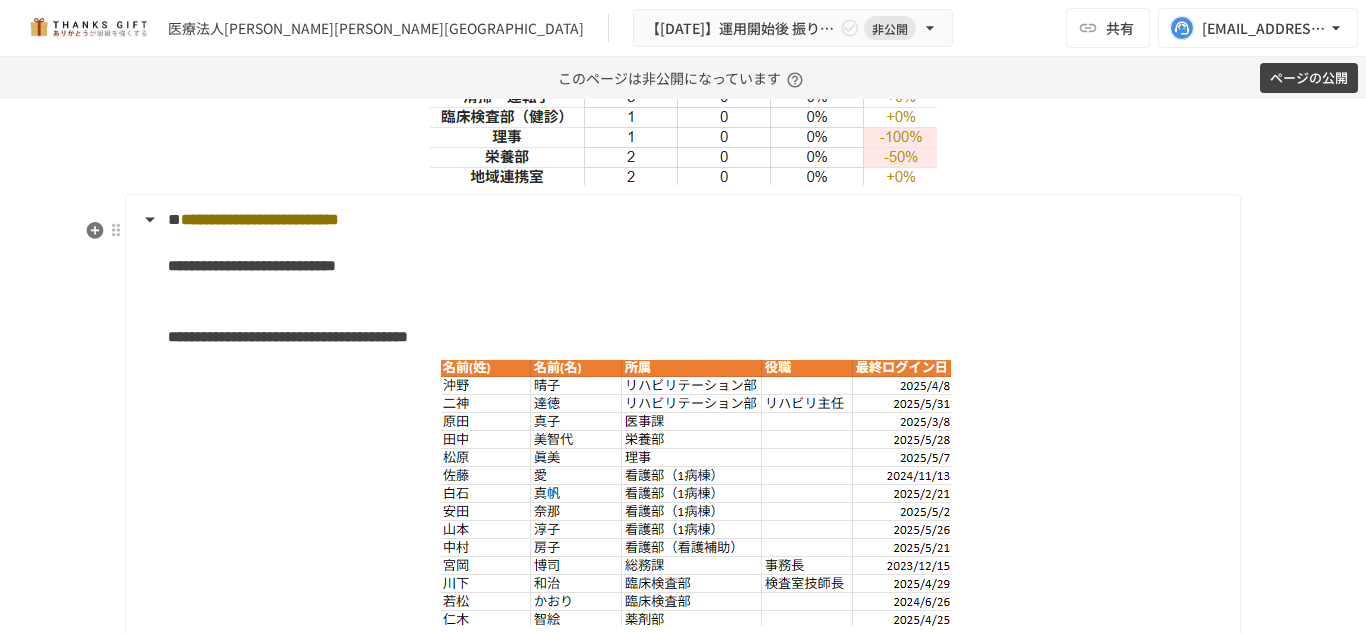 click at bounding box center [696, 302] 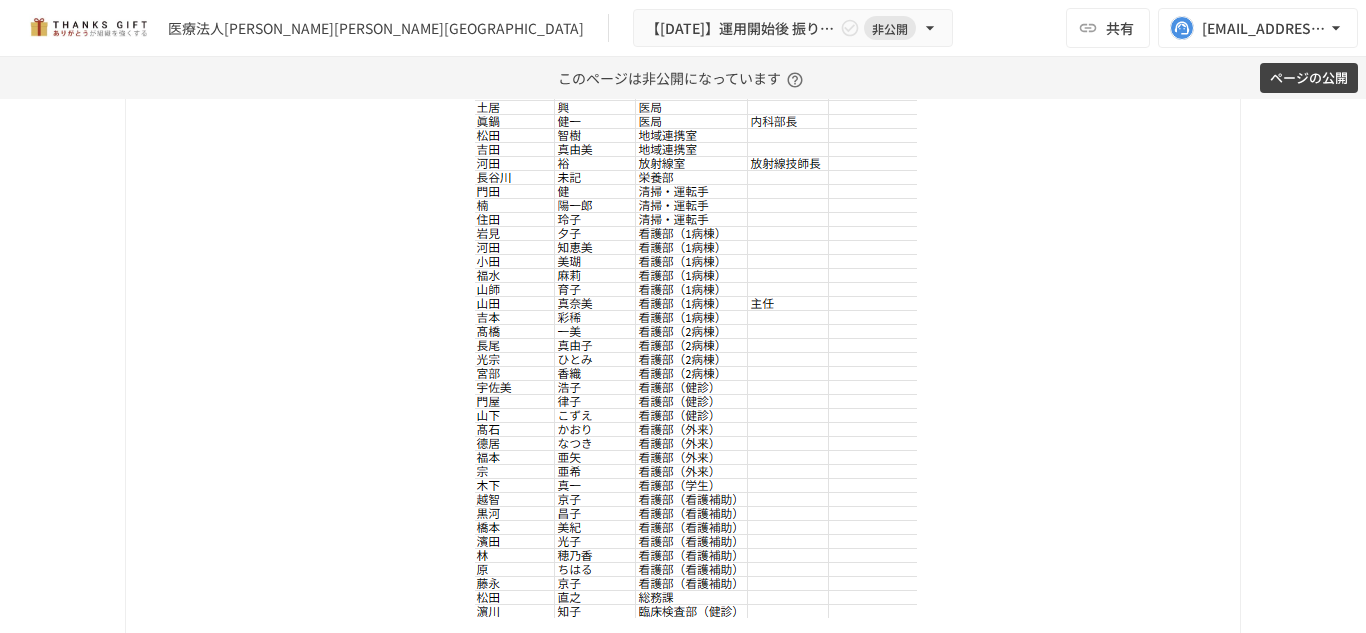 click at bounding box center (696, 303) 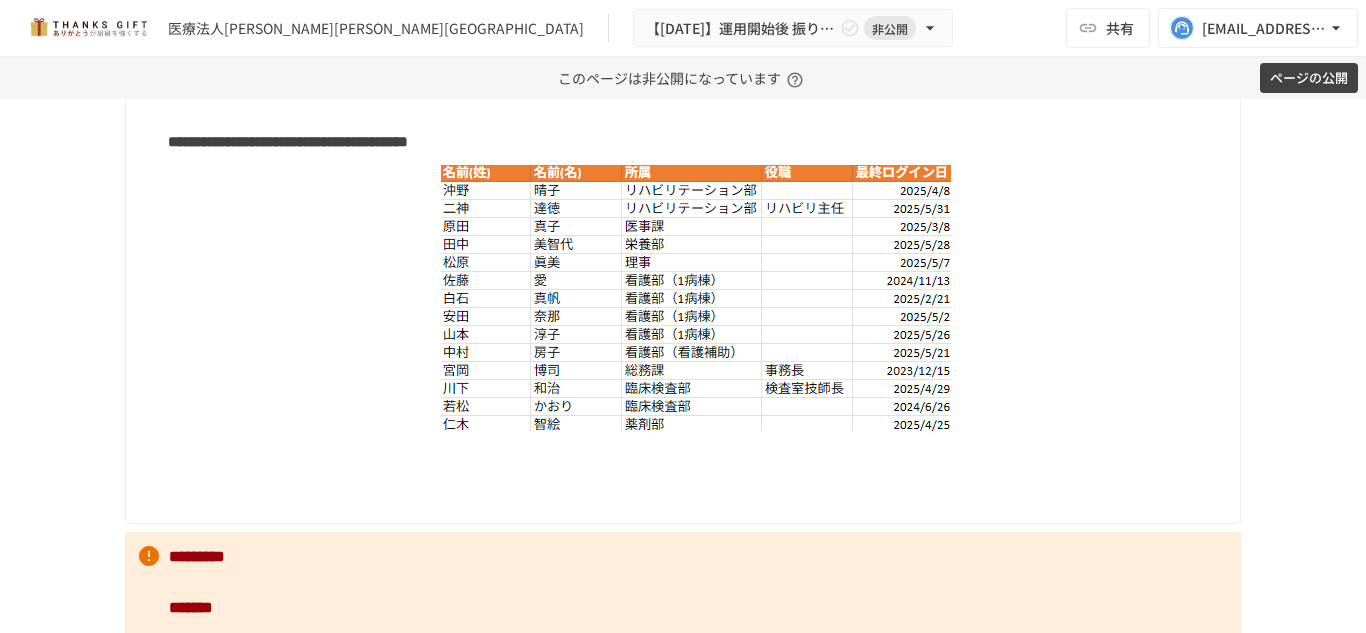 scroll, scrollTop: 3100, scrollLeft: 0, axis: vertical 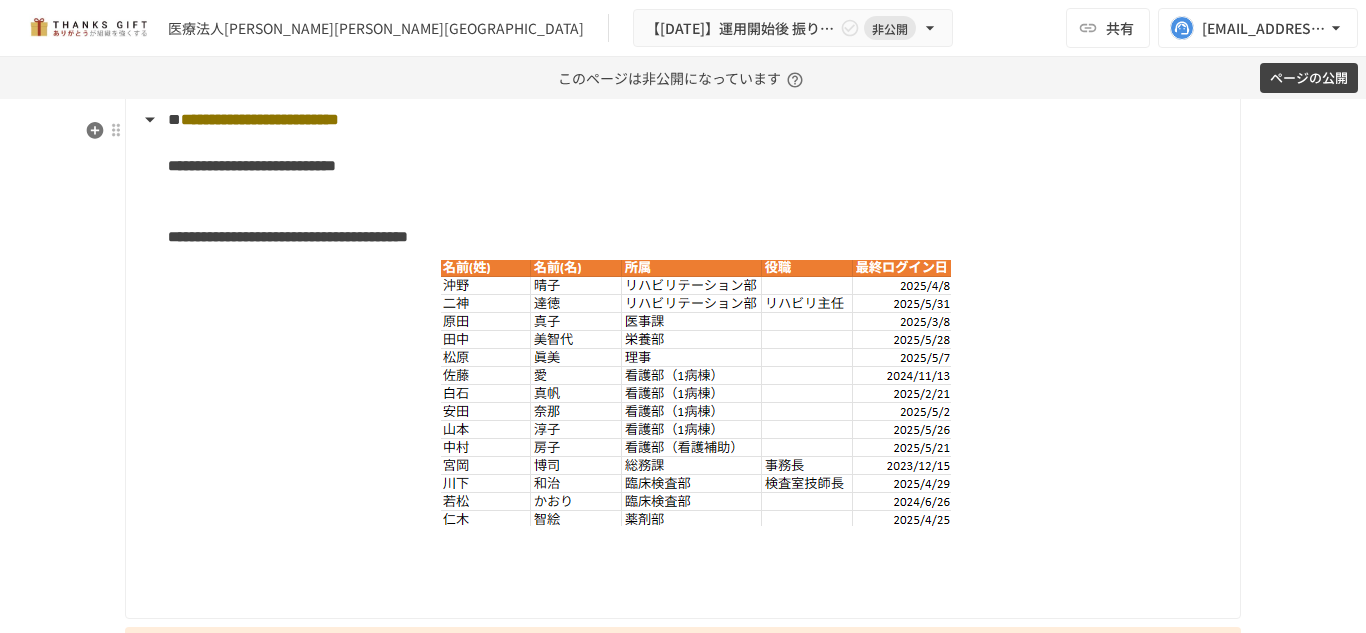 click at bounding box center (696, 202) 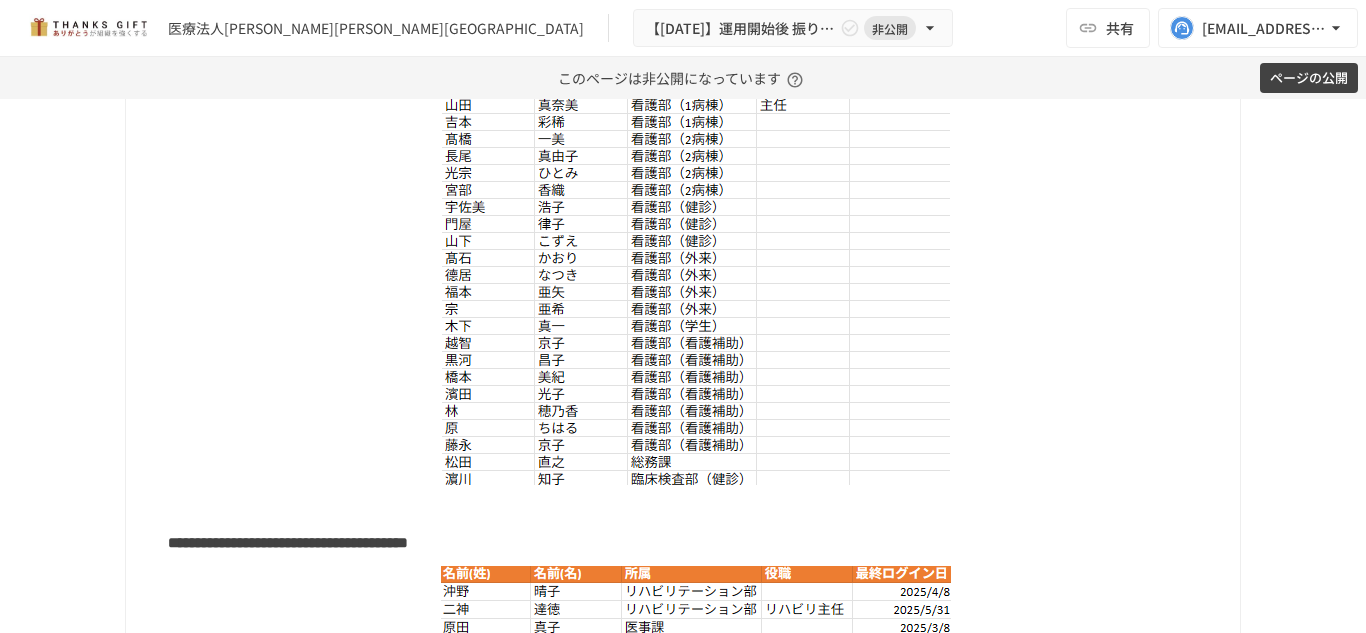scroll, scrollTop: 3600, scrollLeft: 0, axis: vertical 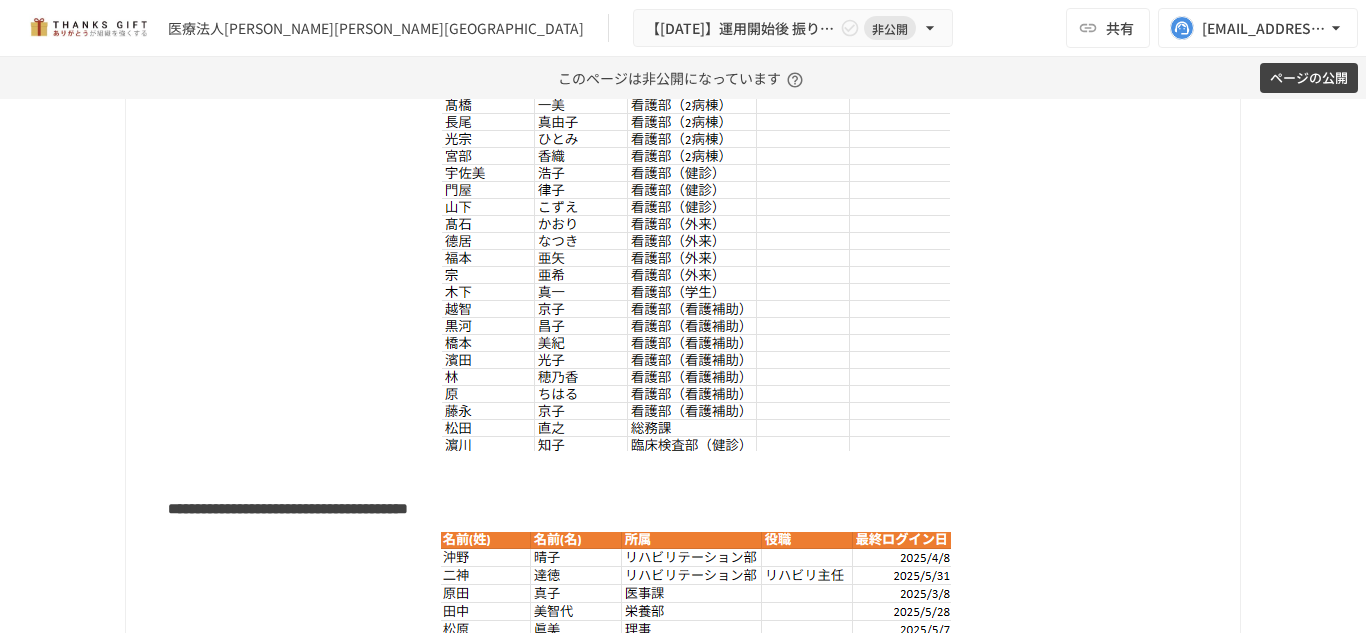 click at bounding box center [696, 474] 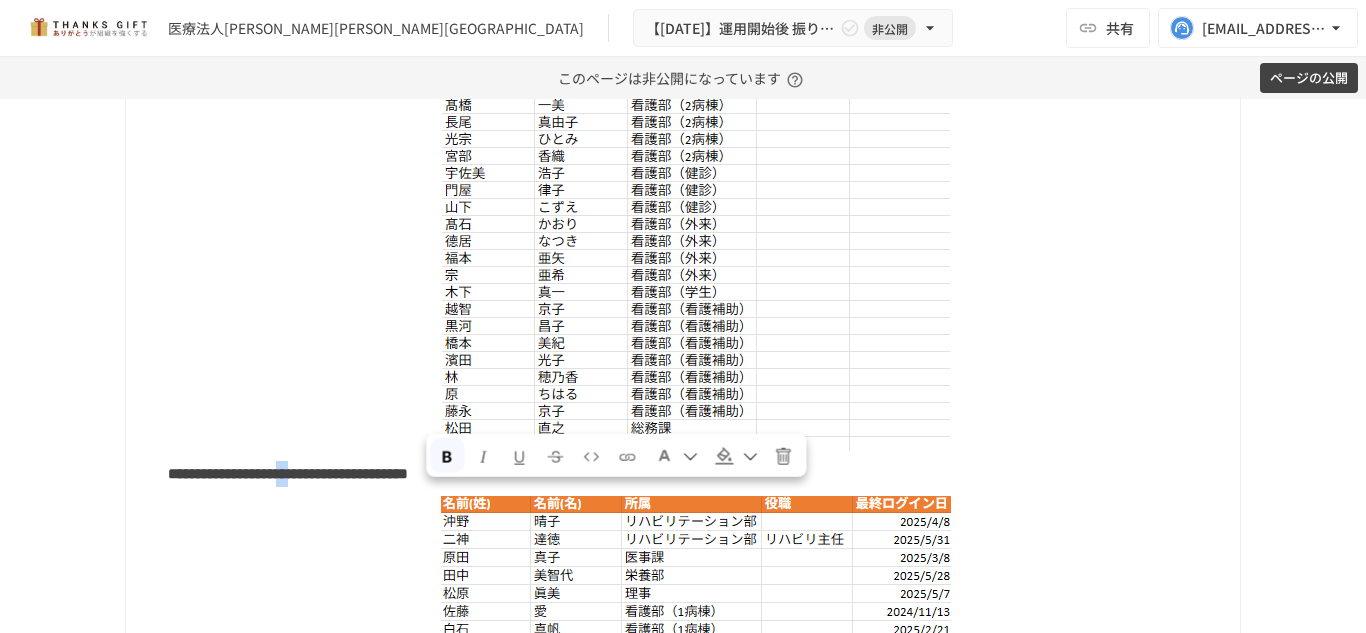 drag, startPoint x: 421, startPoint y: 499, endPoint x: 444, endPoint y: 496, distance: 23.194826 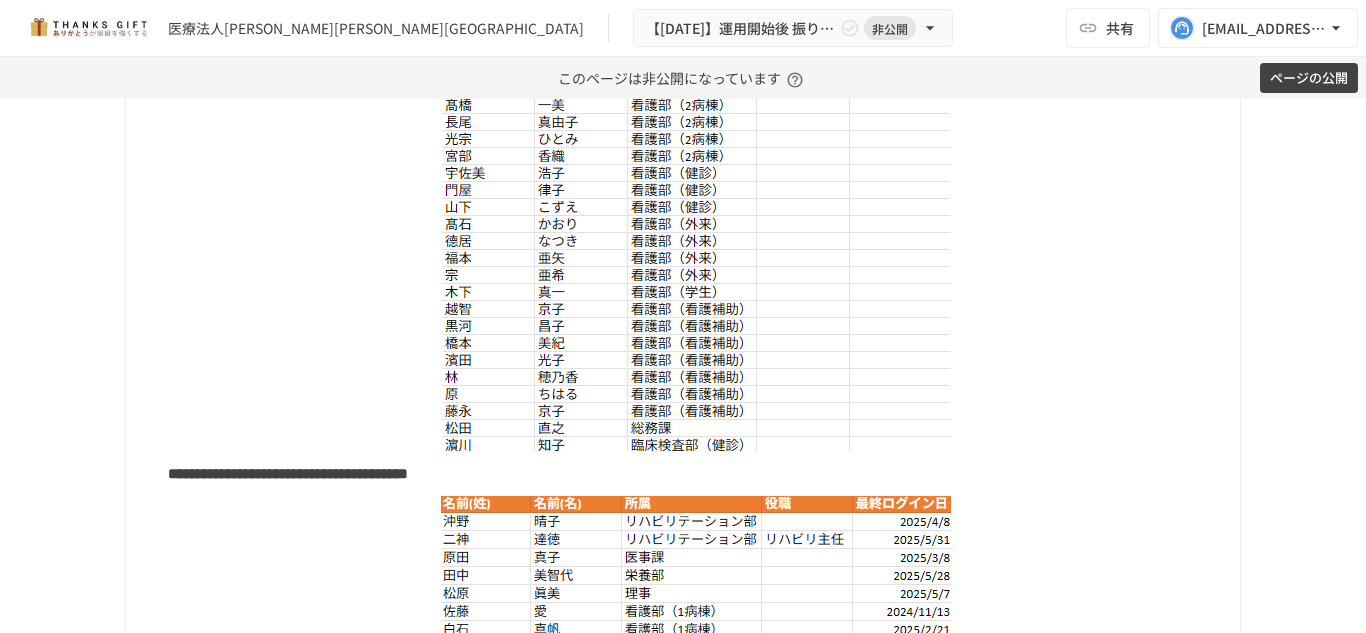 scroll, scrollTop: 3800, scrollLeft: 0, axis: vertical 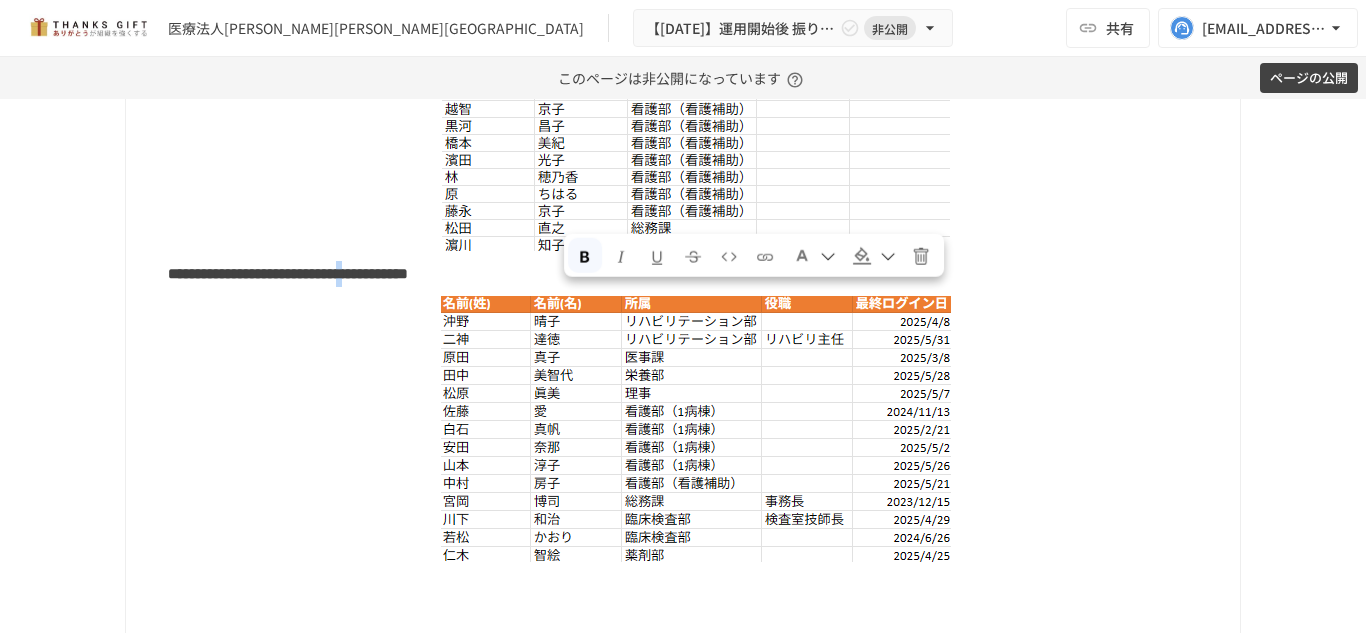 click on "********" at bounding box center (324, 273) 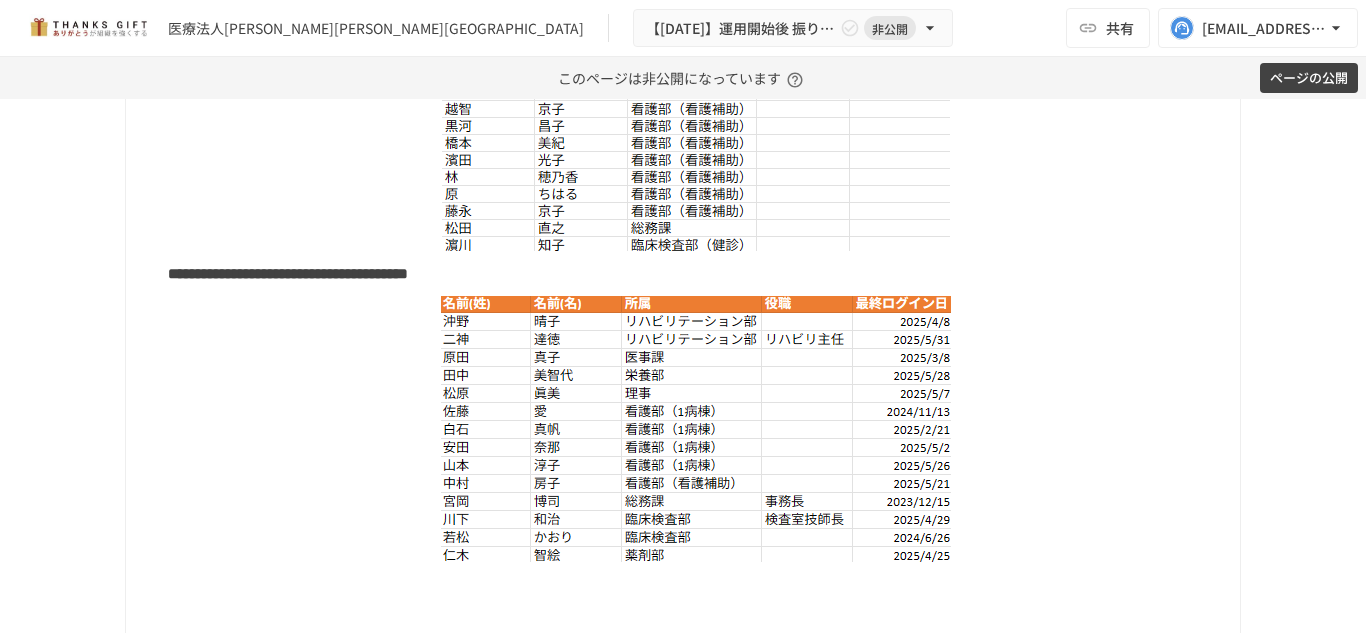 click at bounding box center [696, 429] 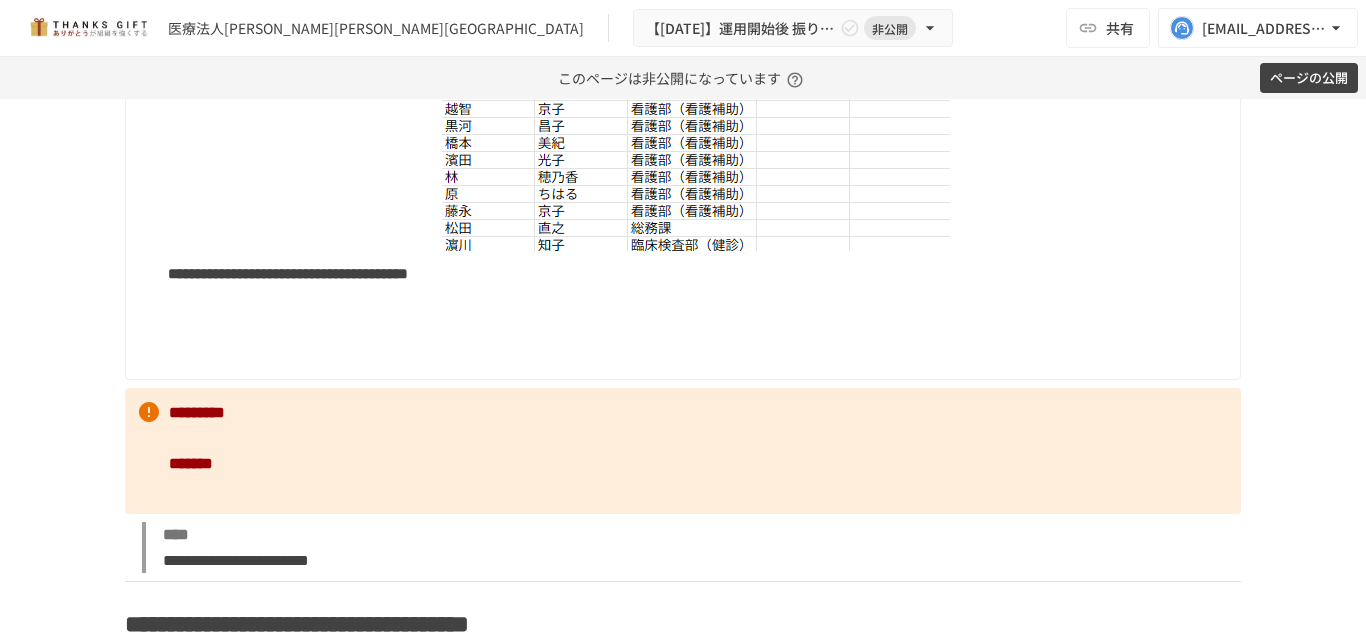 click on "**********" at bounding box center (681, -105) 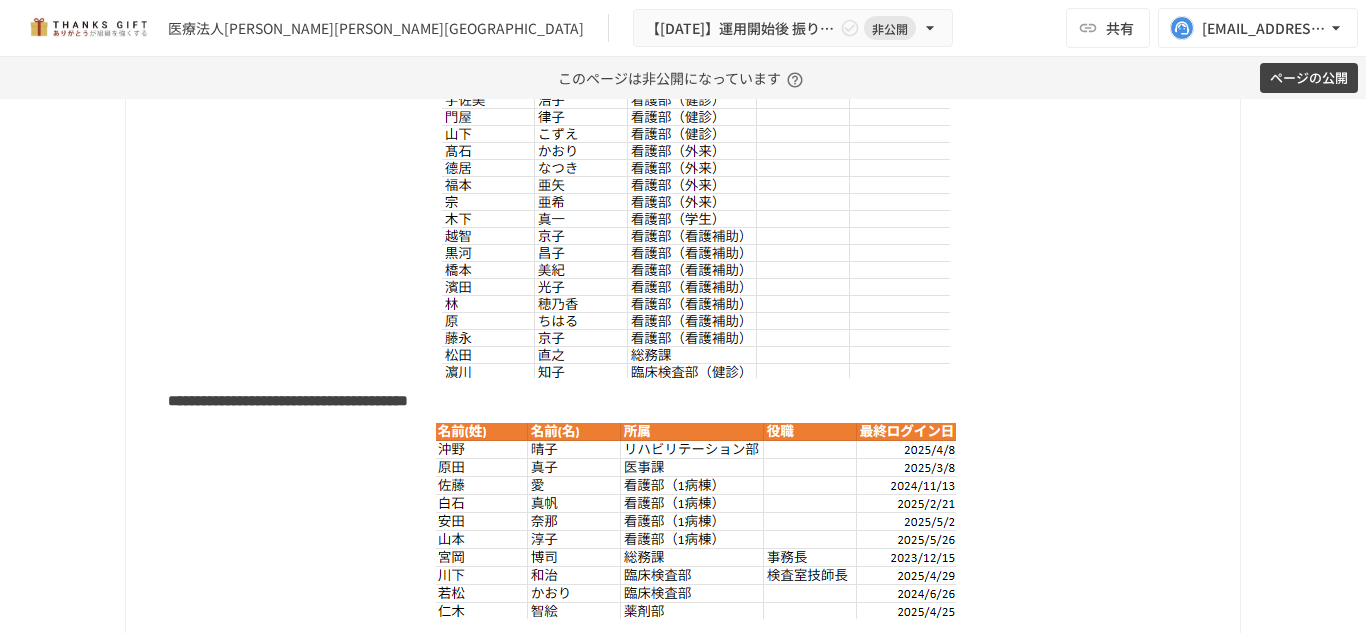 scroll, scrollTop: 4000, scrollLeft: 0, axis: vertical 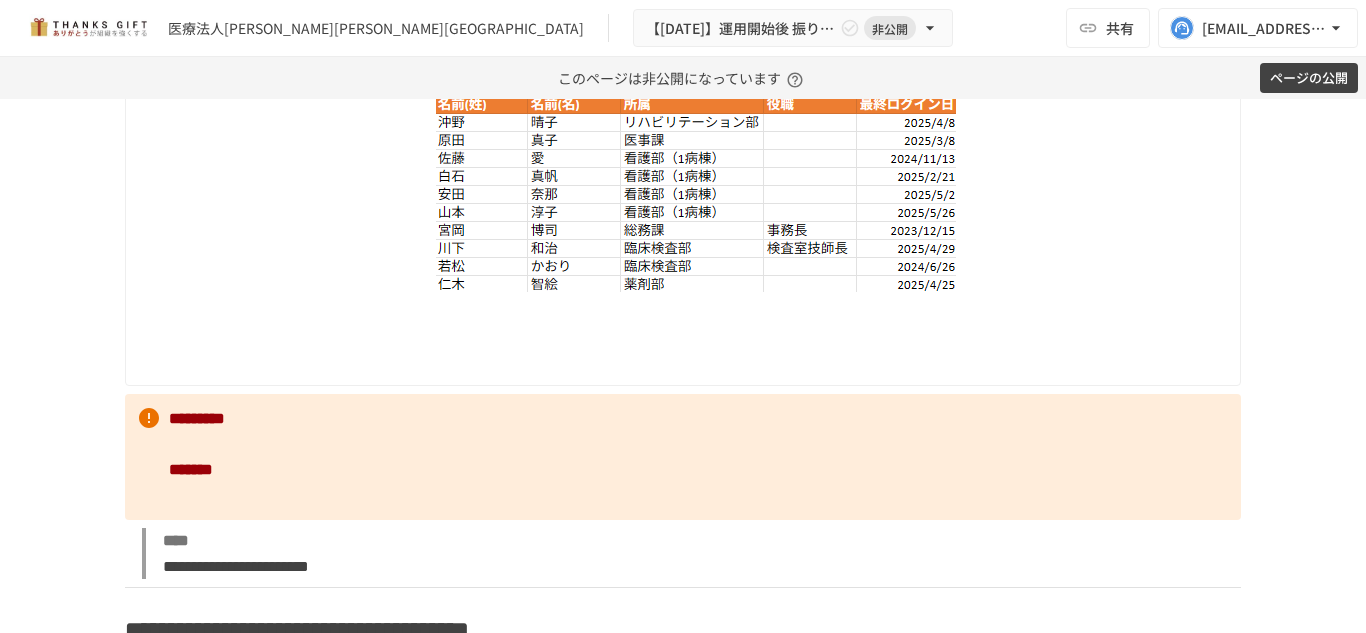 click at bounding box center (696, 315) 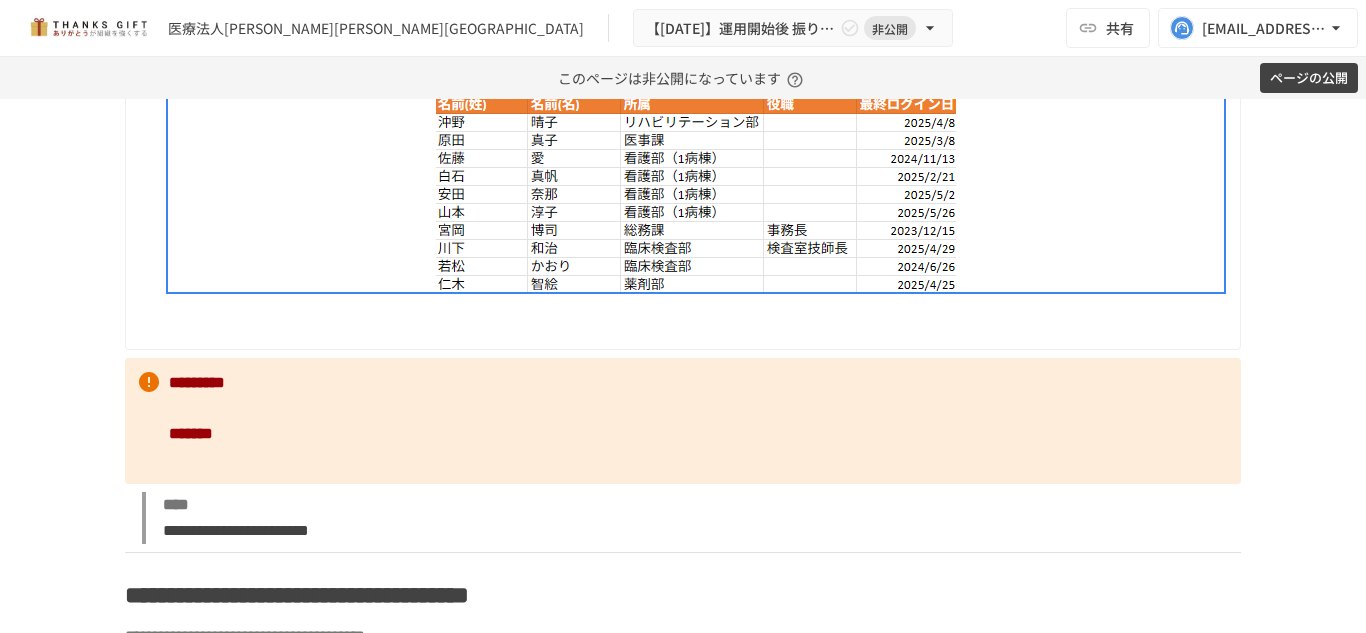 click on "**********" at bounding box center [683, -228] 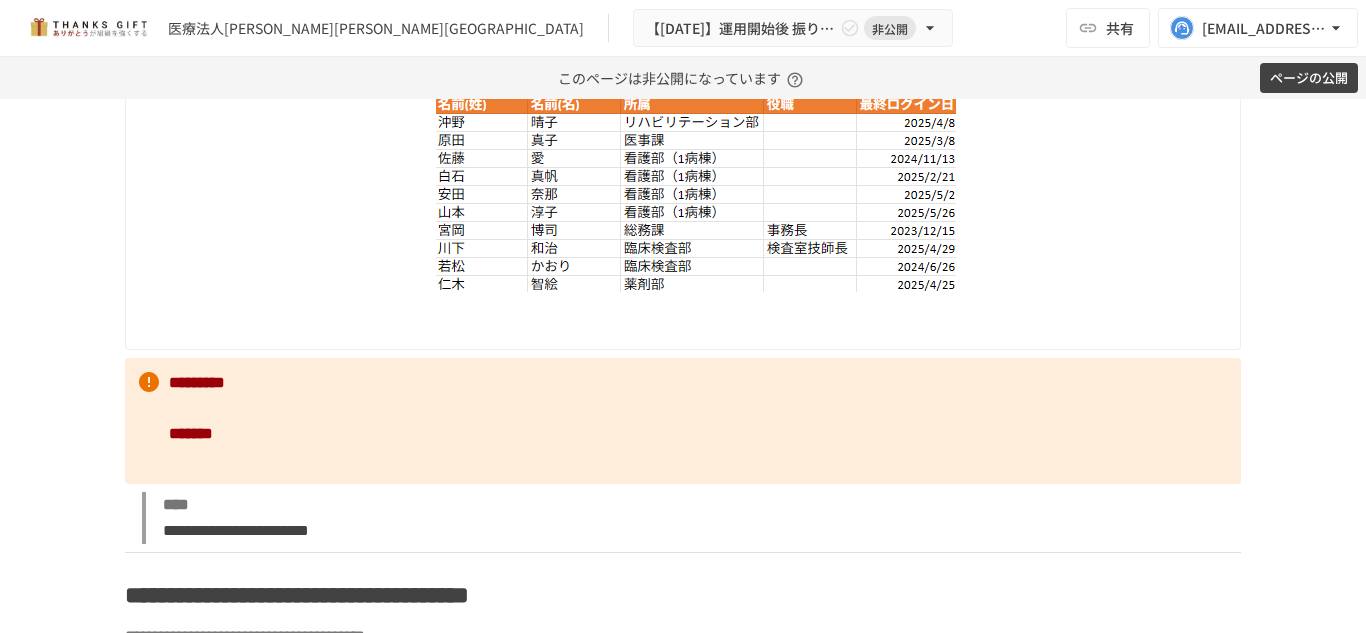 click at bounding box center (696, 315) 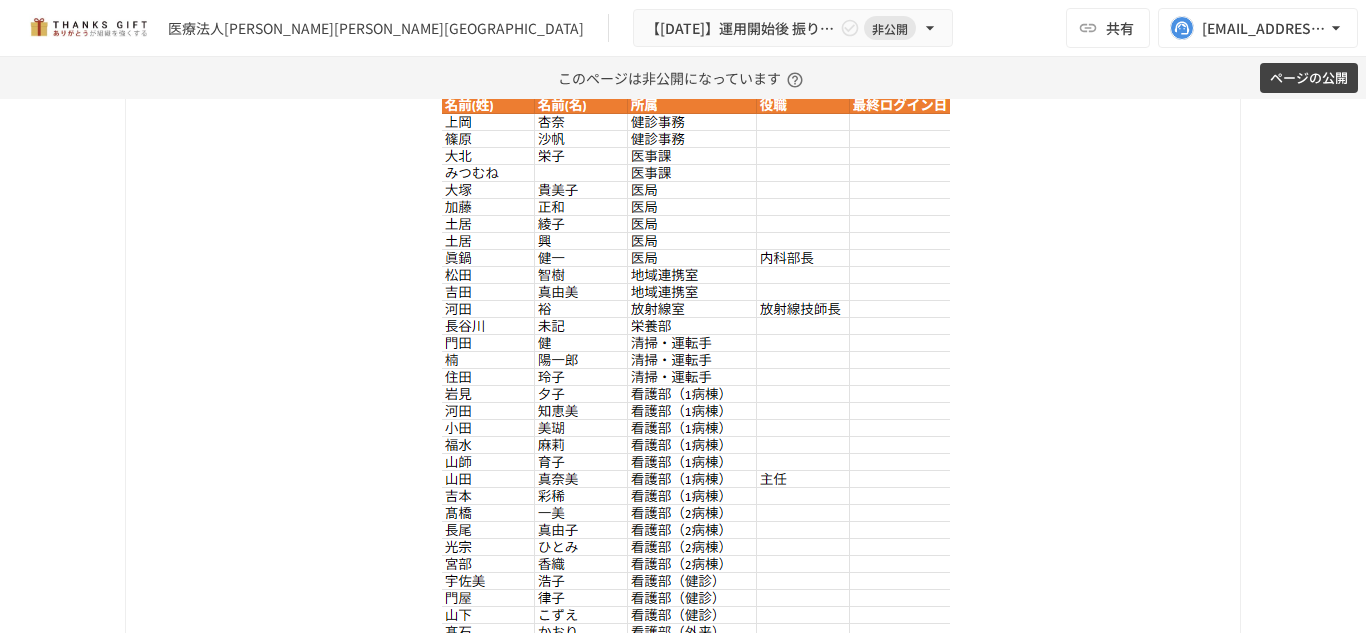 scroll, scrollTop: 2800, scrollLeft: 0, axis: vertical 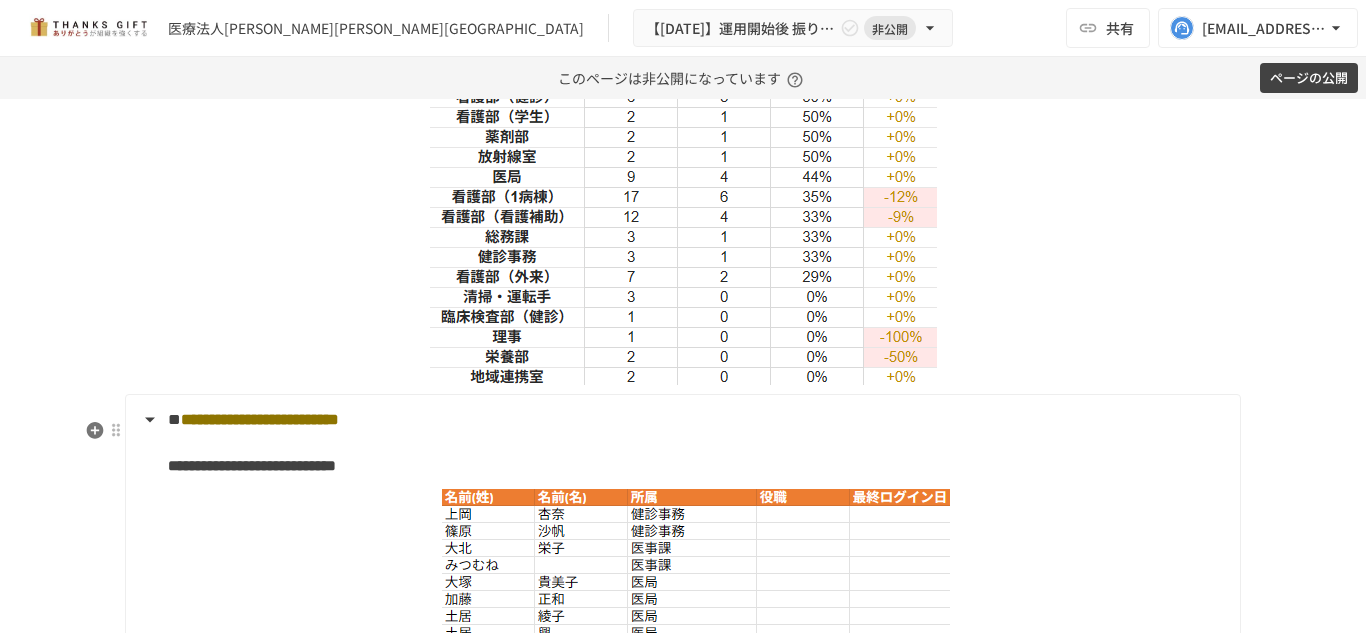 click on "**********" at bounding box center (681, 420) 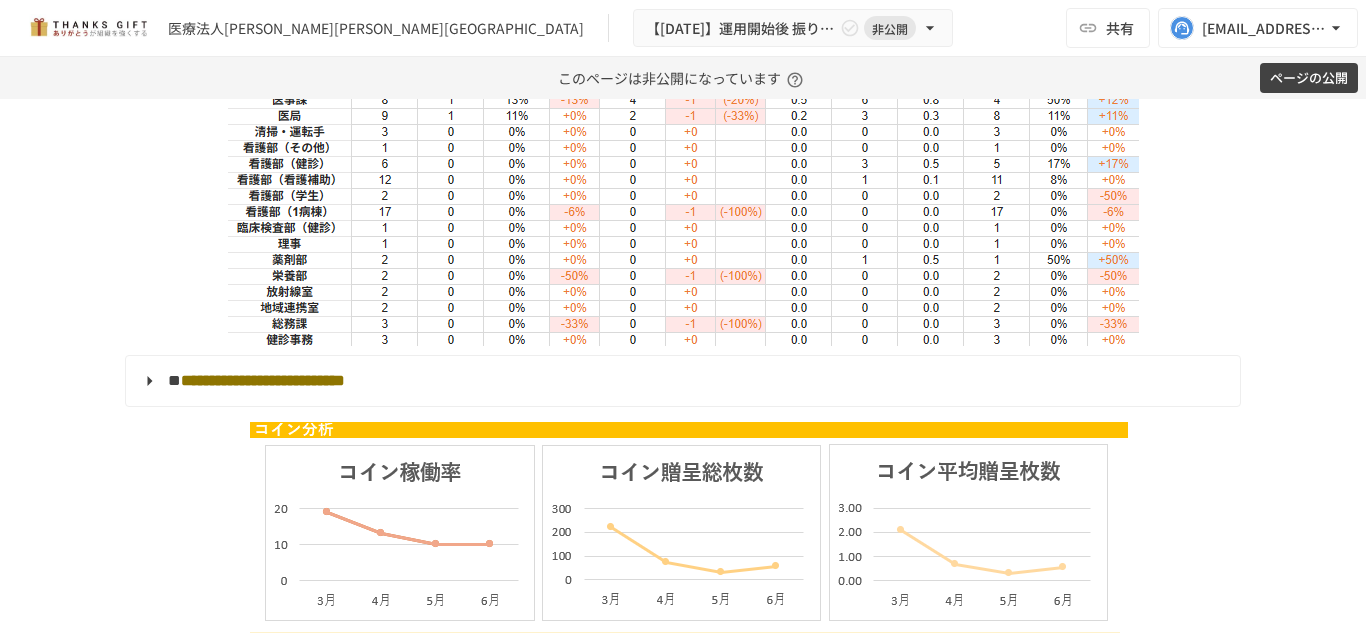 scroll, scrollTop: 3700, scrollLeft: 0, axis: vertical 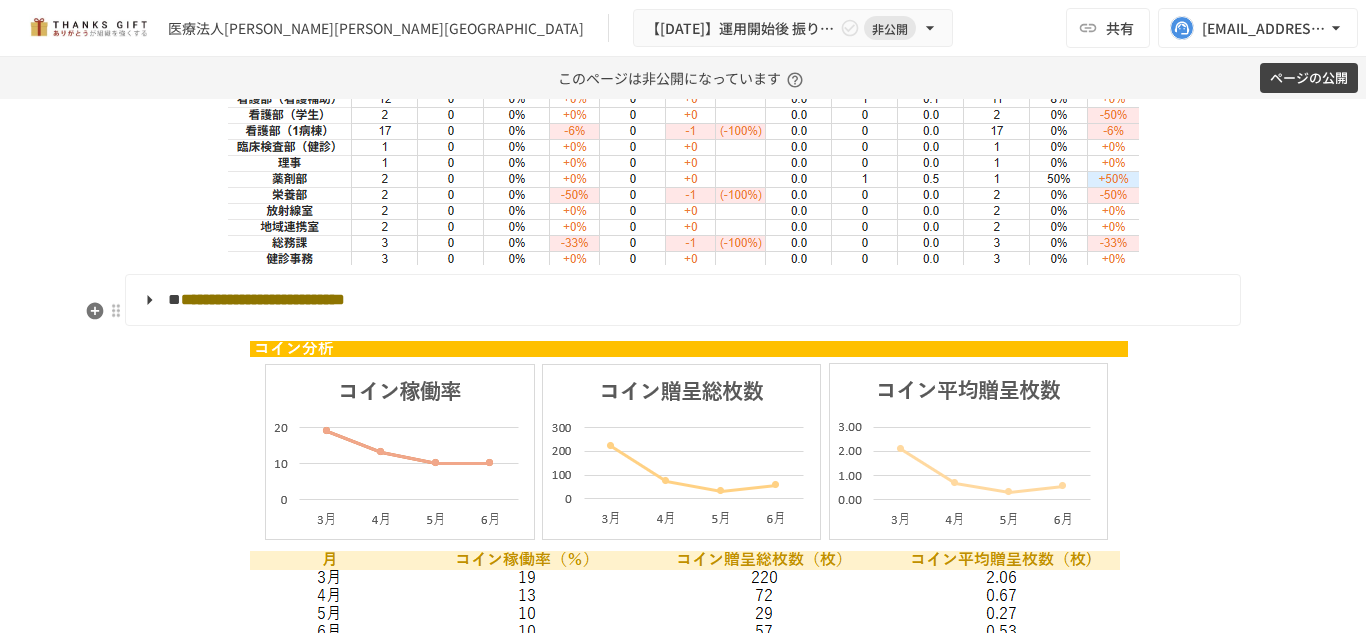 drag, startPoint x: 152, startPoint y: 334, endPoint x: 205, endPoint y: 334, distance: 53 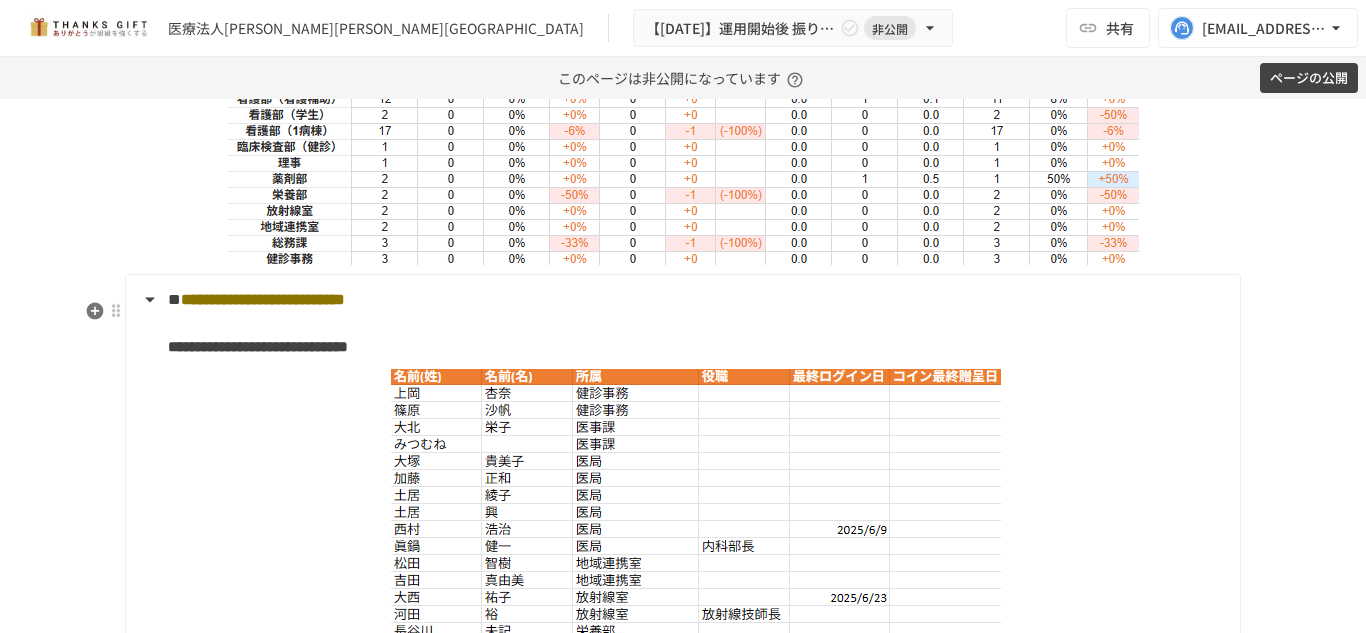 scroll, scrollTop: 3900, scrollLeft: 0, axis: vertical 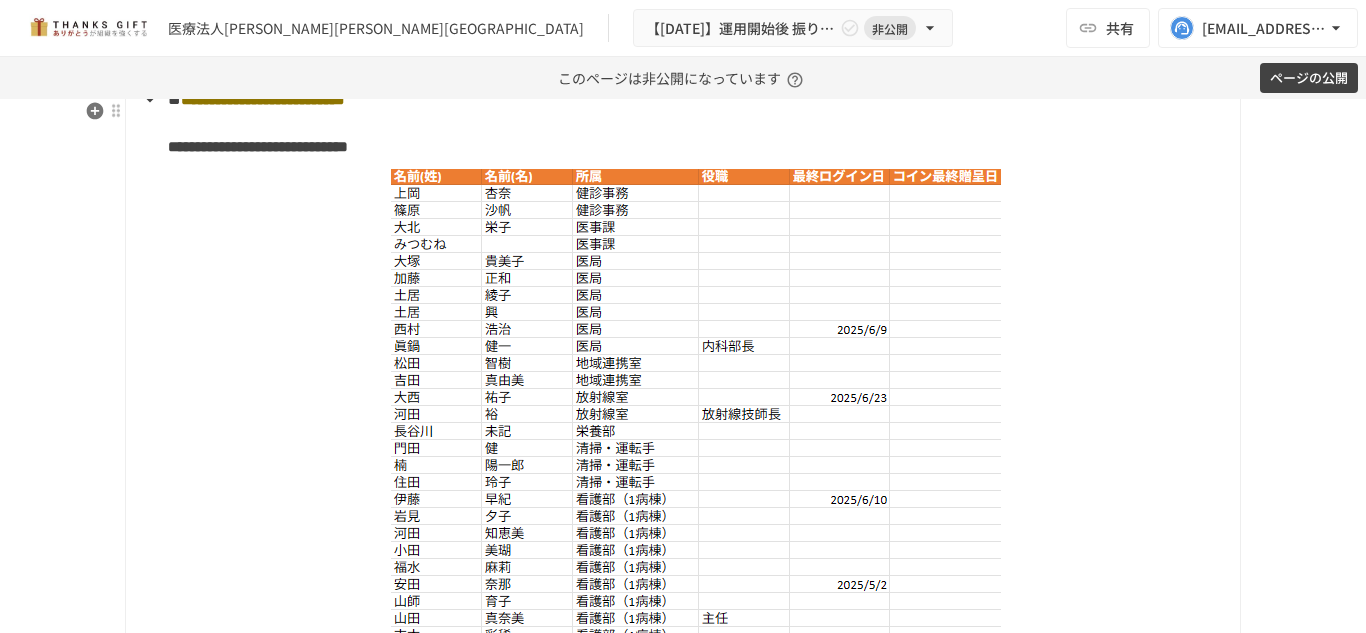 click at bounding box center [696, 559] 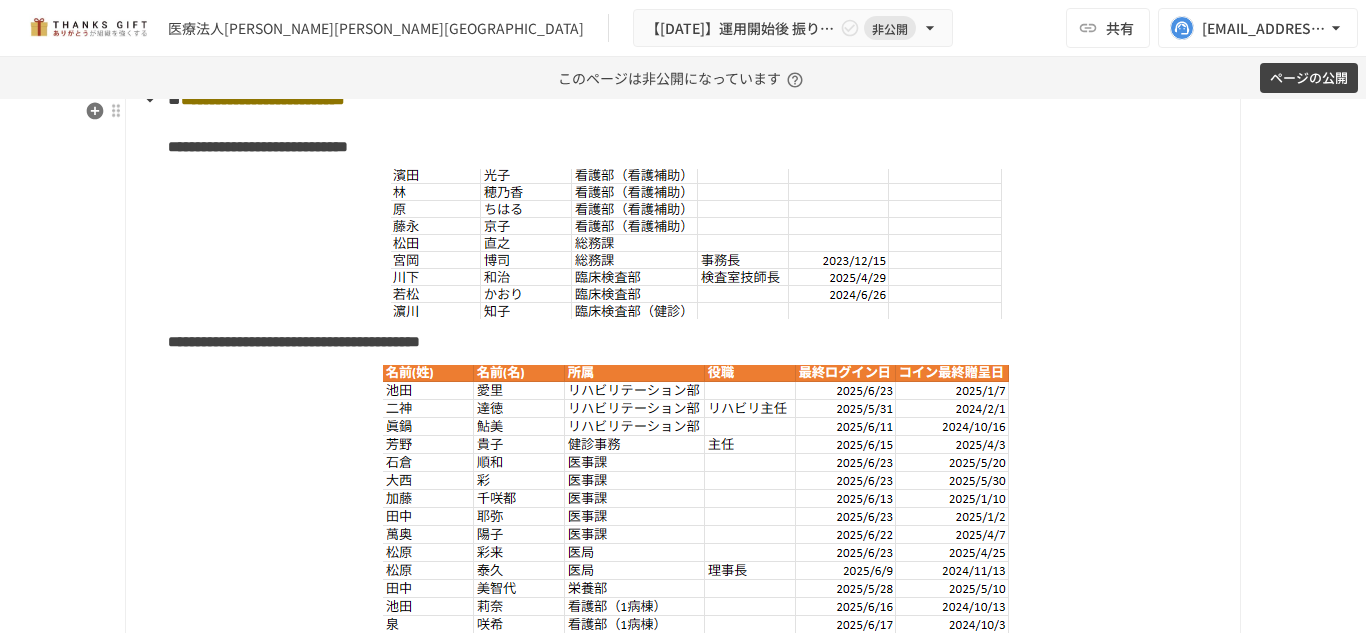 click at bounding box center (696, 244) 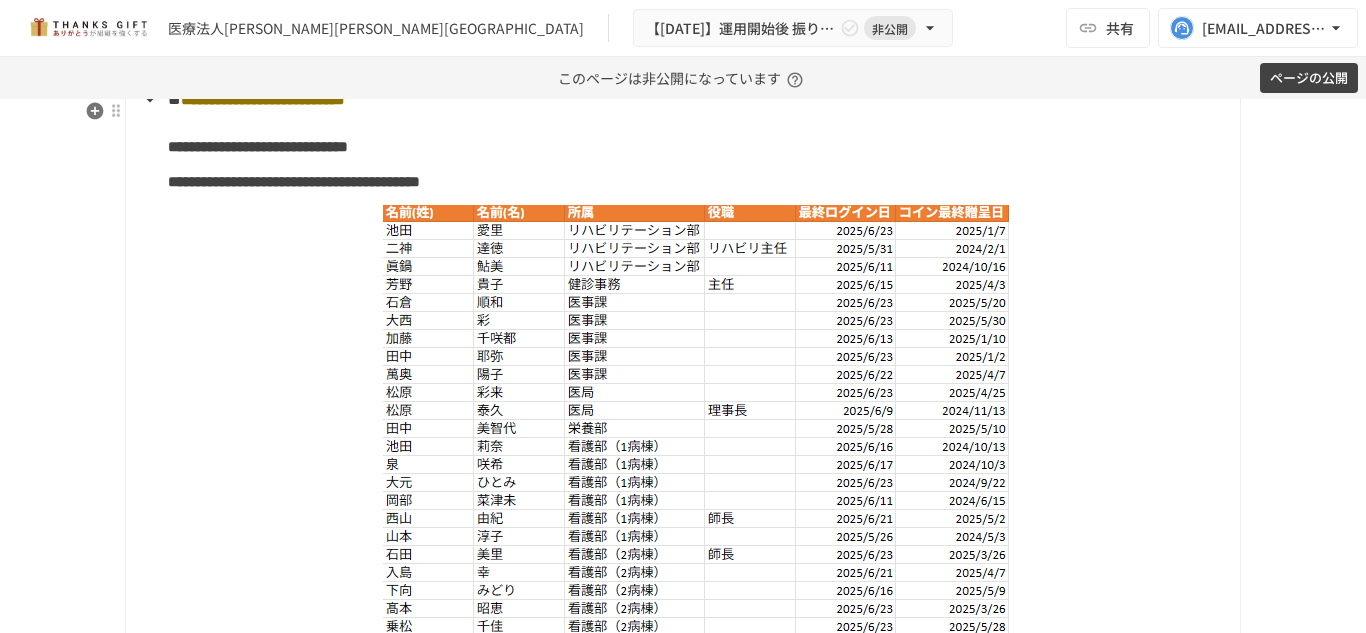 click at bounding box center [696, 536] 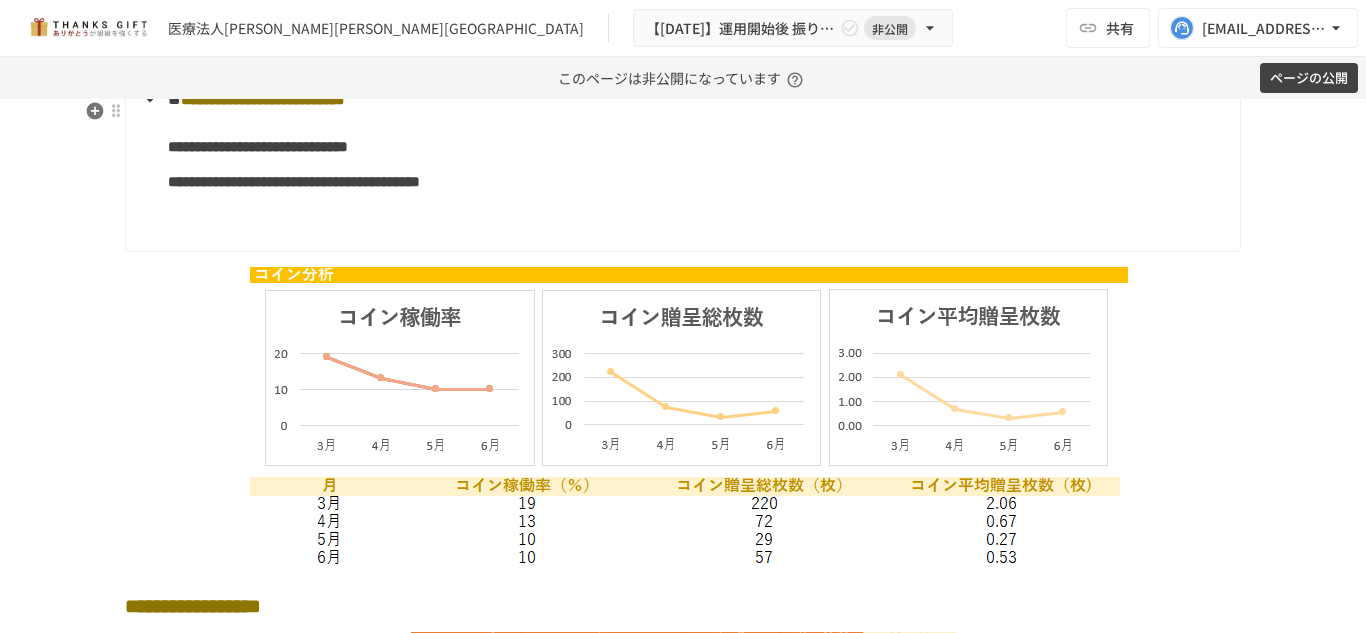 click on "**********" at bounding box center [696, 147] 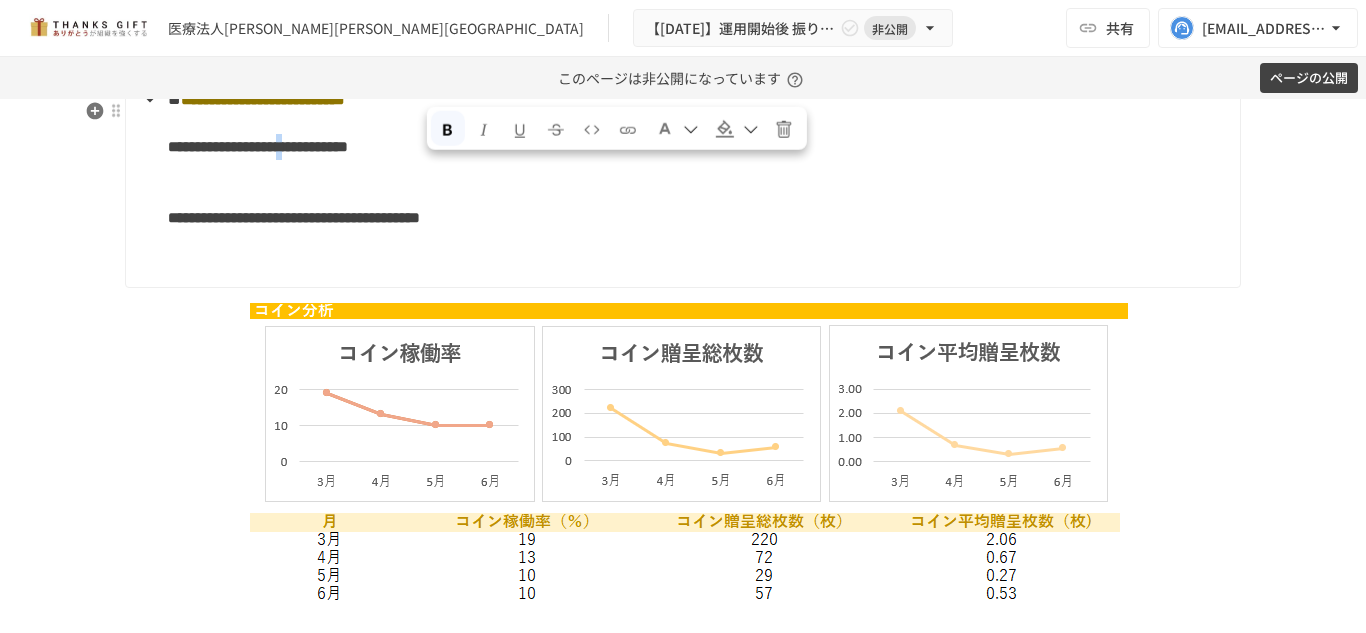 click on "**********" at bounding box center [258, 146] 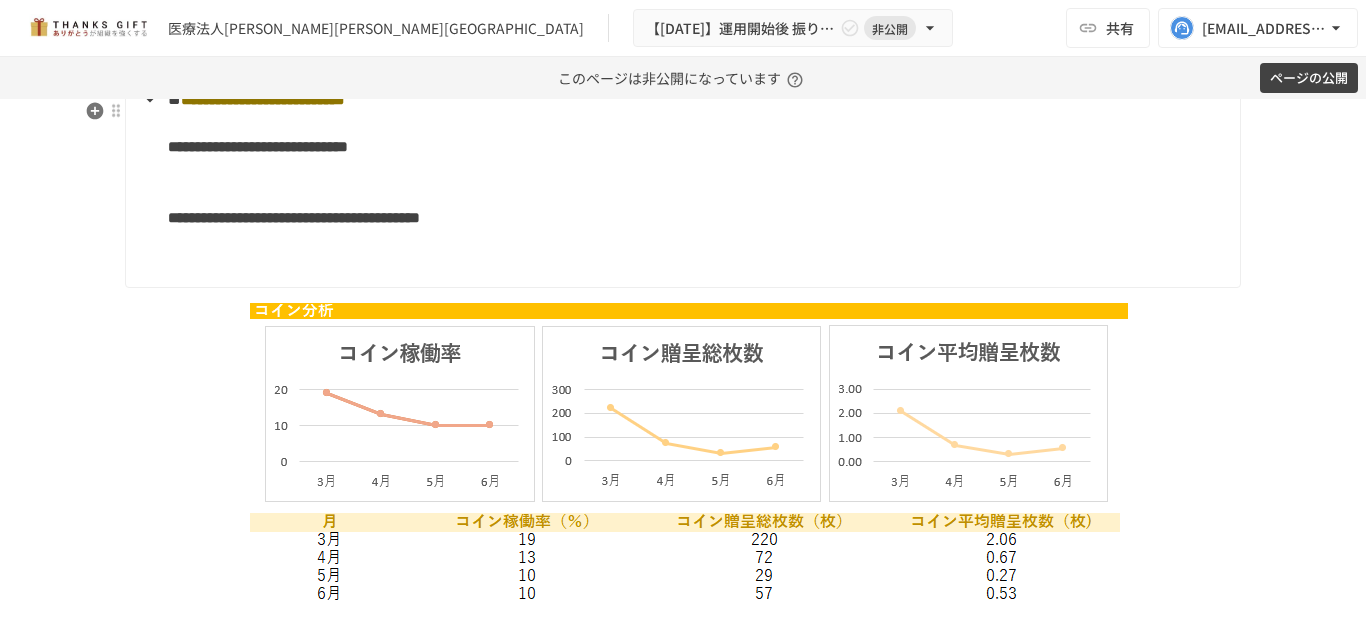 click on "**********" at bounding box center [681, 190] 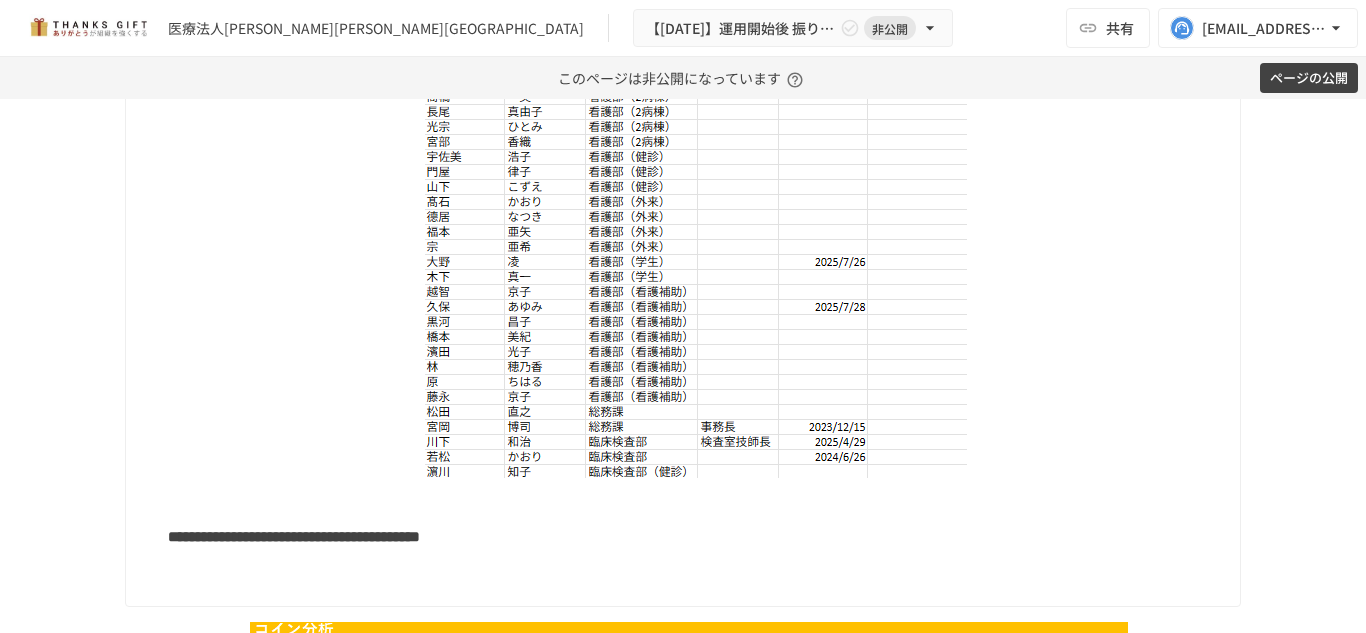 scroll, scrollTop: 4400, scrollLeft: 0, axis: vertical 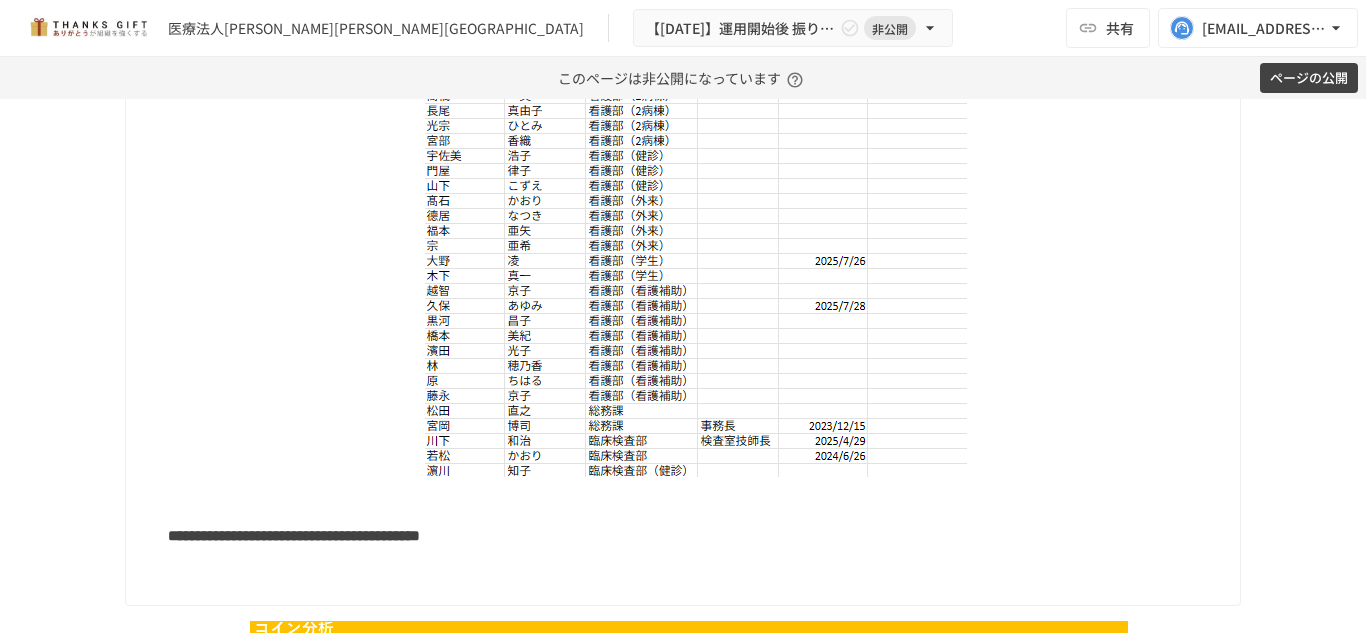 click at bounding box center [696, 500] 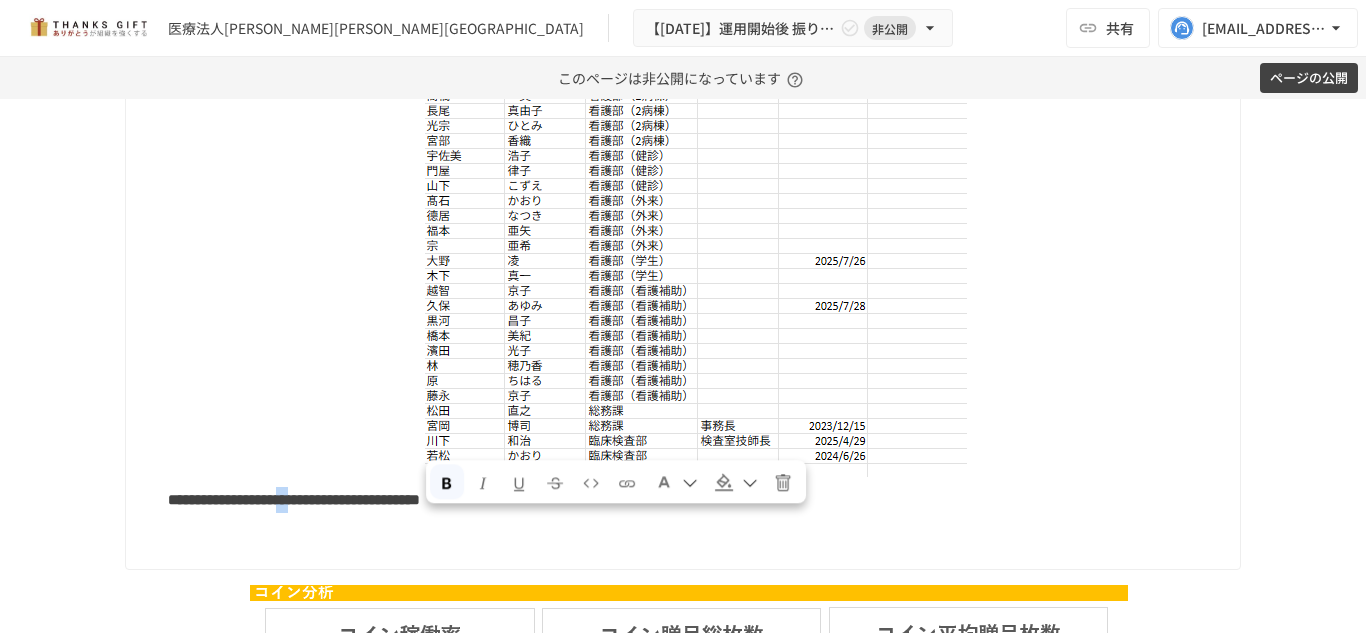drag, startPoint x: 420, startPoint y: 529, endPoint x: 441, endPoint y: 525, distance: 21.377558 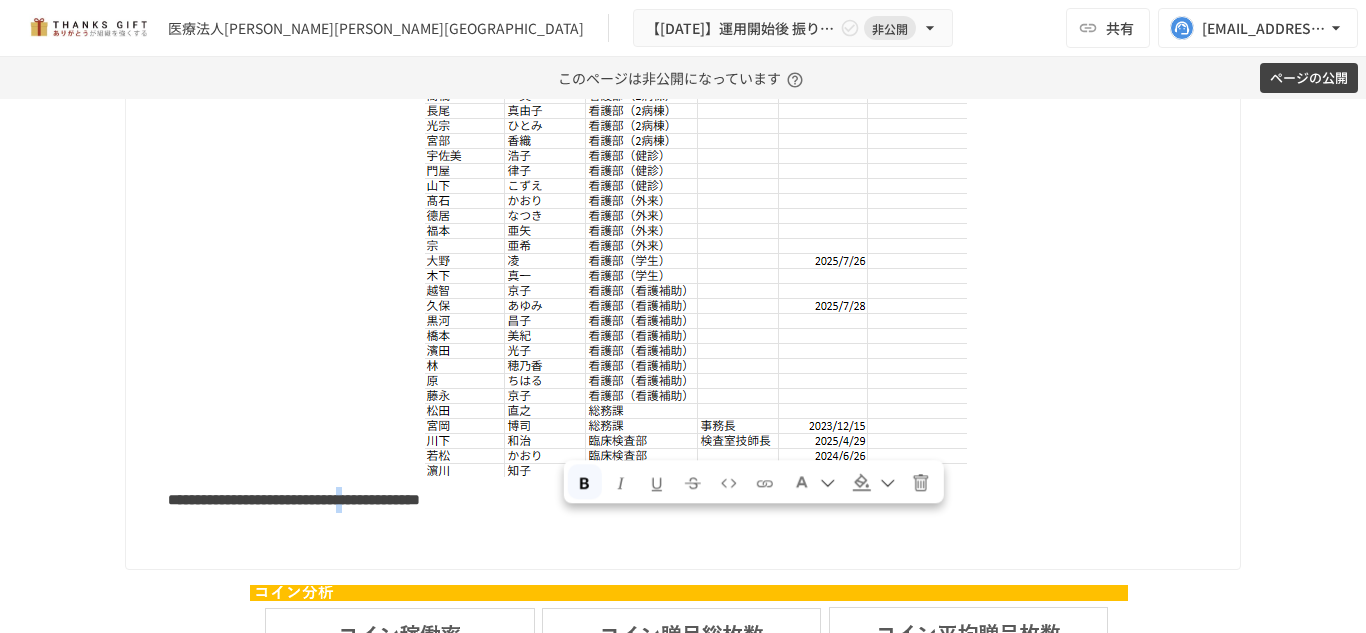 click on "**********" at bounding box center (294, 499) 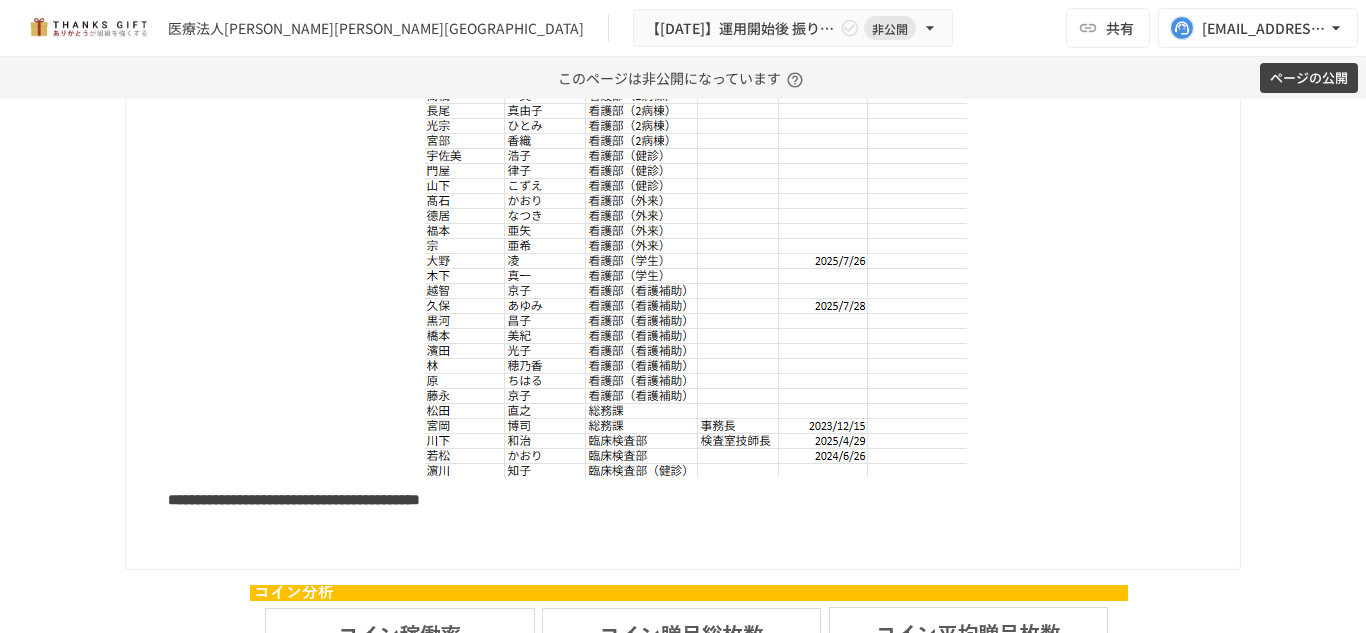 click at bounding box center (696, 536) 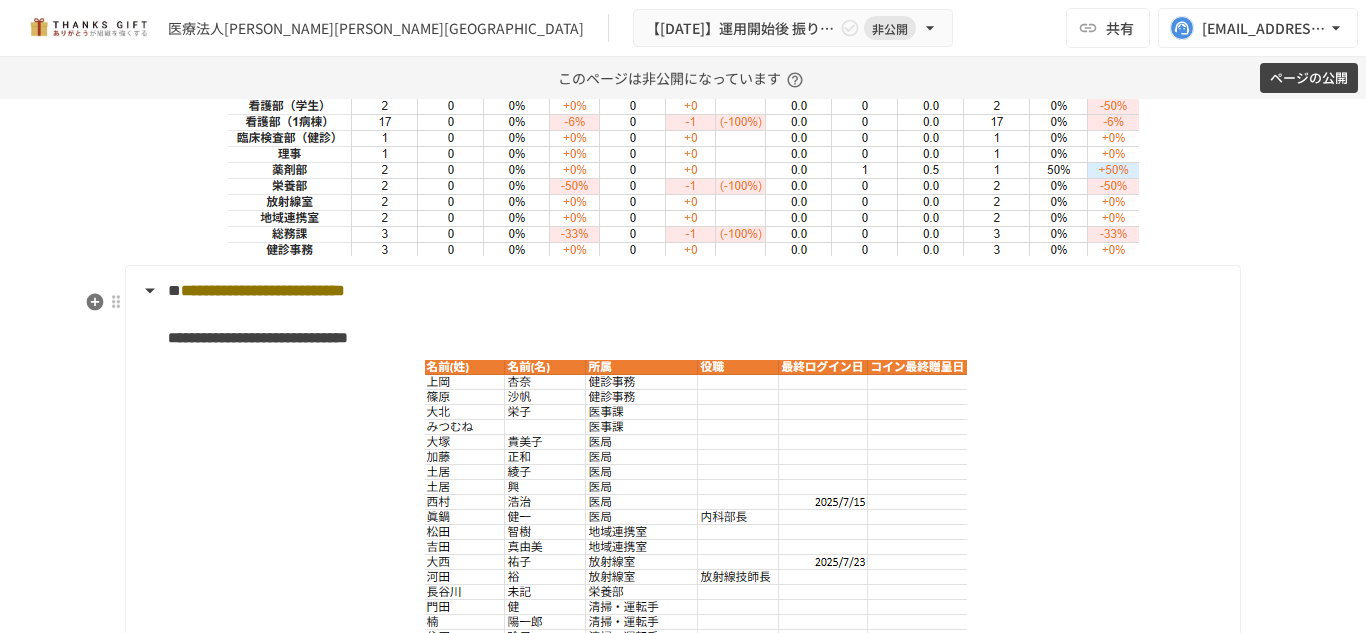 scroll, scrollTop: 3700, scrollLeft: 0, axis: vertical 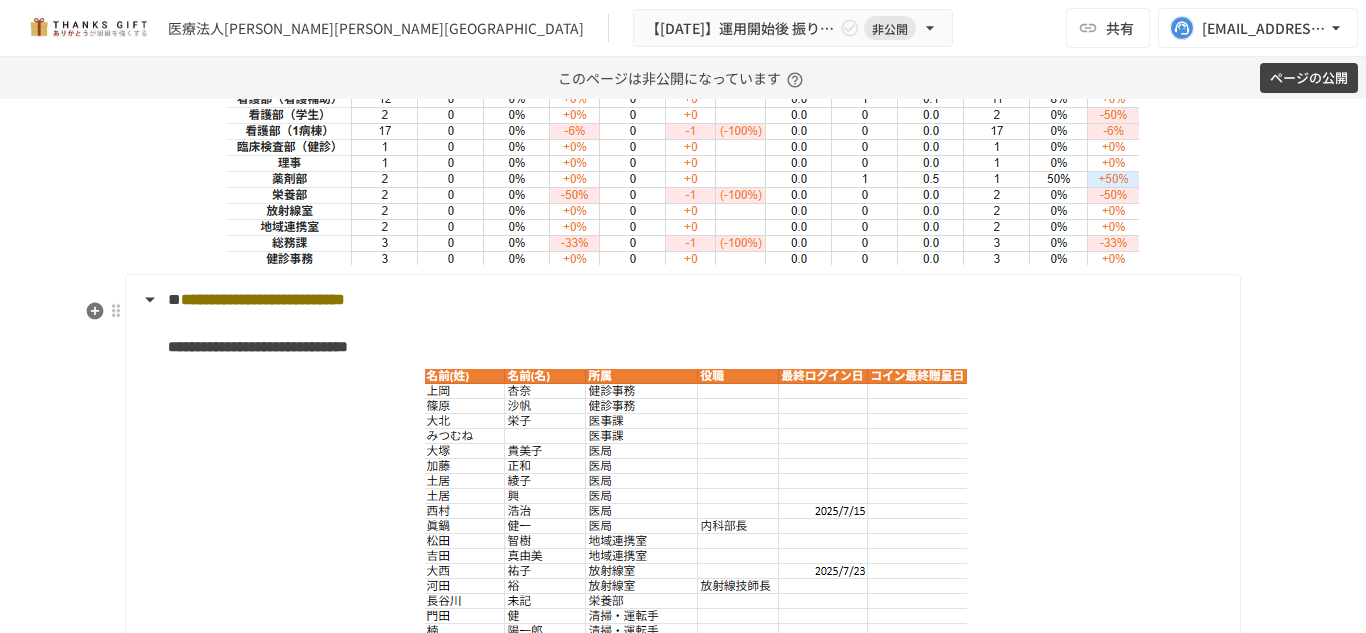 click on "**********" at bounding box center [681, 300] 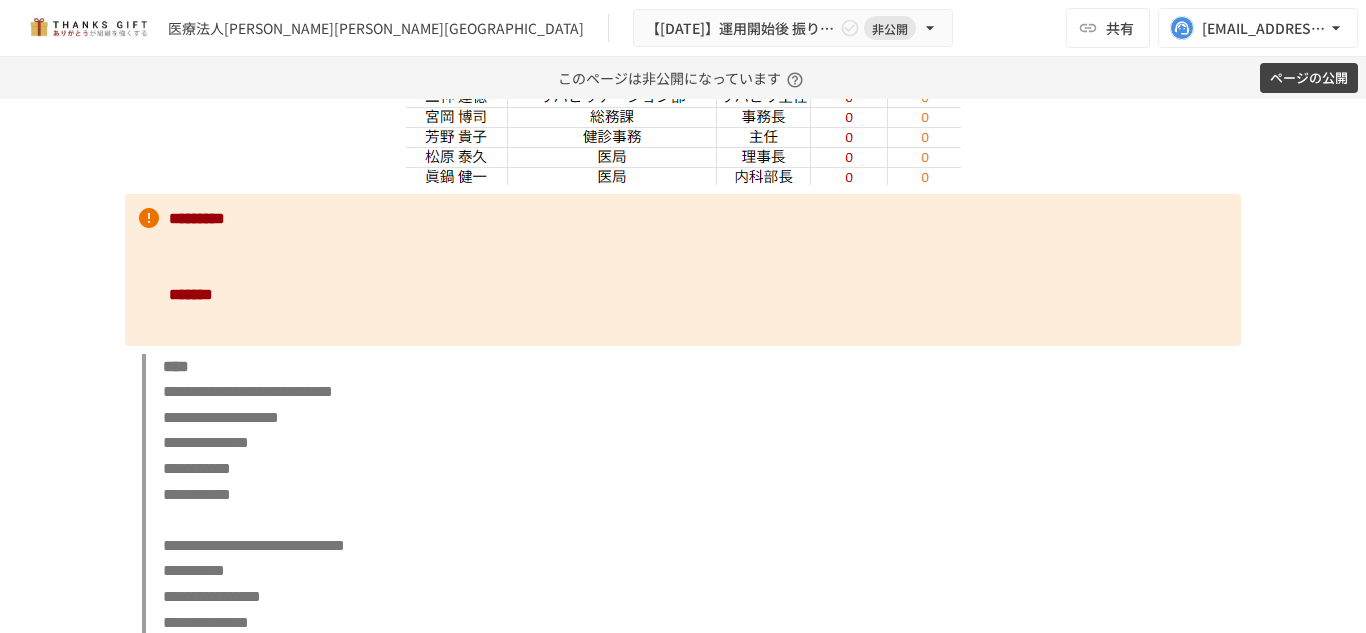 scroll, scrollTop: 5100, scrollLeft: 0, axis: vertical 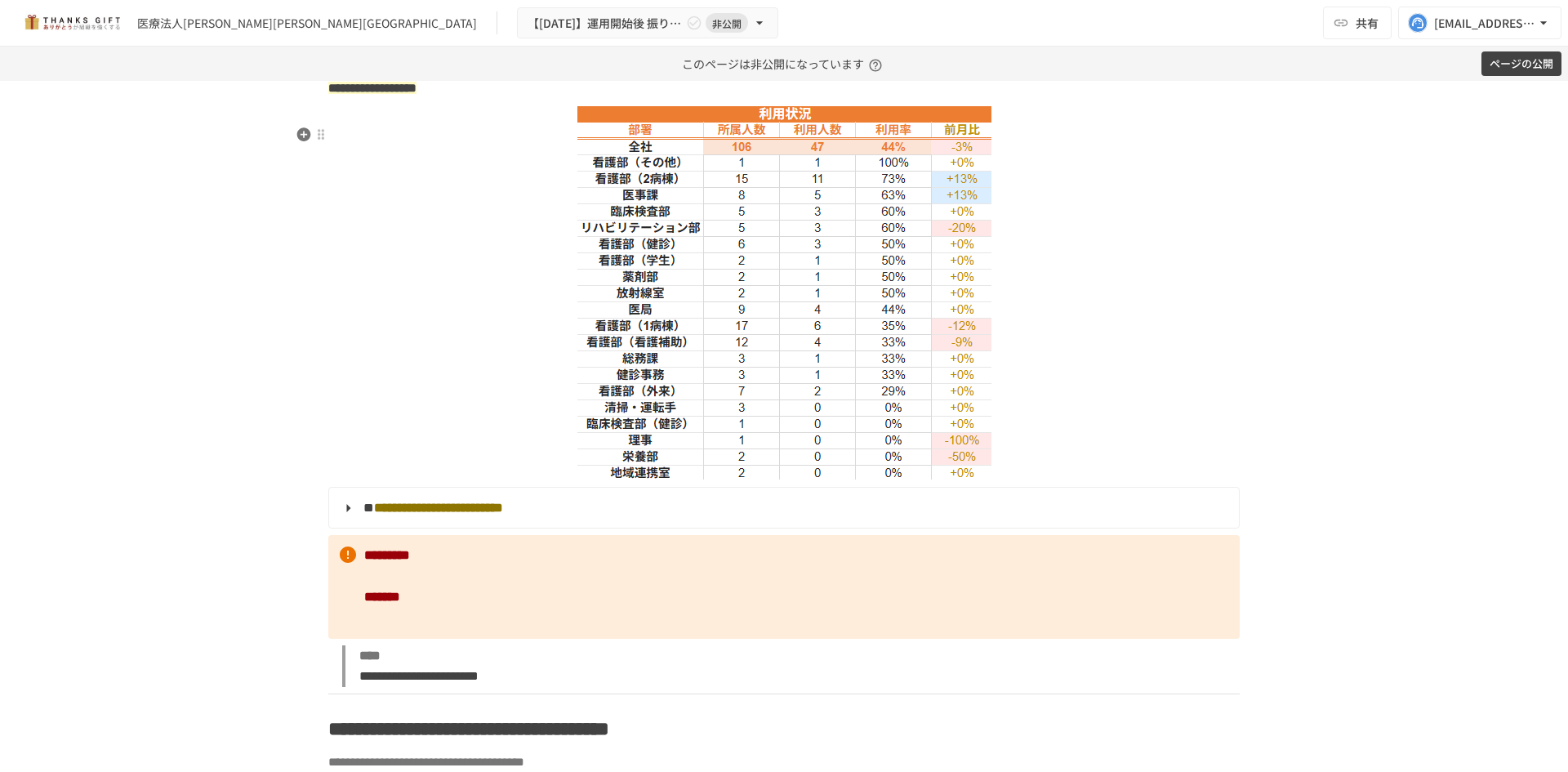 click at bounding box center (784, 292) 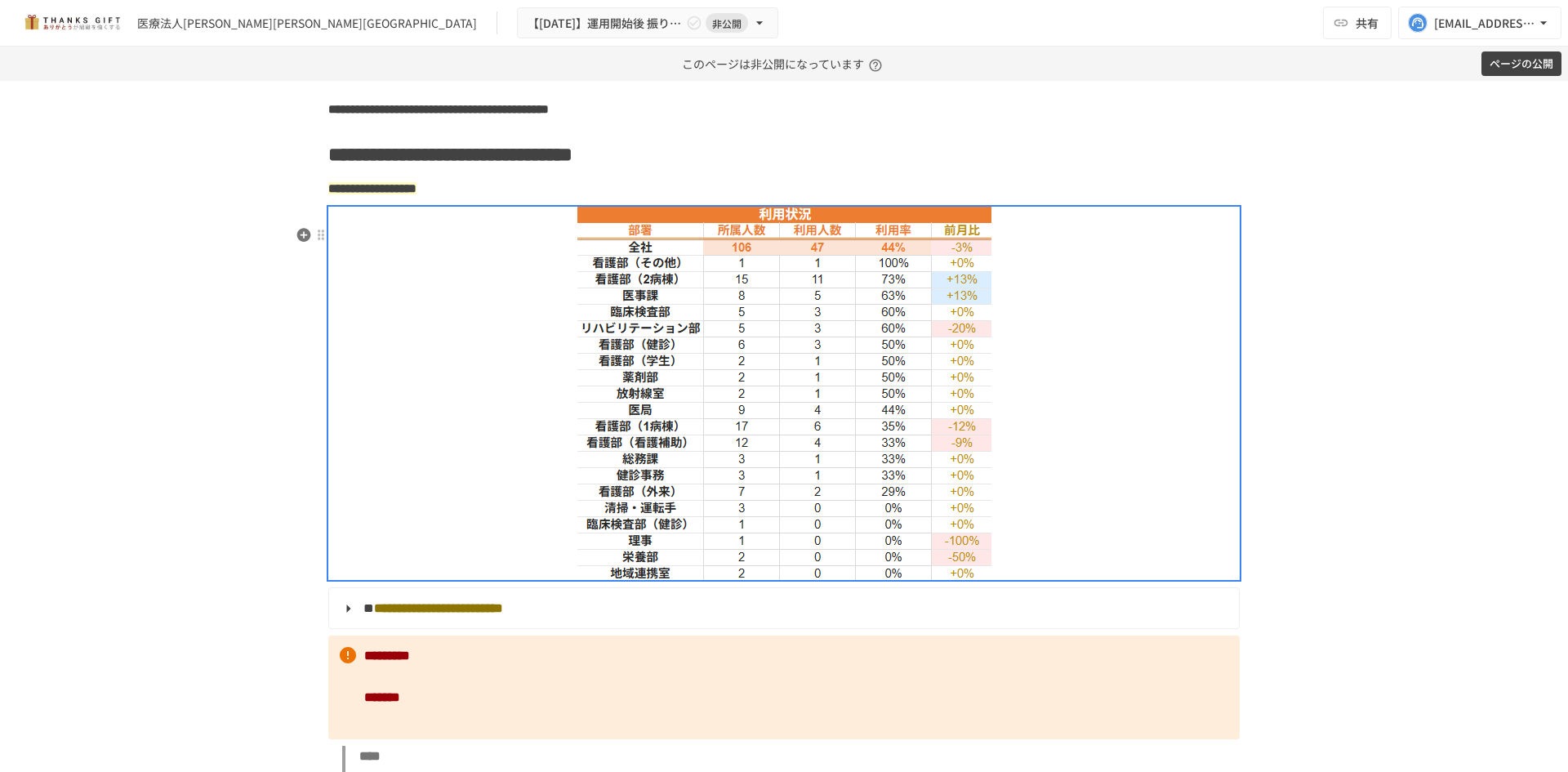 scroll, scrollTop: 1959, scrollLeft: 0, axis: vertical 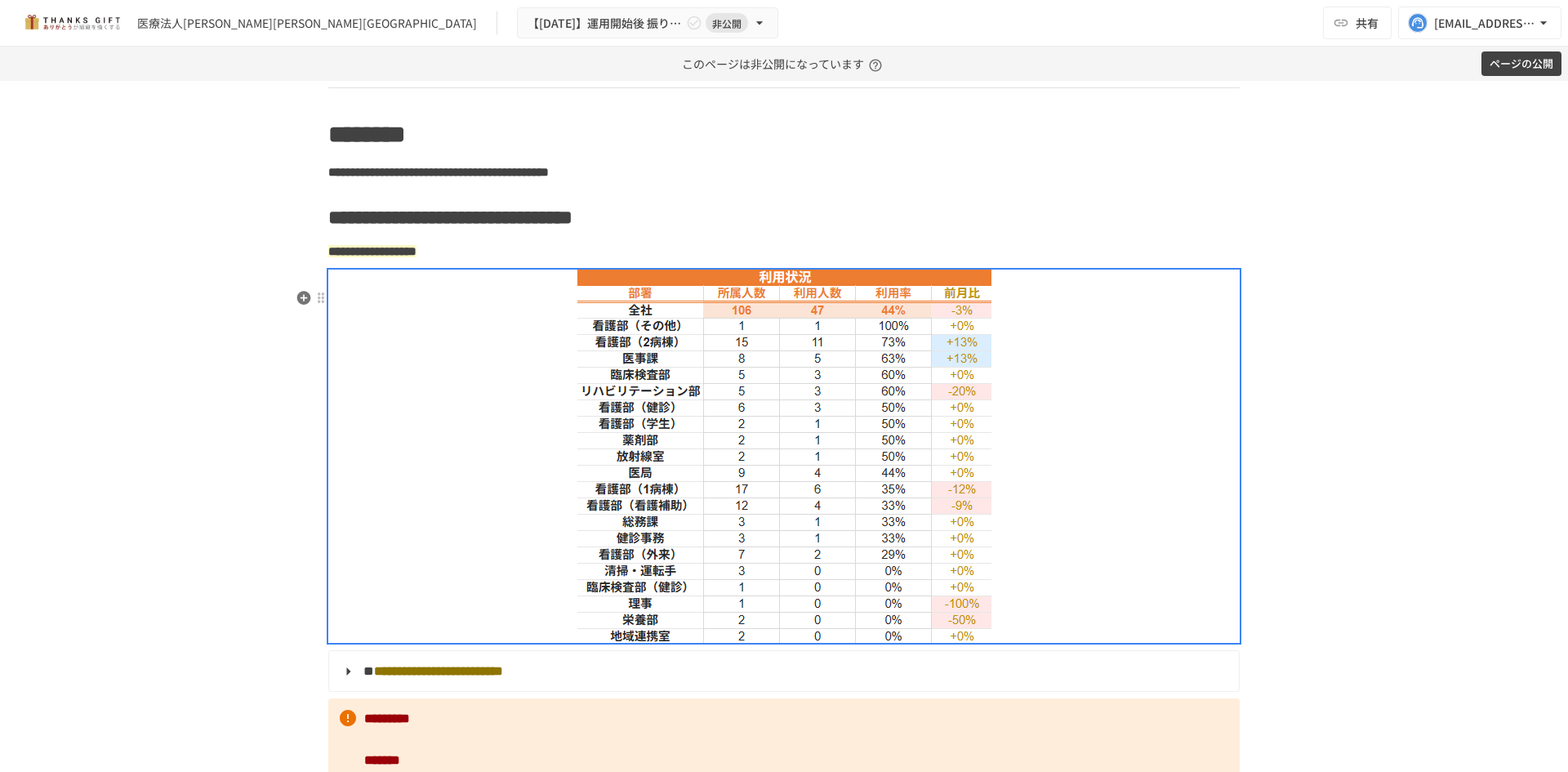 click at bounding box center [784, 456] 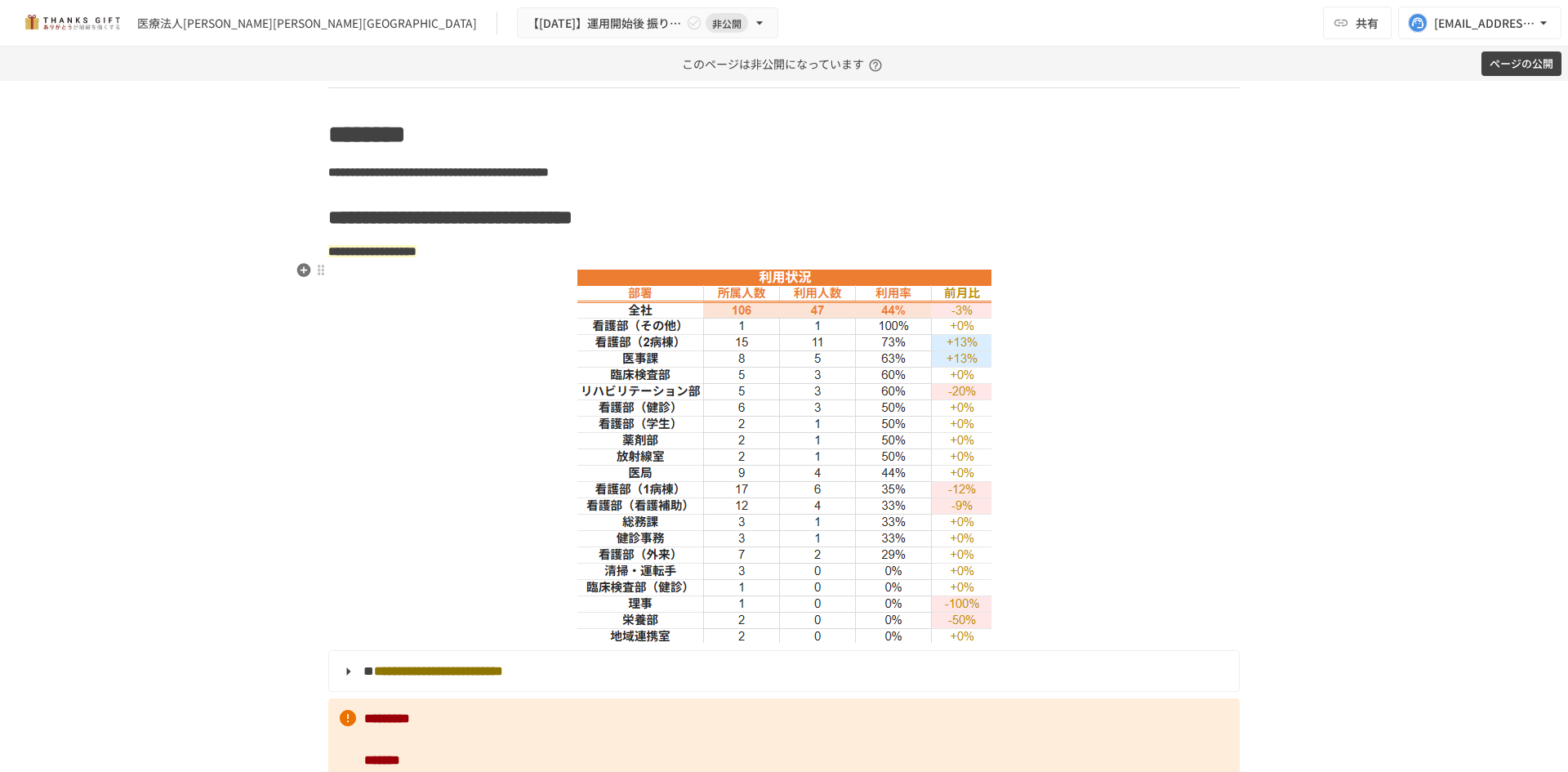 click on "**********" at bounding box center (784, 252) 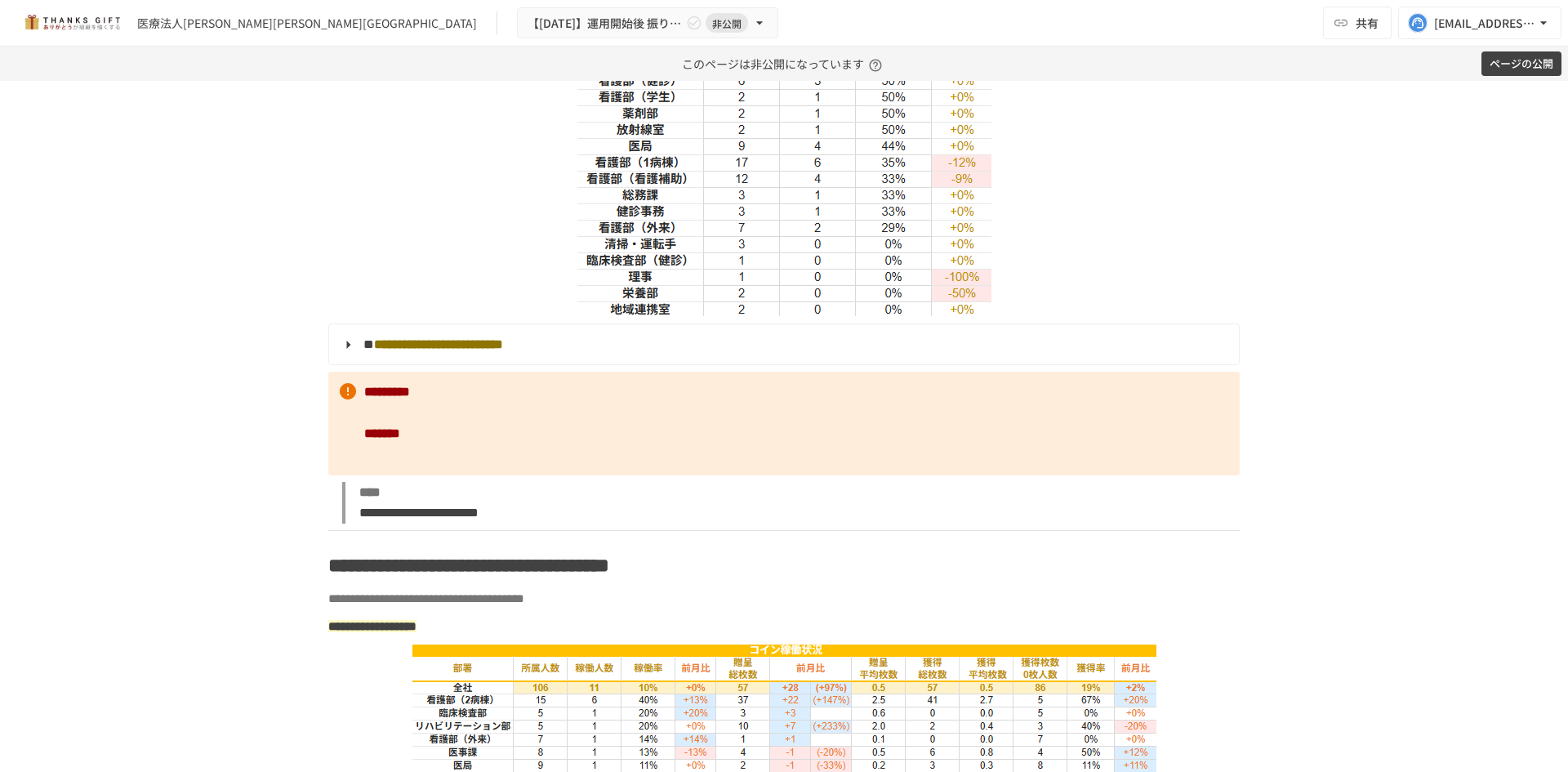 scroll, scrollTop: 1714, scrollLeft: 0, axis: vertical 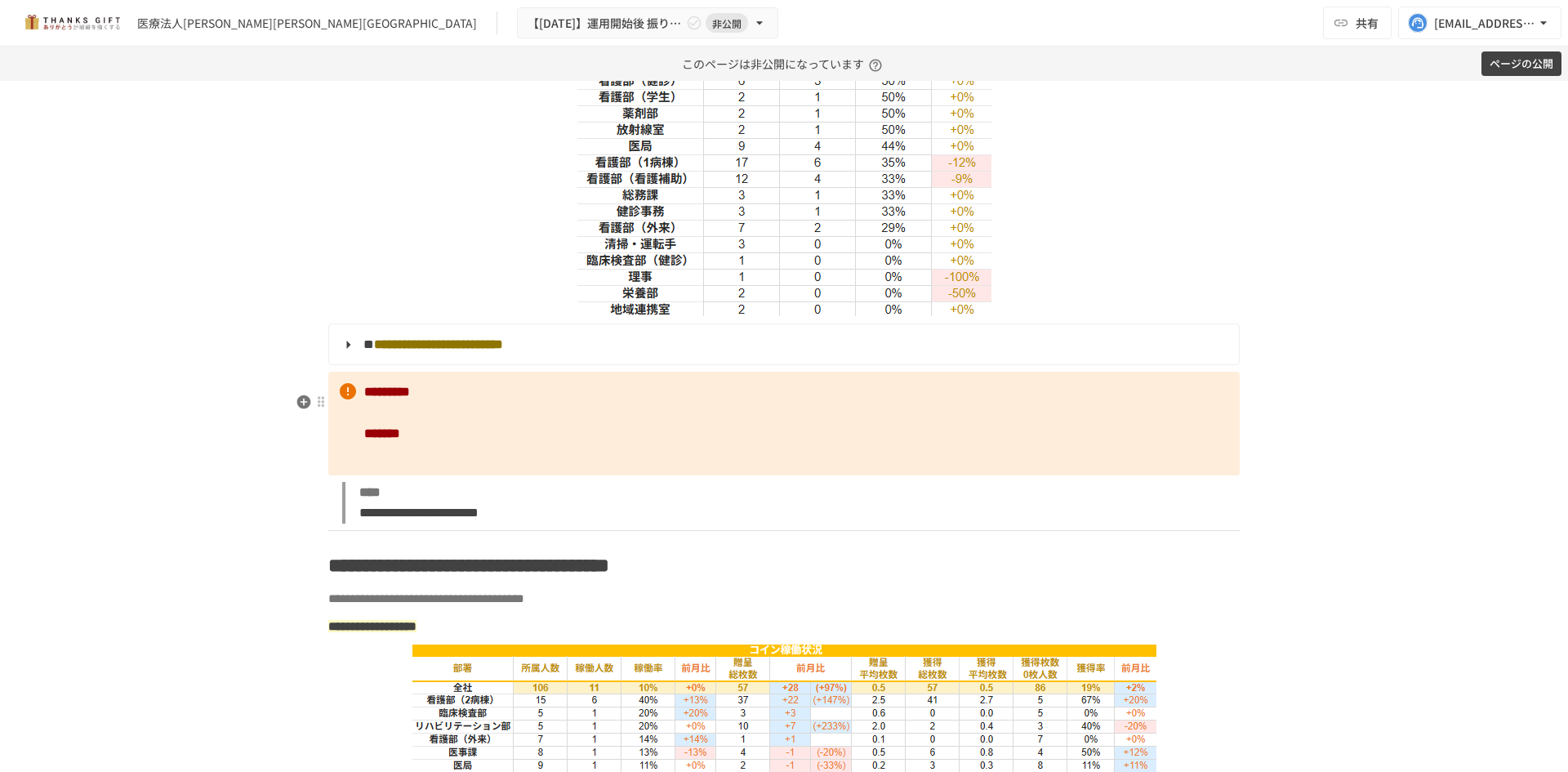 click on "********* *******" at bounding box center [784, 423] 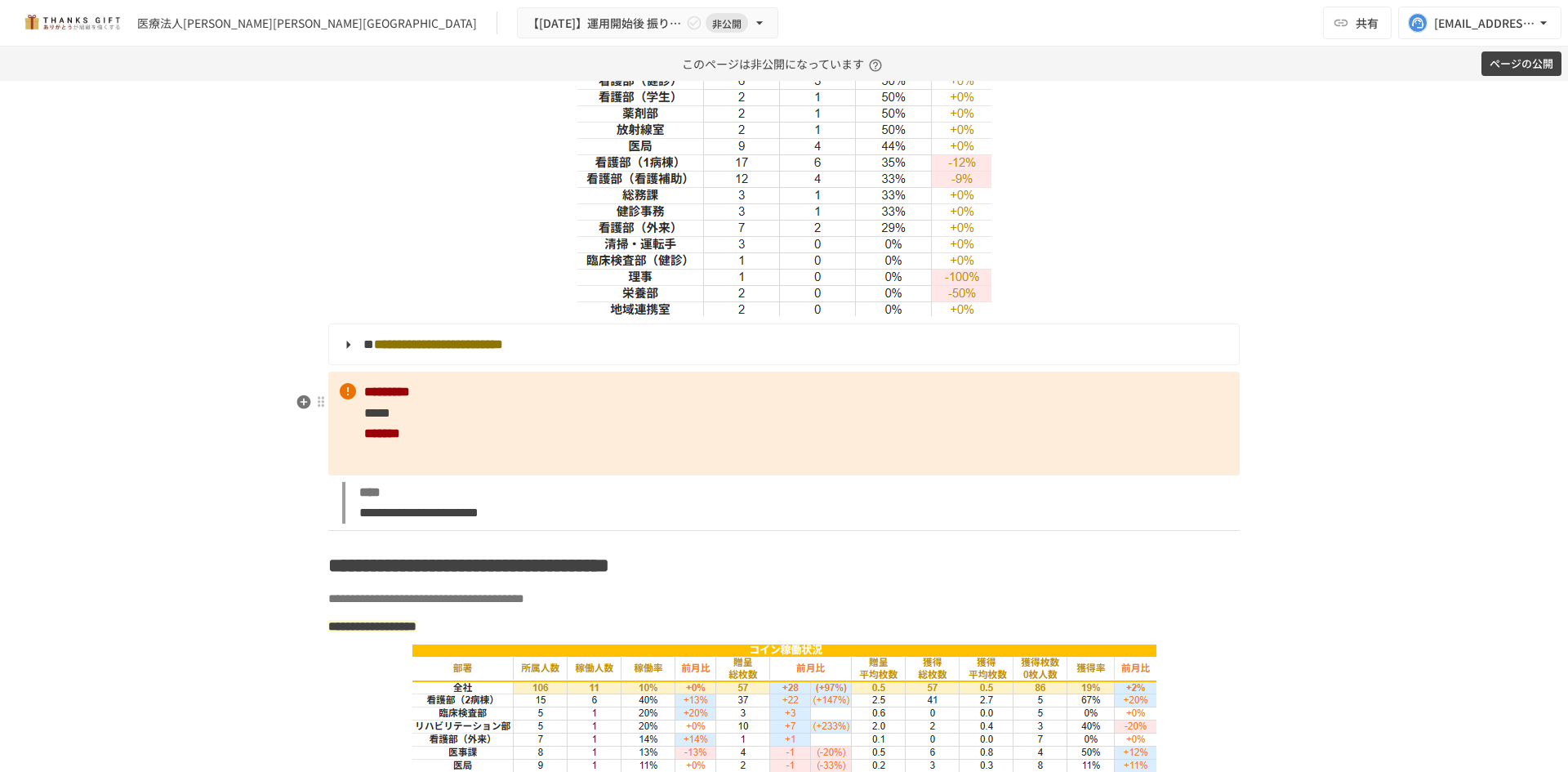 click on "********* ***** *******" at bounding box center (784, 423) 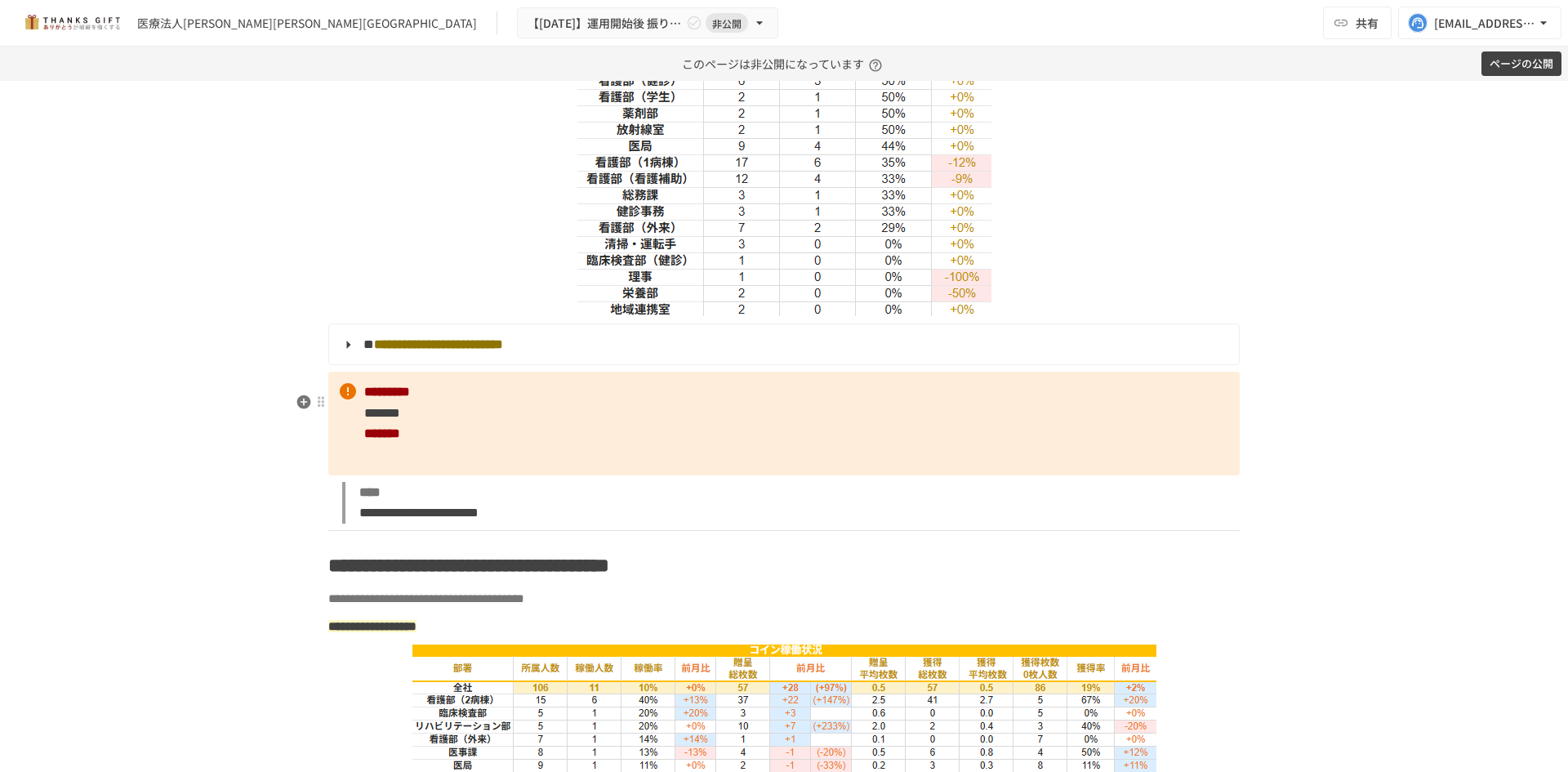 click on "********* ******* *******" at bounding box center [784, 423] 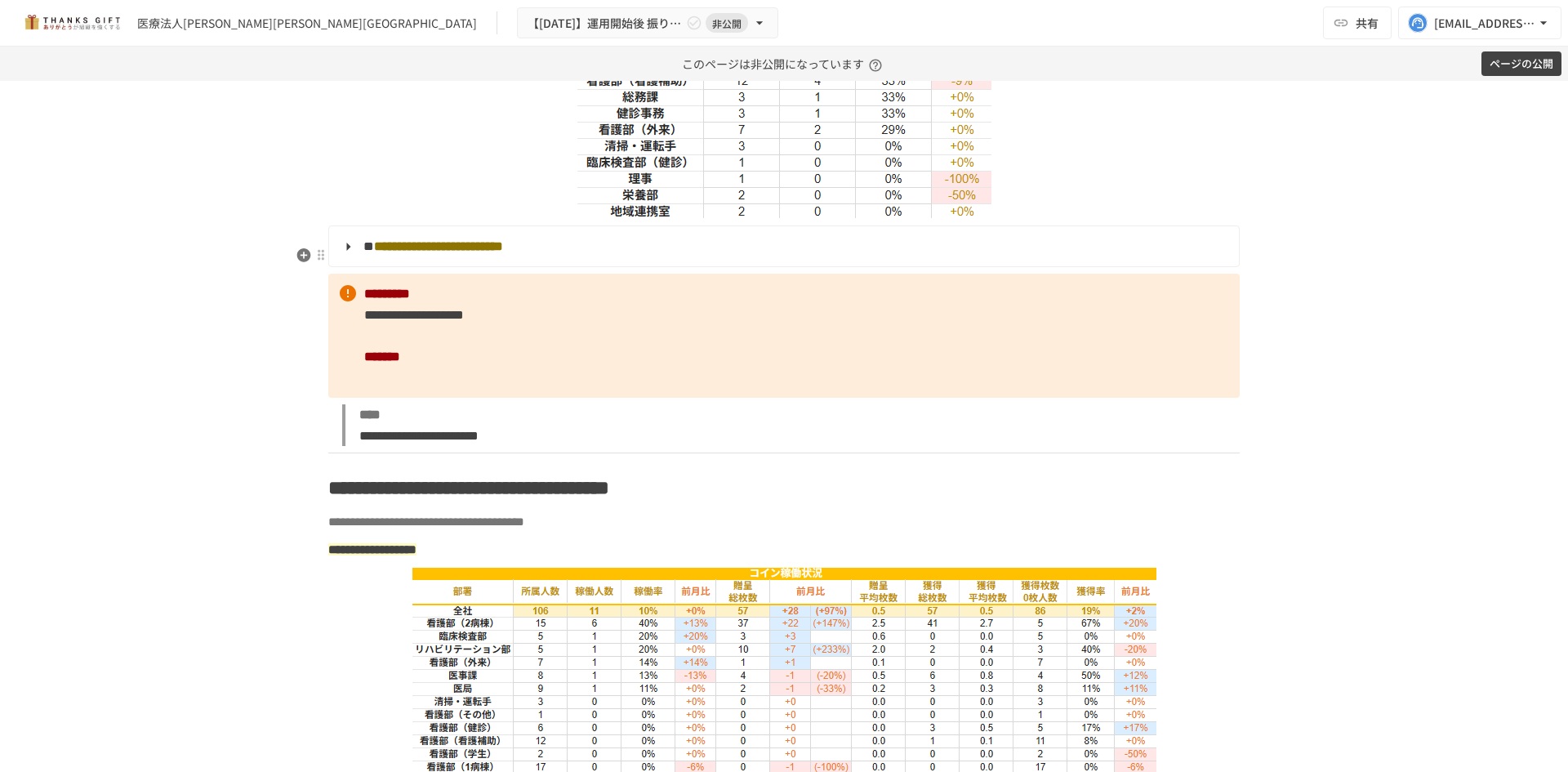 scroll, scrollTop: 2367, scrollLeft: 0, axis: vertical 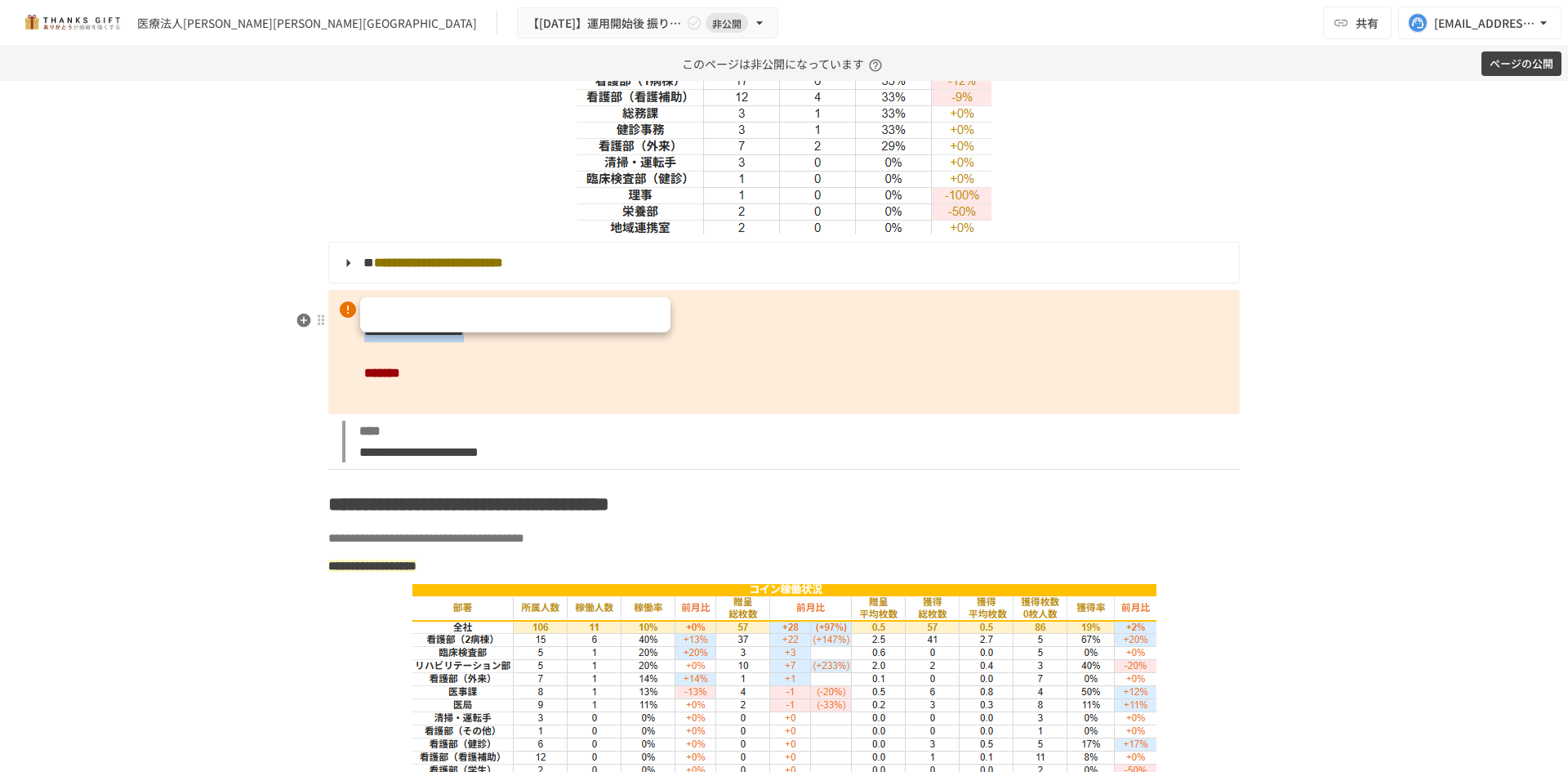 drag, startPoint x: 573, startPoint y: 354, endPoint x: 404, endPoint y: 426, distance: 183.69812 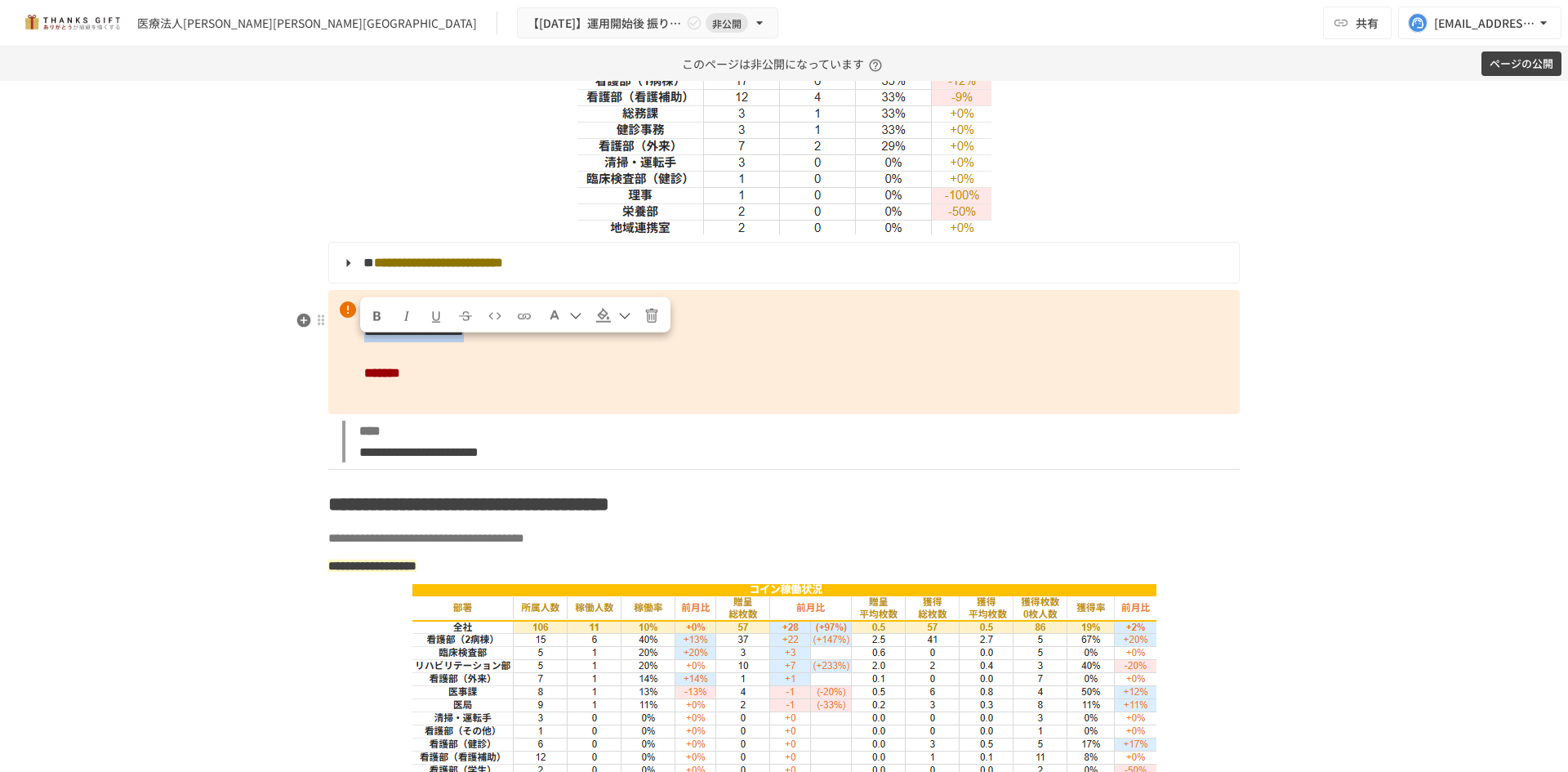 click on "**********" at bounding box center [784, 352] 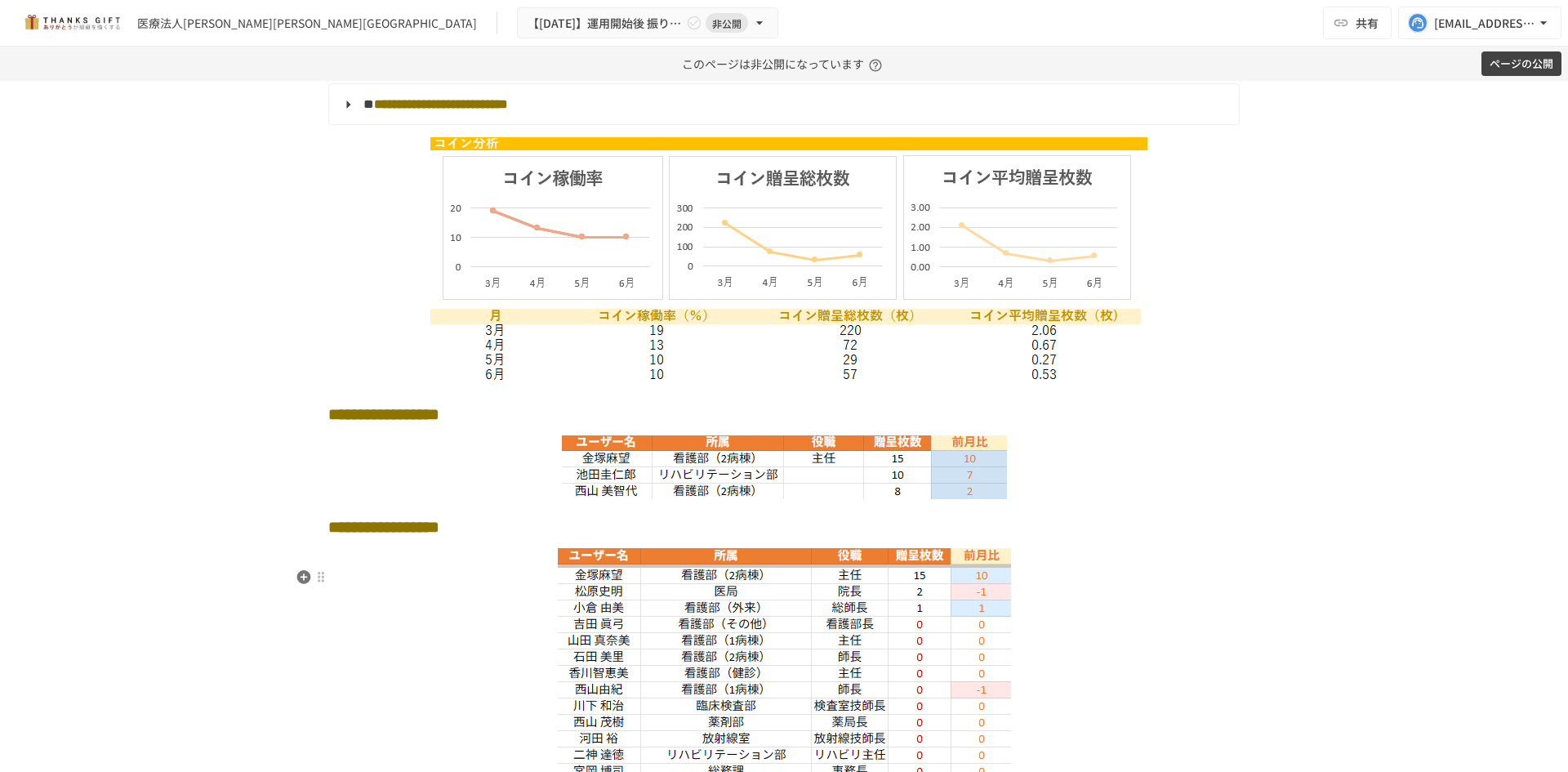 scroll, scrollTop: 3593, scrollLeft: 0, axis: vertical 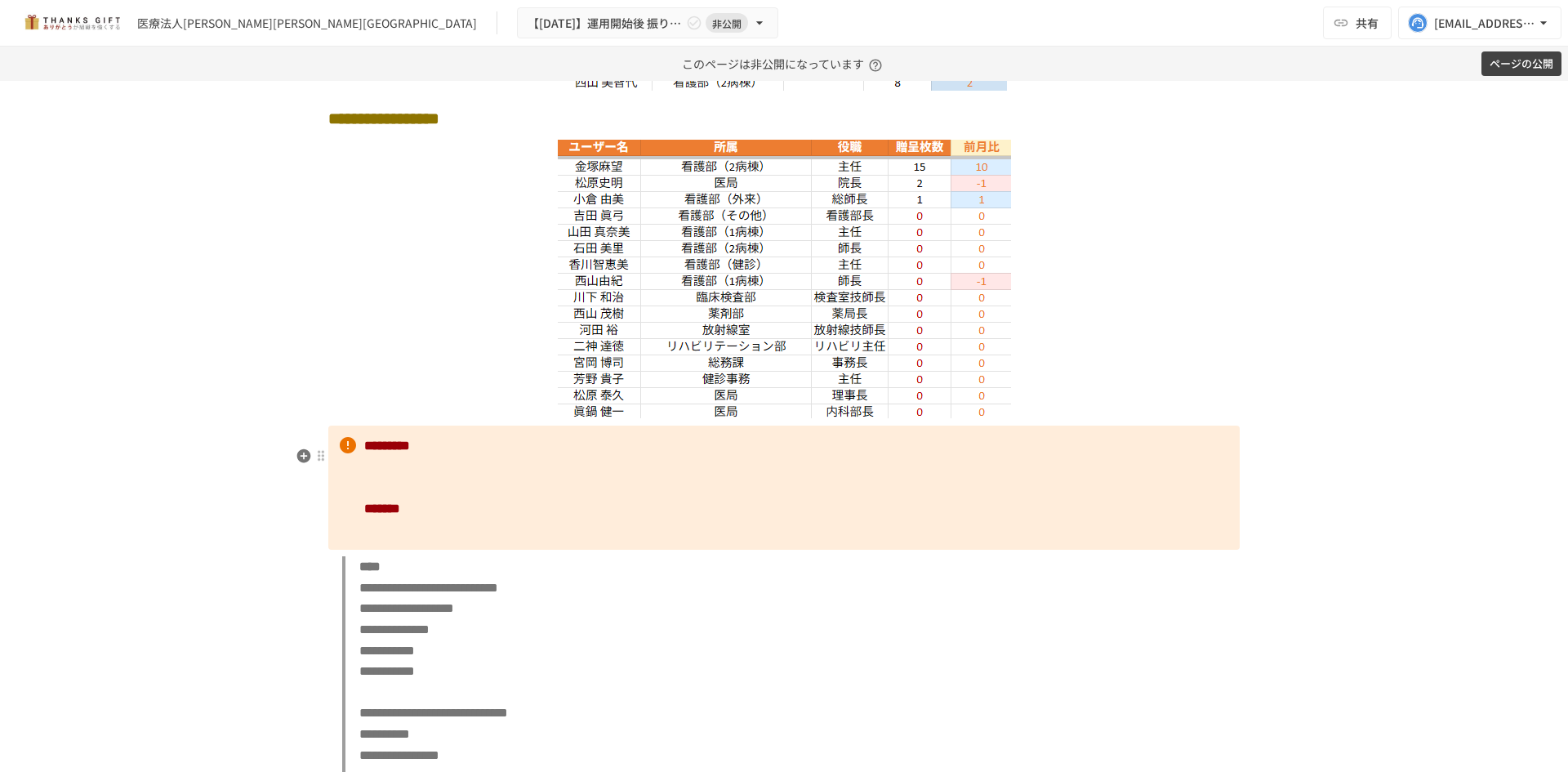 click on "********* *******" at bounding box center (784, 488) 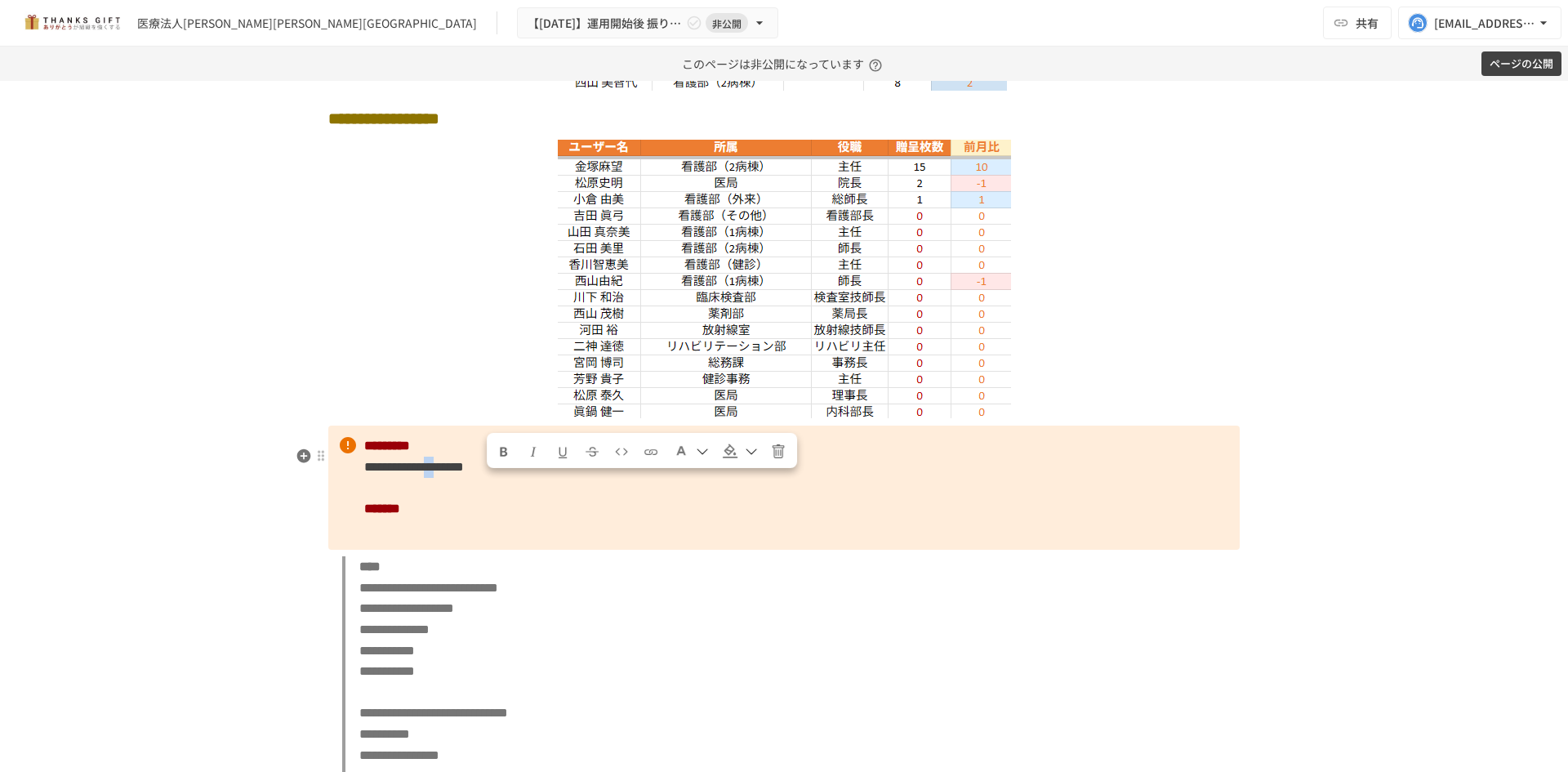 drag, startPoint x: 486, startPoint y: 489, endPoint x: 498, endPoint y: 490, distance: 12.041595 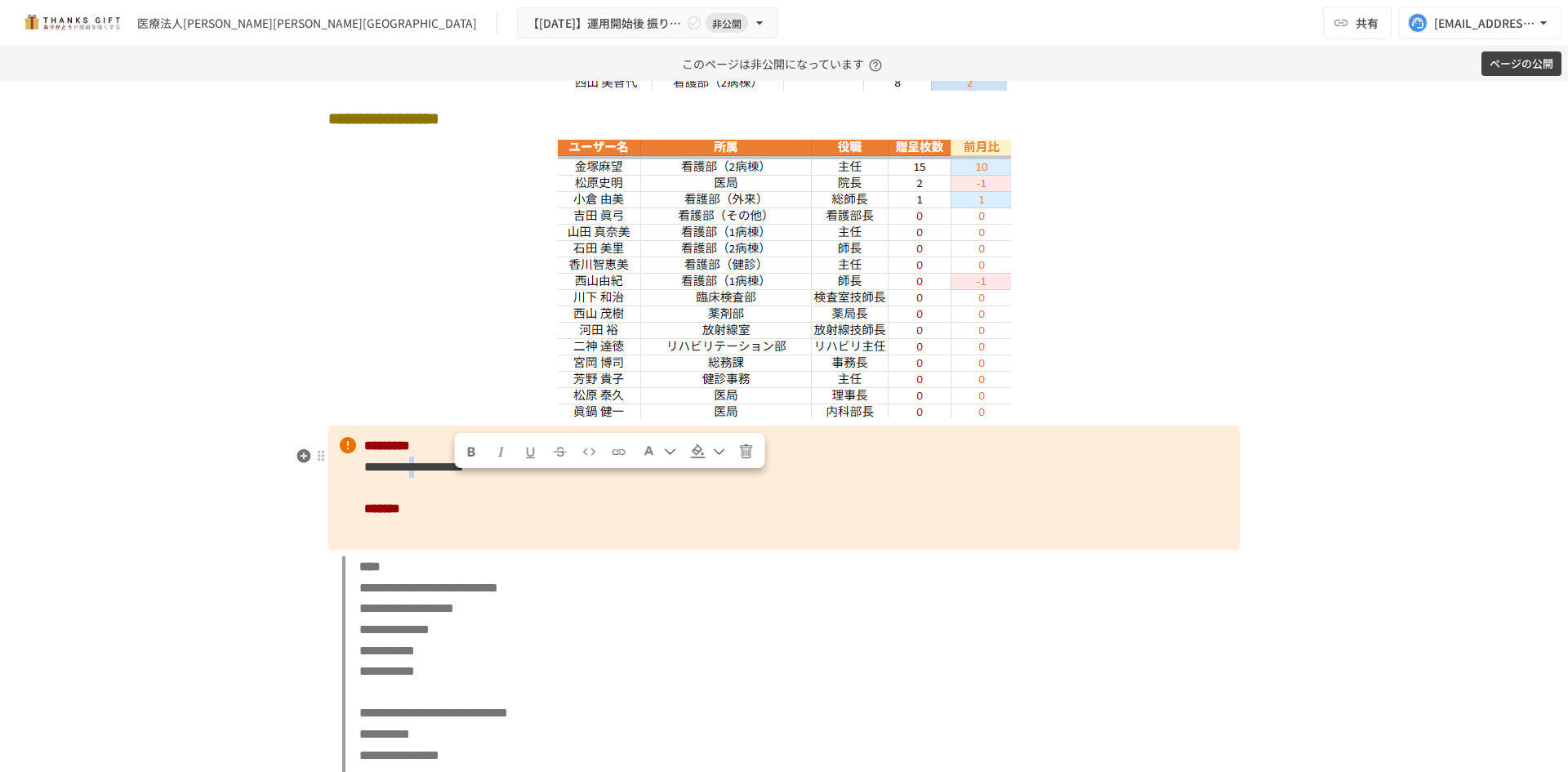 click on "**********" at bounding box center (414, 466) 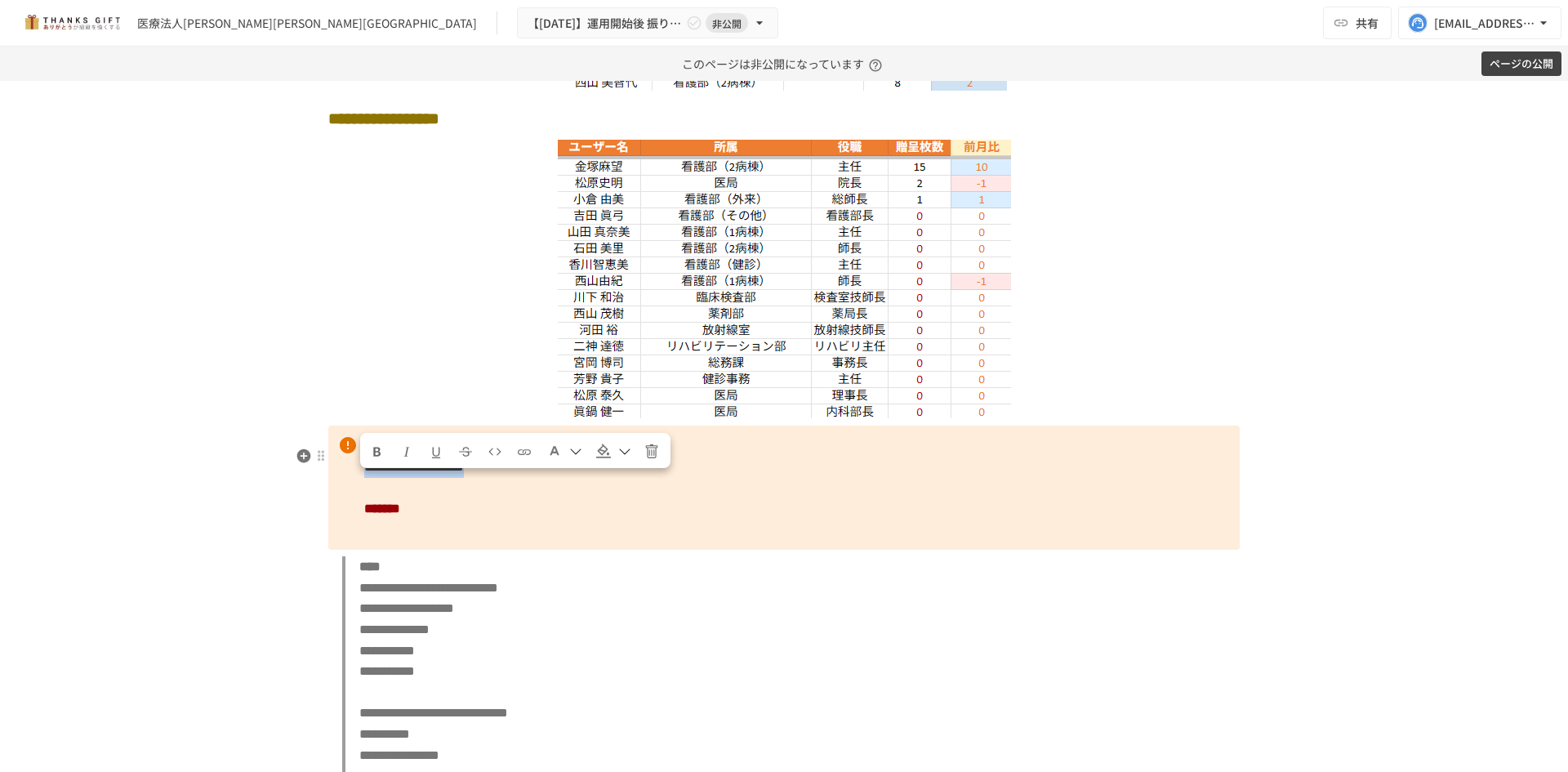 drag, startPoint x: 528, startPoint y: 487, endPoint x: 340, endPoint y: 495, distance: 188.17014 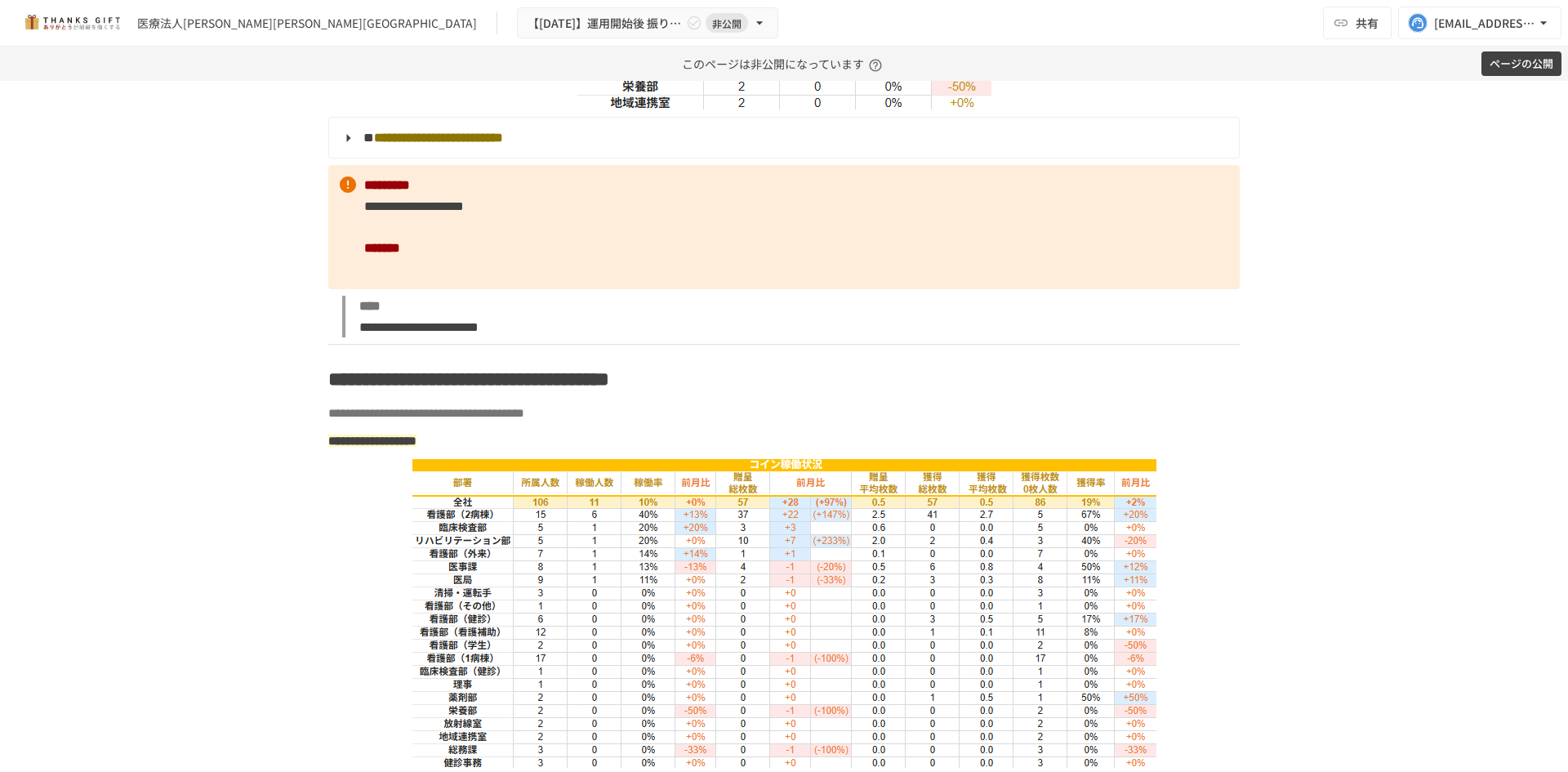 scroll, scrollTop: 2449, scrollLeft: 0, axis: vertical 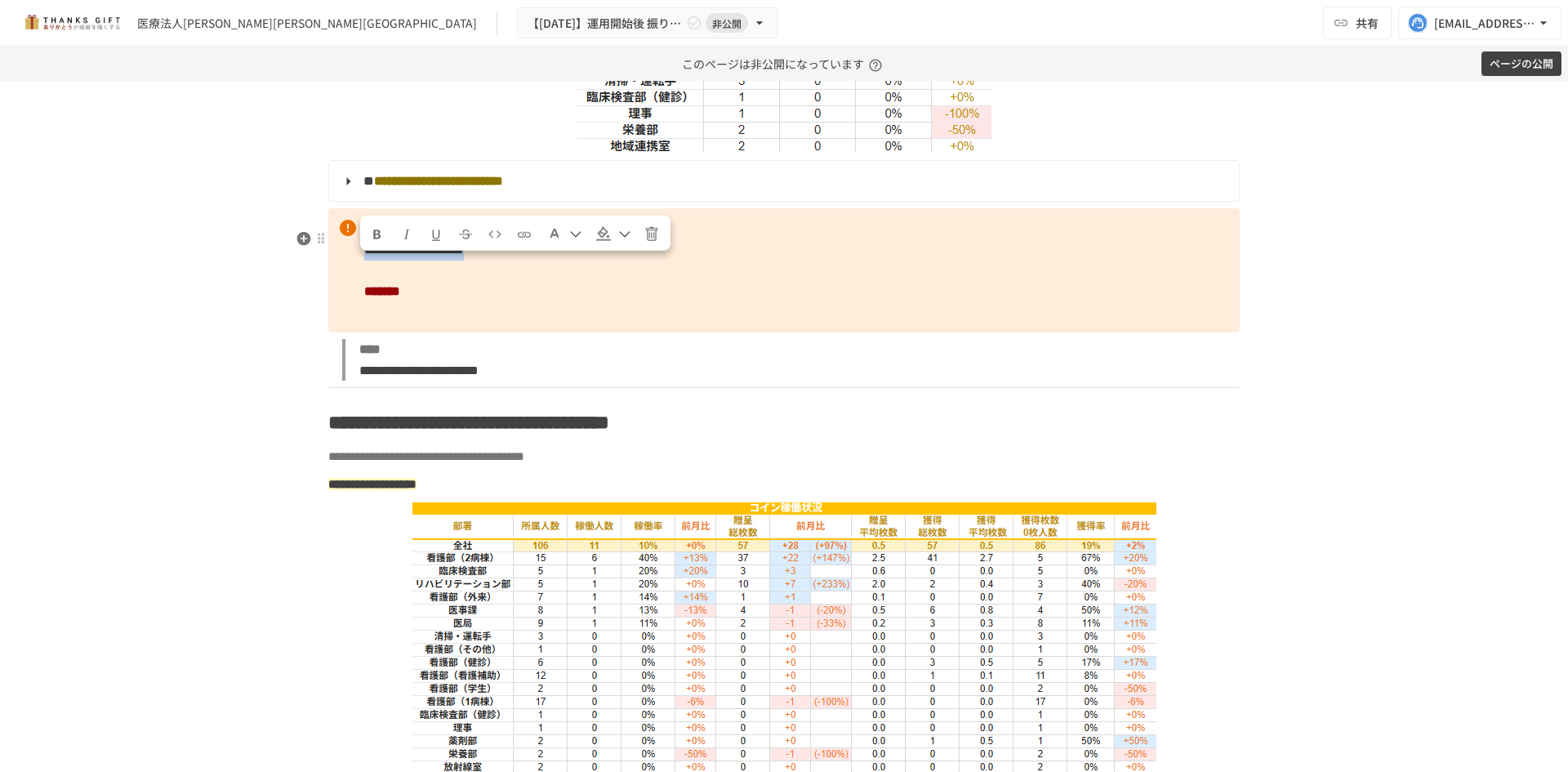 drag, startPoint x: 555, startPoint y: 267, endPoint x: 326, endPoint y: 274, distance: 229.10696 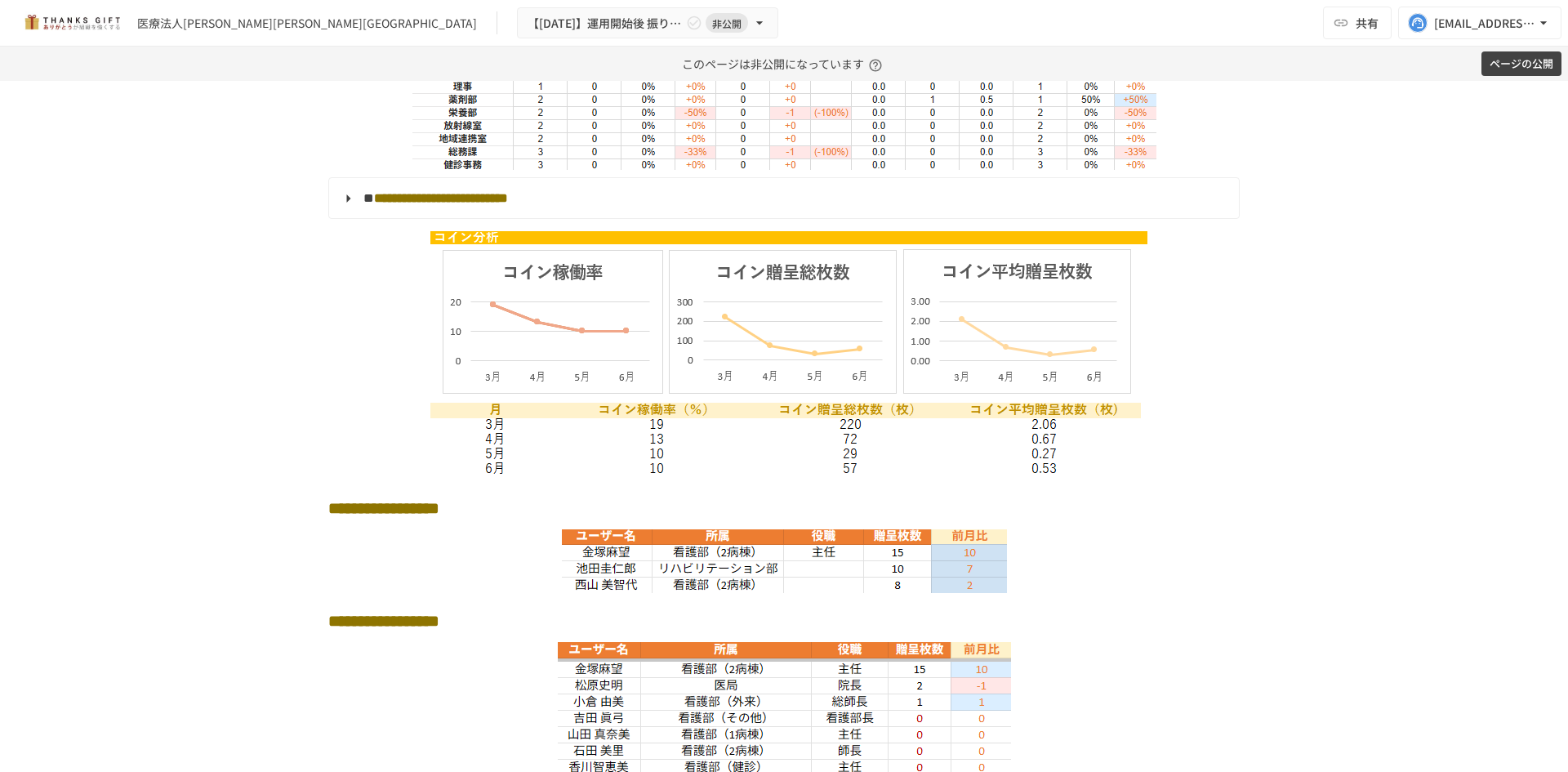 scroll, scrollTop: 3348, scrollLeft: 0, axis: vertical 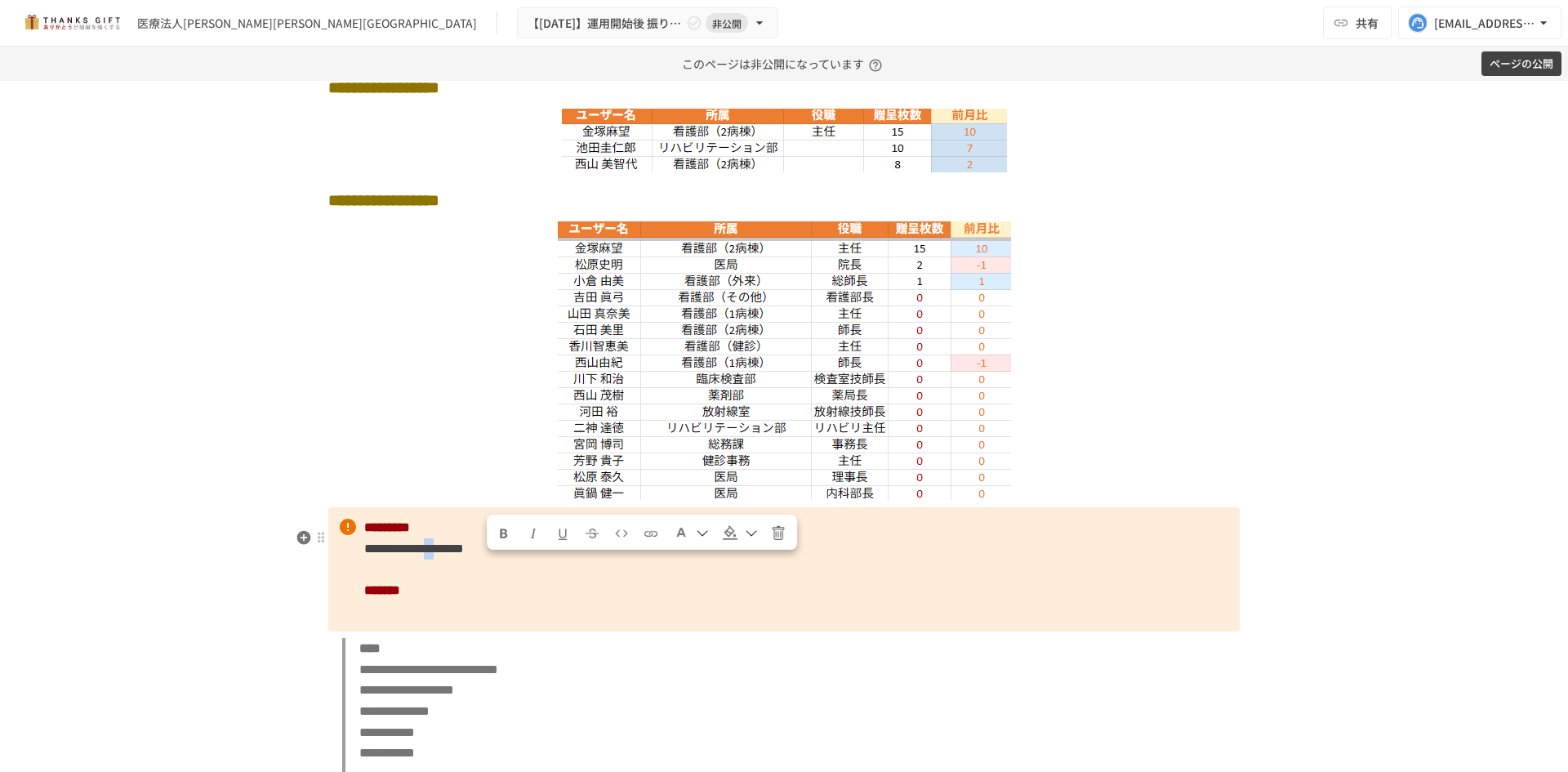 click on "**********" at bounding box center [414, 548] 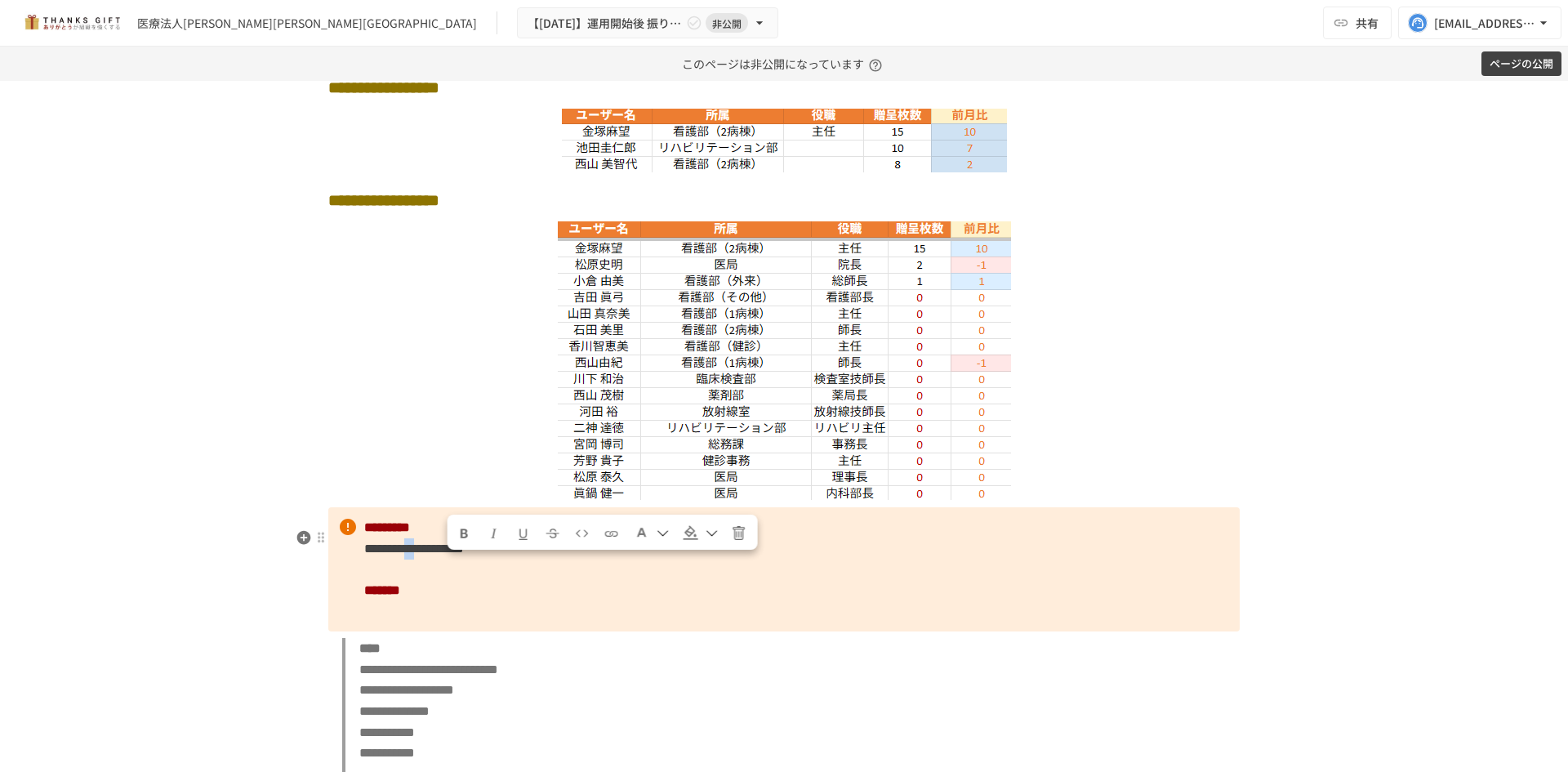 drag, startPoint x: 448, startPoint y: 561, endPoint x: 459, endPoint y: 563, distance: 11.18034 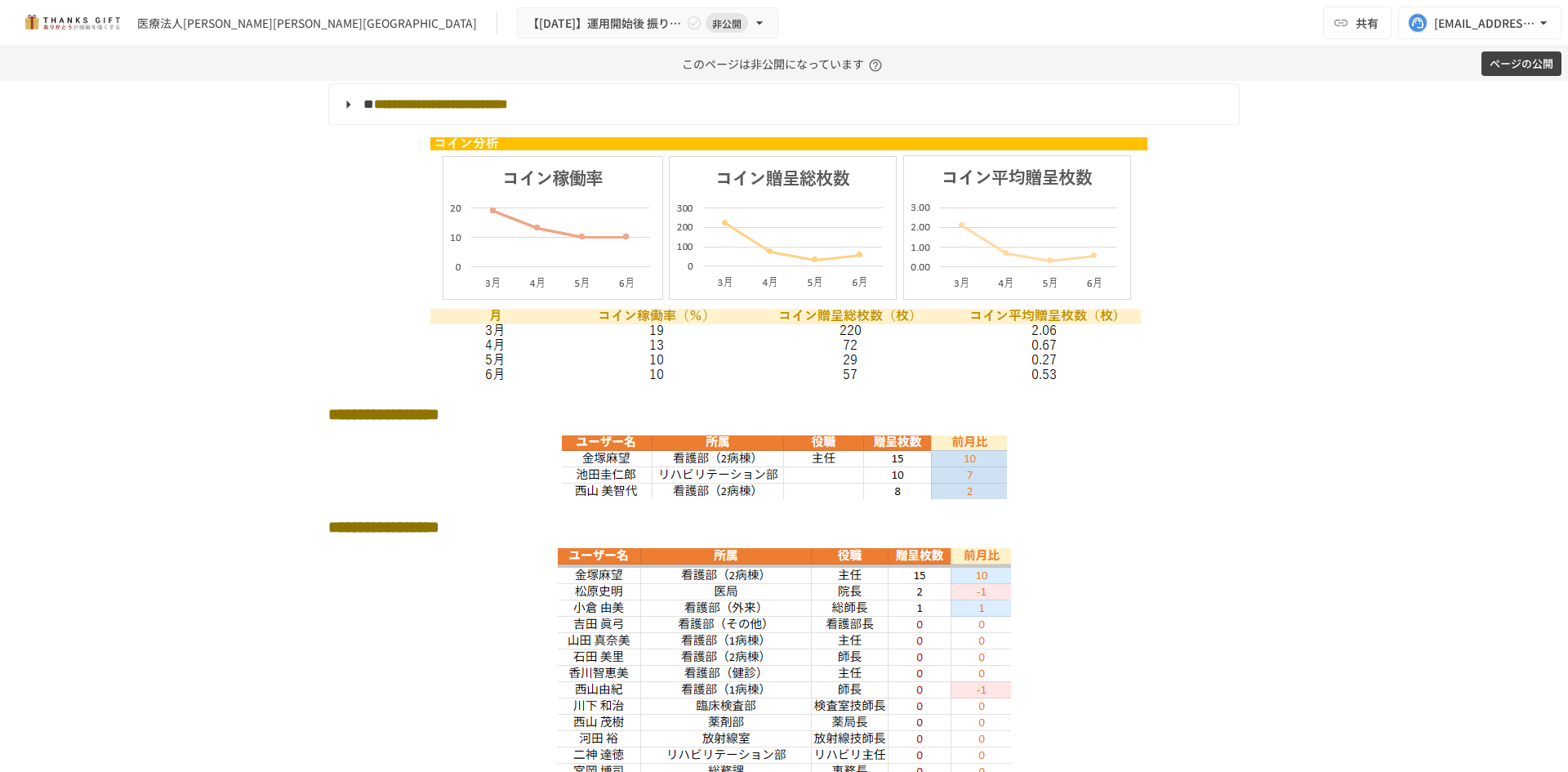 scroll, scrollTop: 3348, scrollLeft: 0, axis: vertical 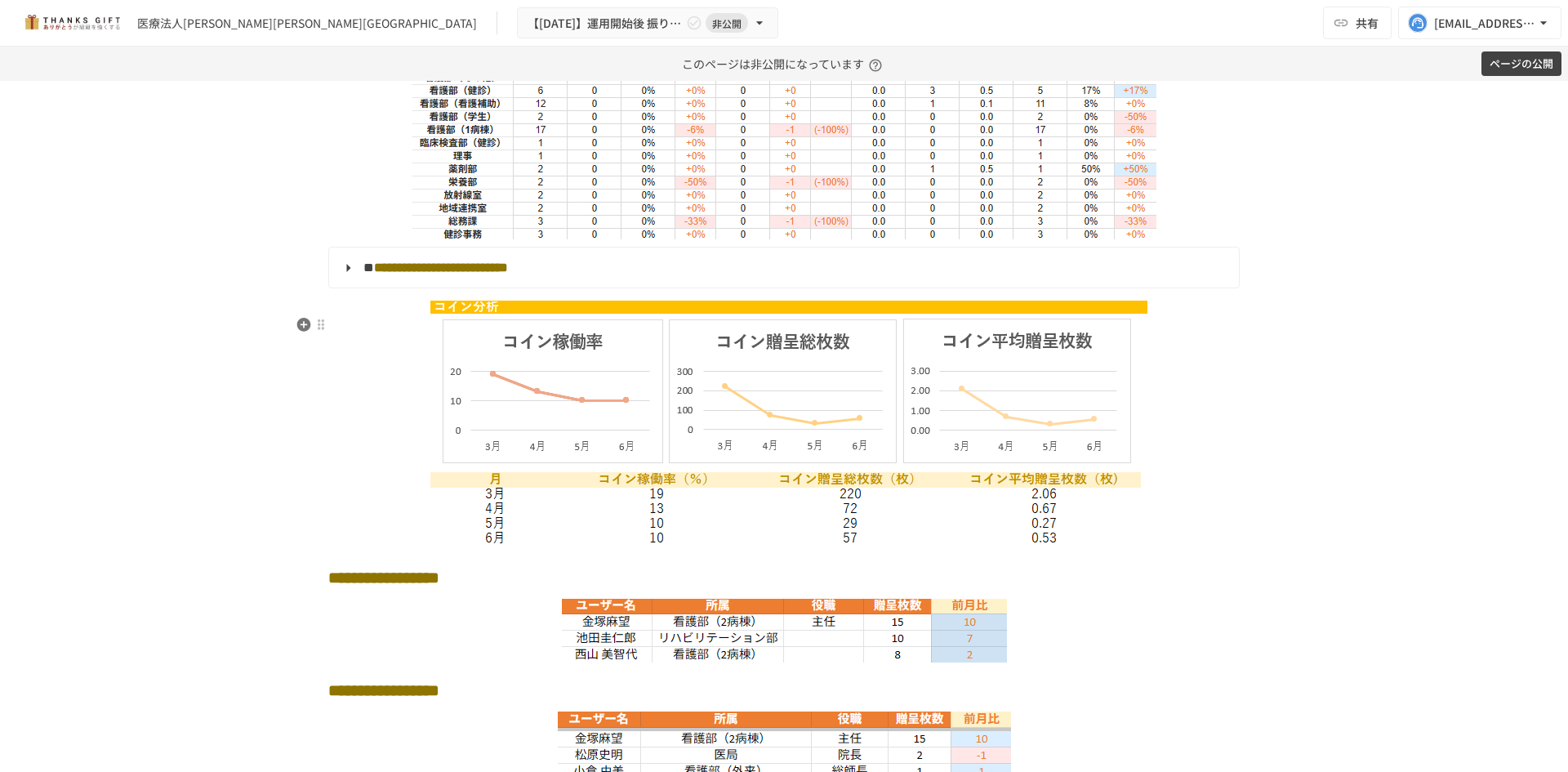 click at bounding box center (304, 324) 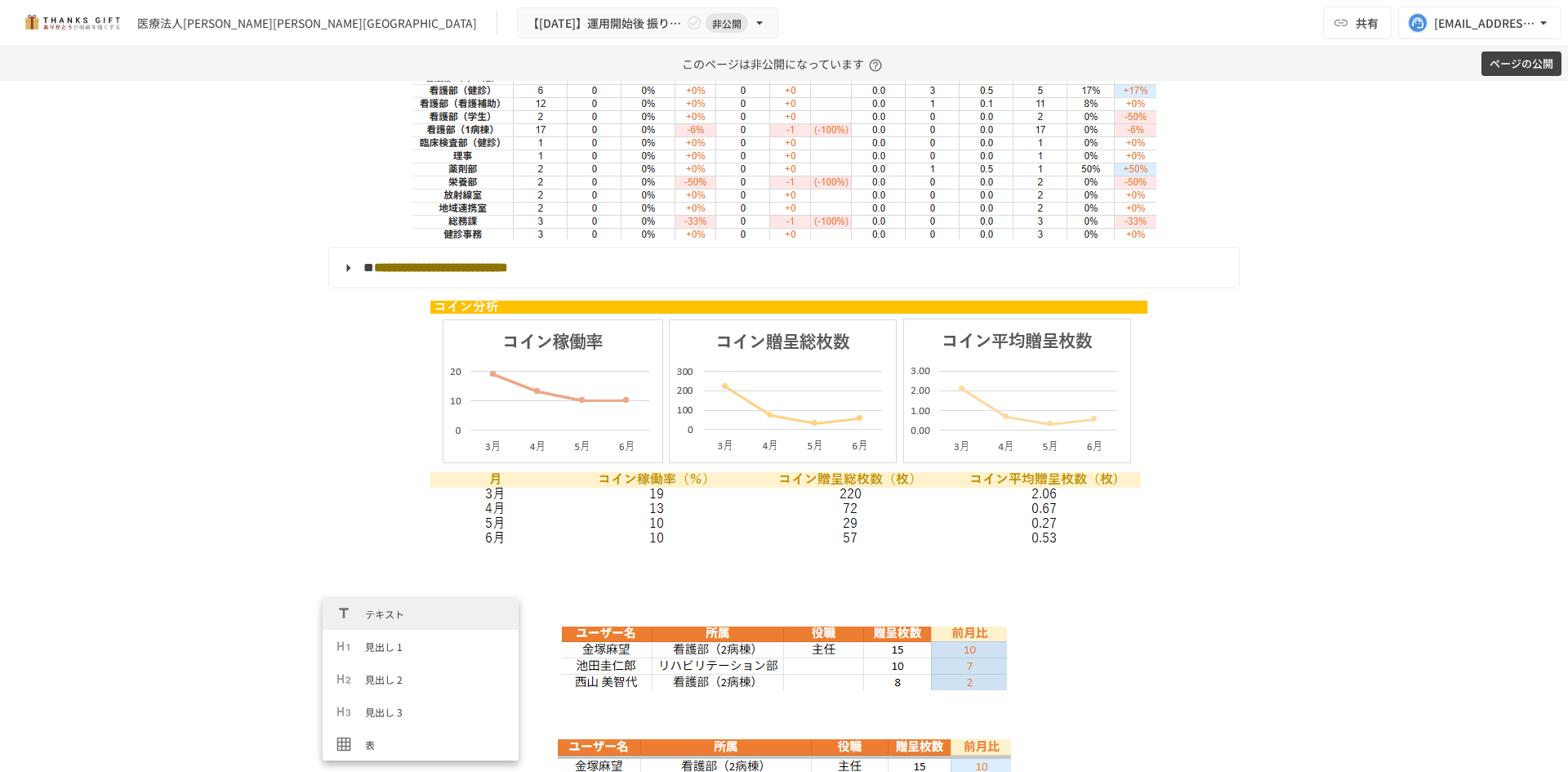 click on "テキスト" at bounding box center (421, 614) 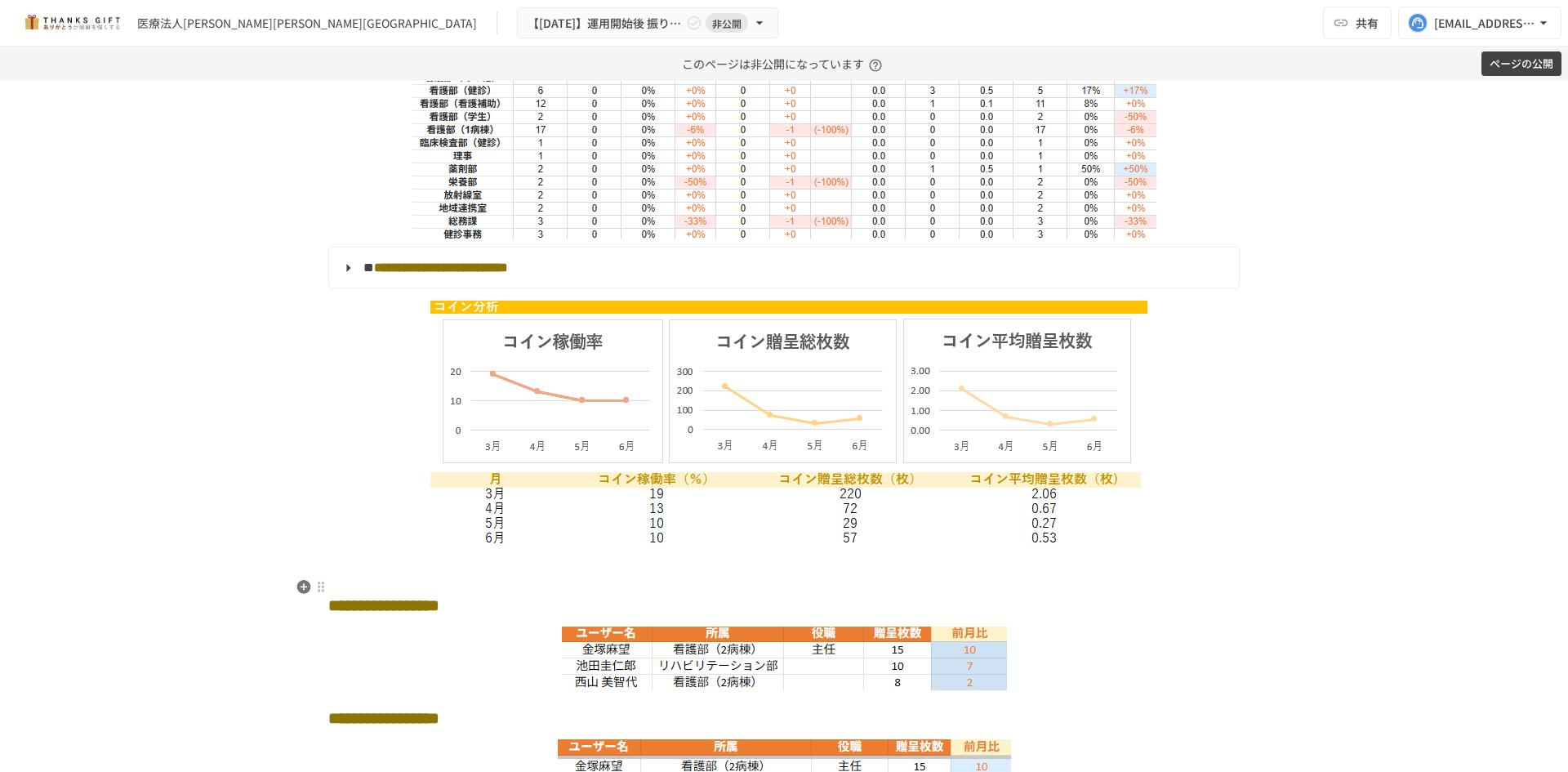 click at bounding box center [784, 568] 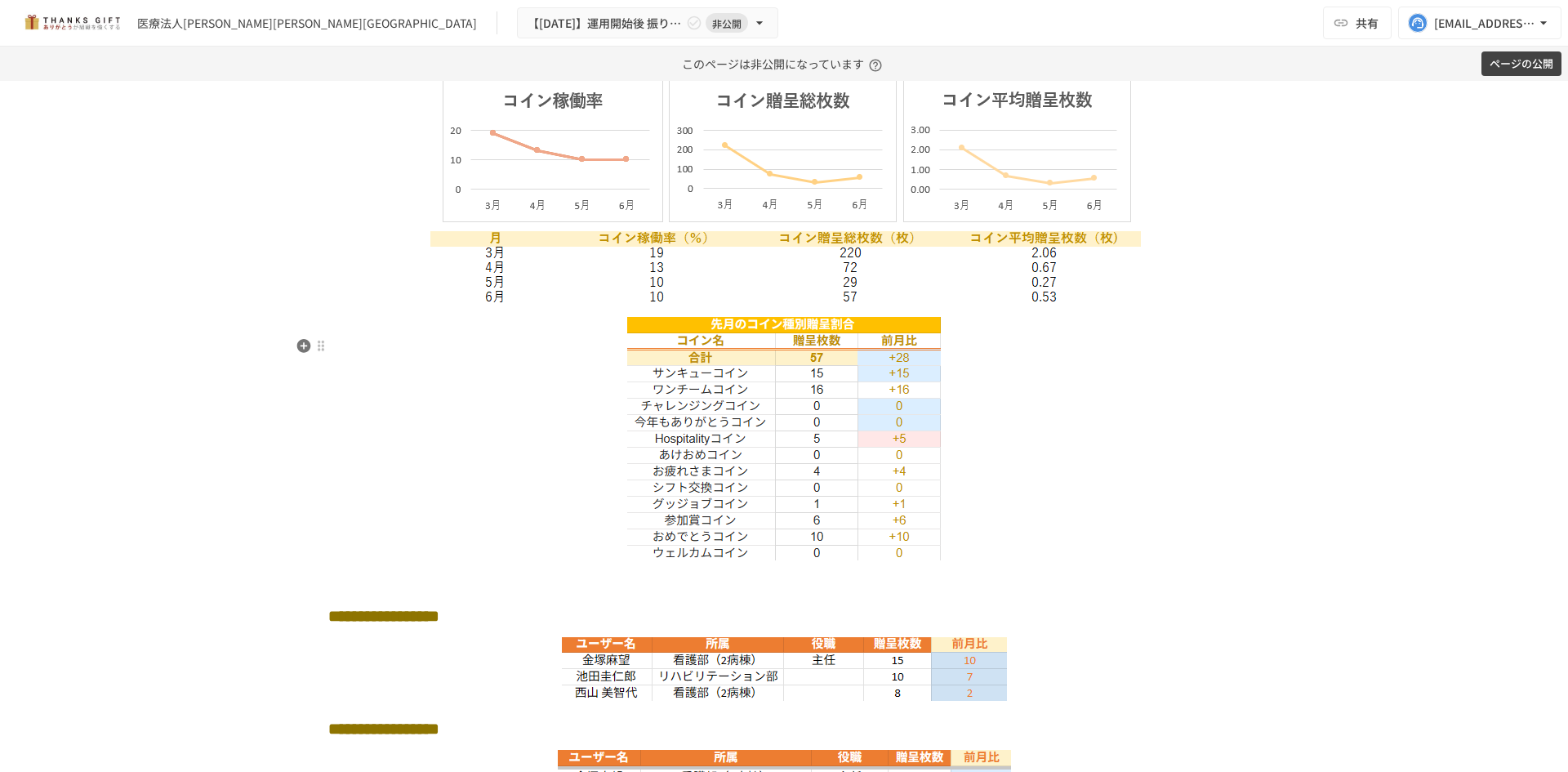 scroll, scrollTop: 3266, scrollLeft: 0, axis: vertical 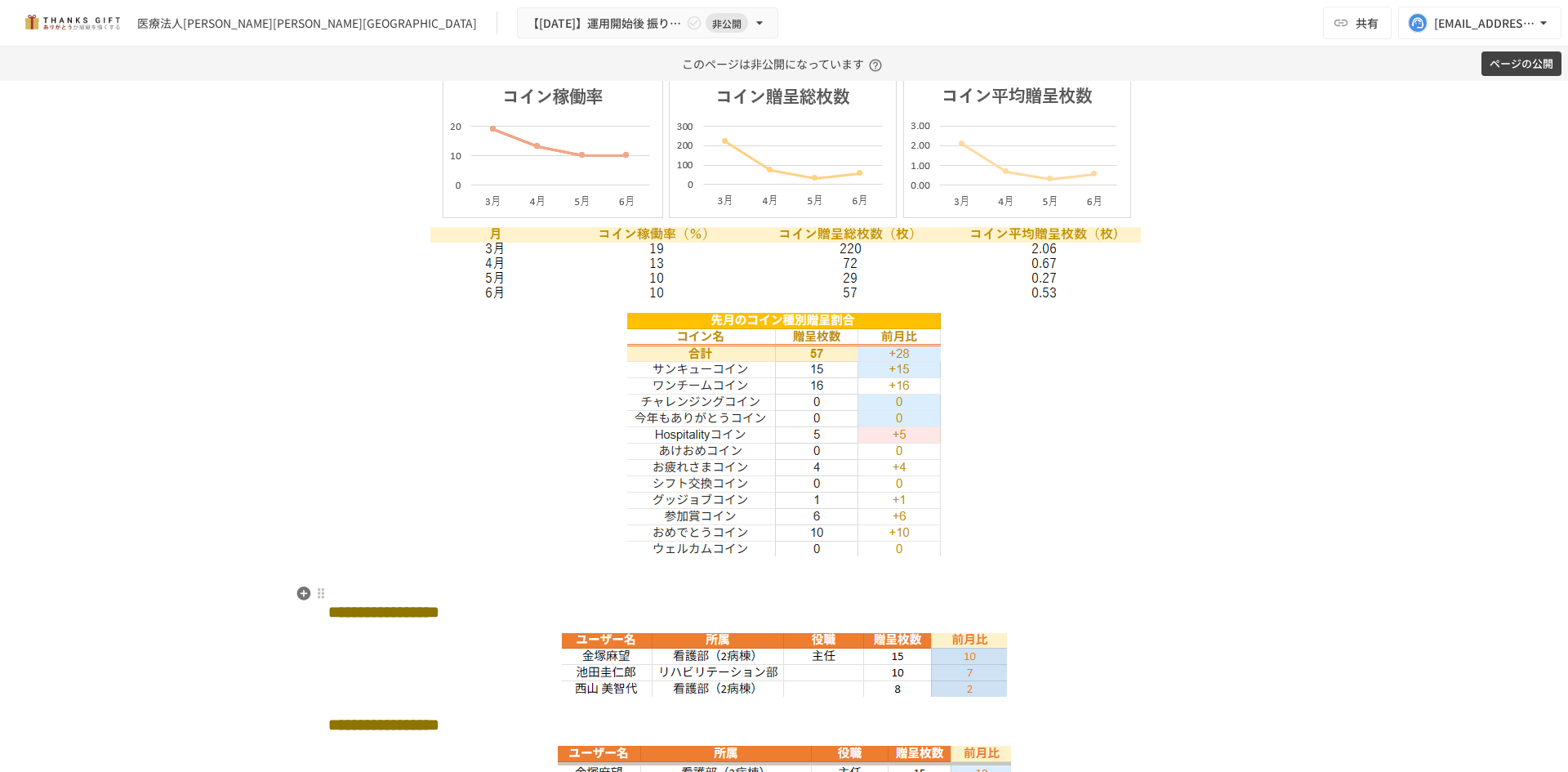 click at bounding box center (784, 574) 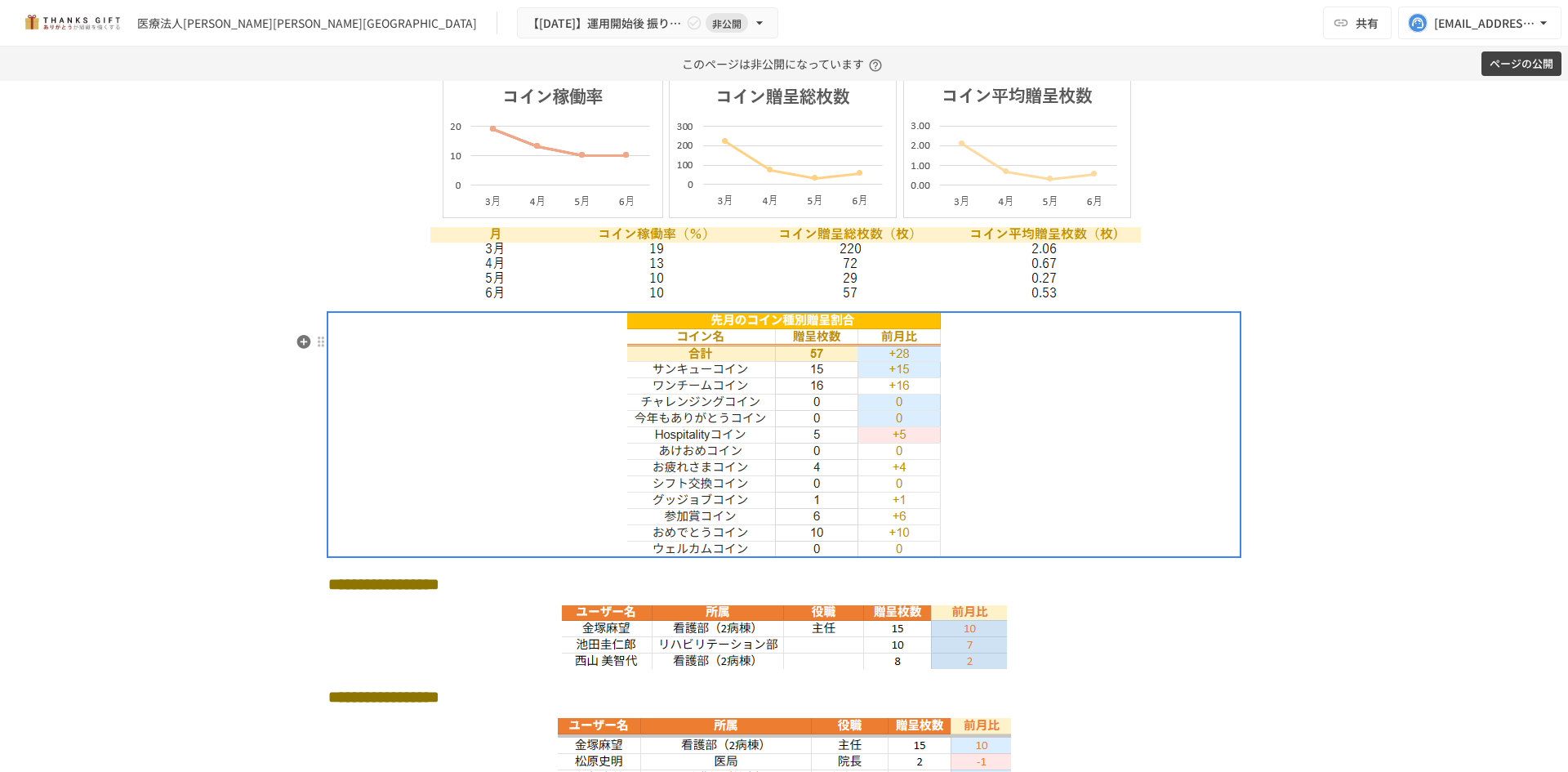 click at bounding box center [784, 435] 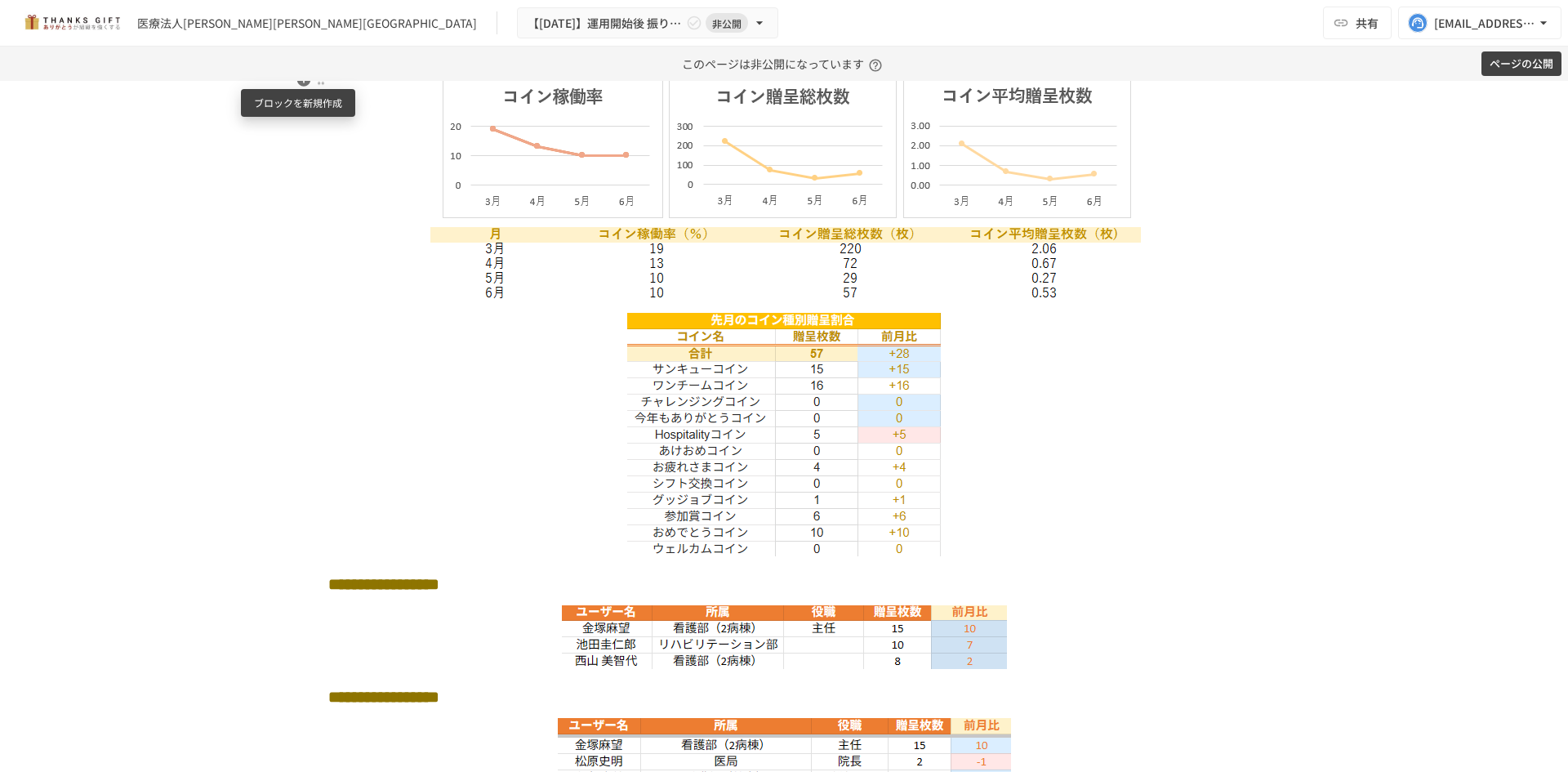 click 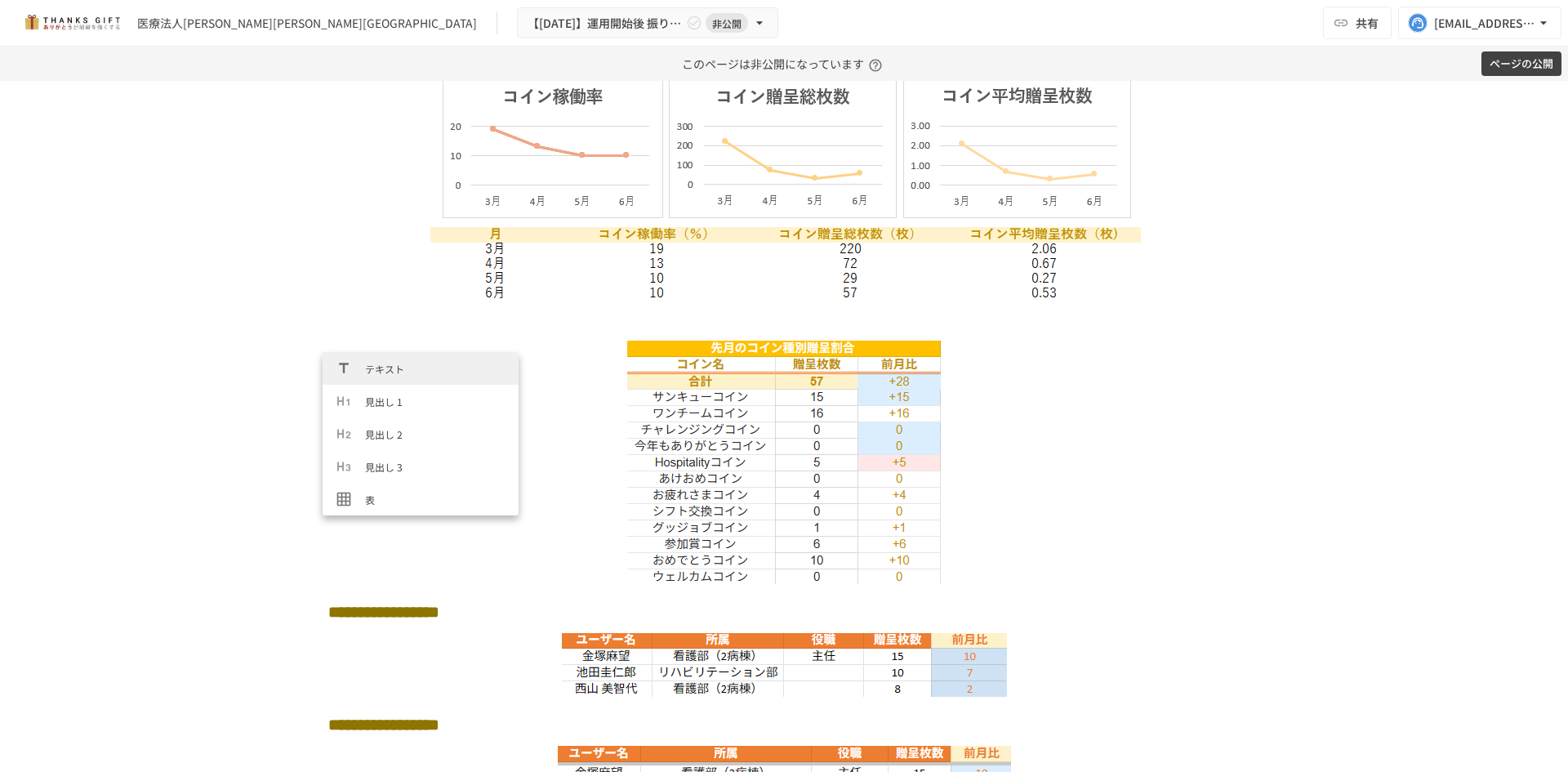 click on "テキスト" at bounding box center [435, 368] 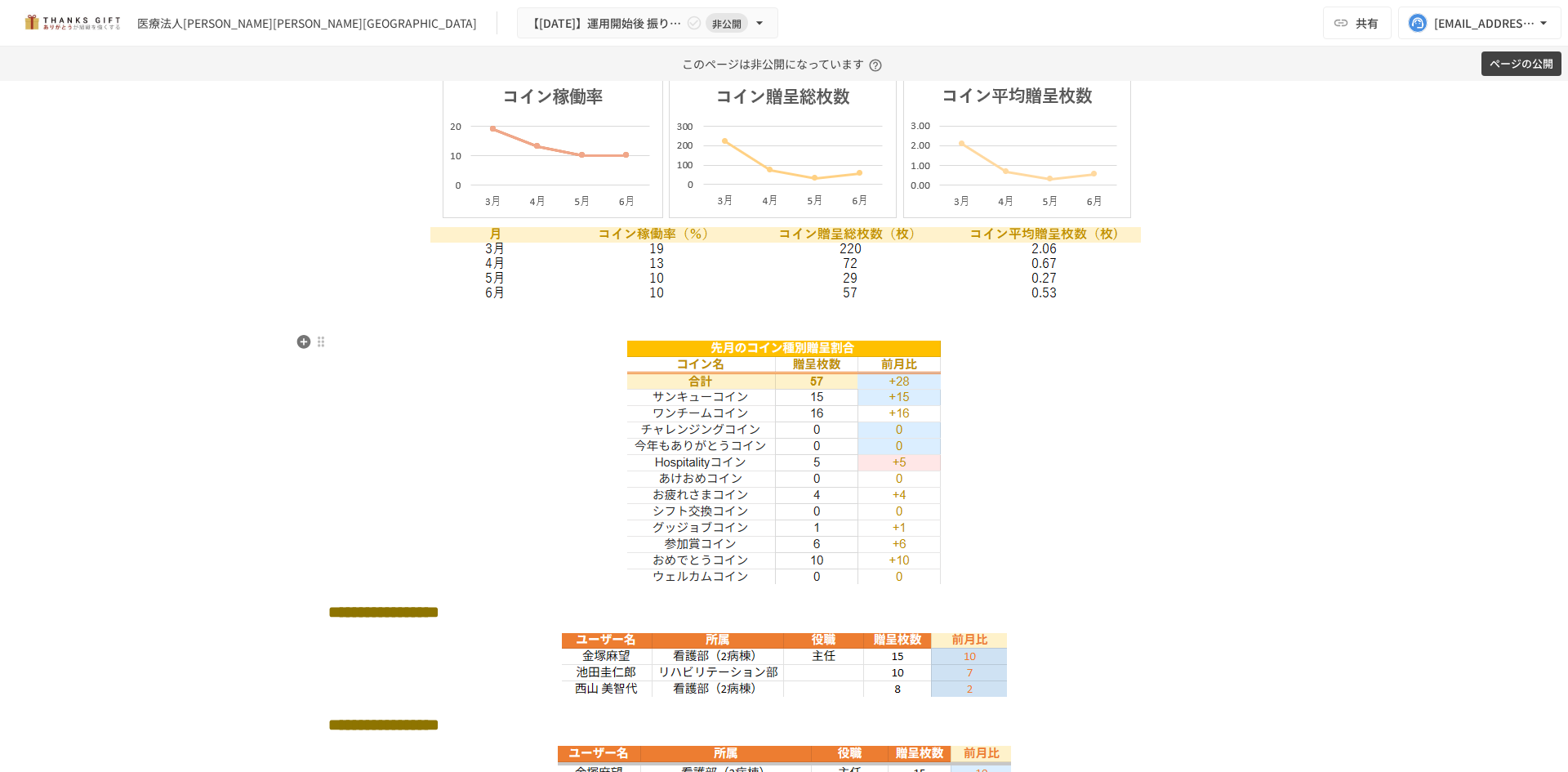 click at bounding box center (784, 323) 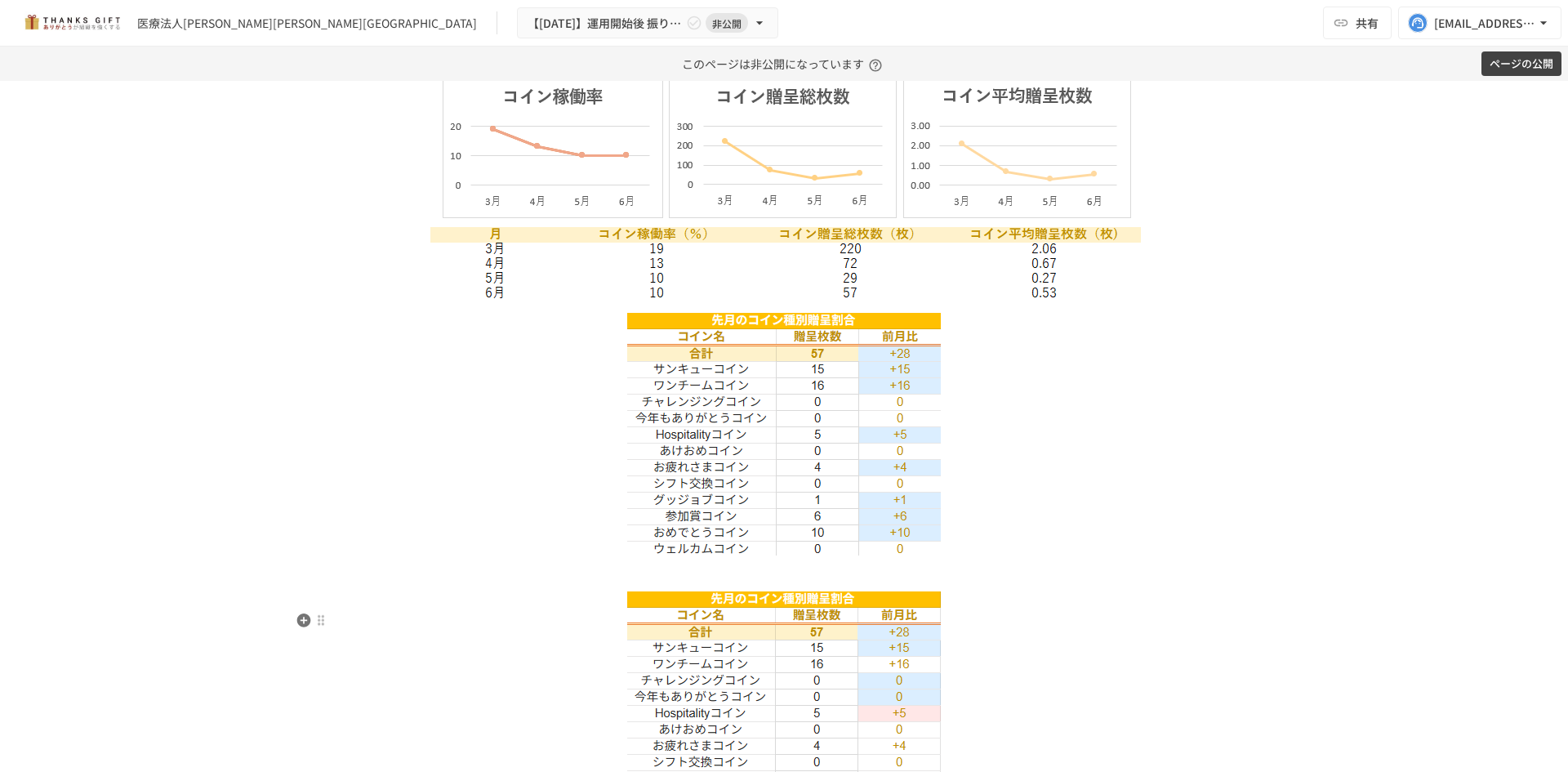 click at bounding box center (784, 713) 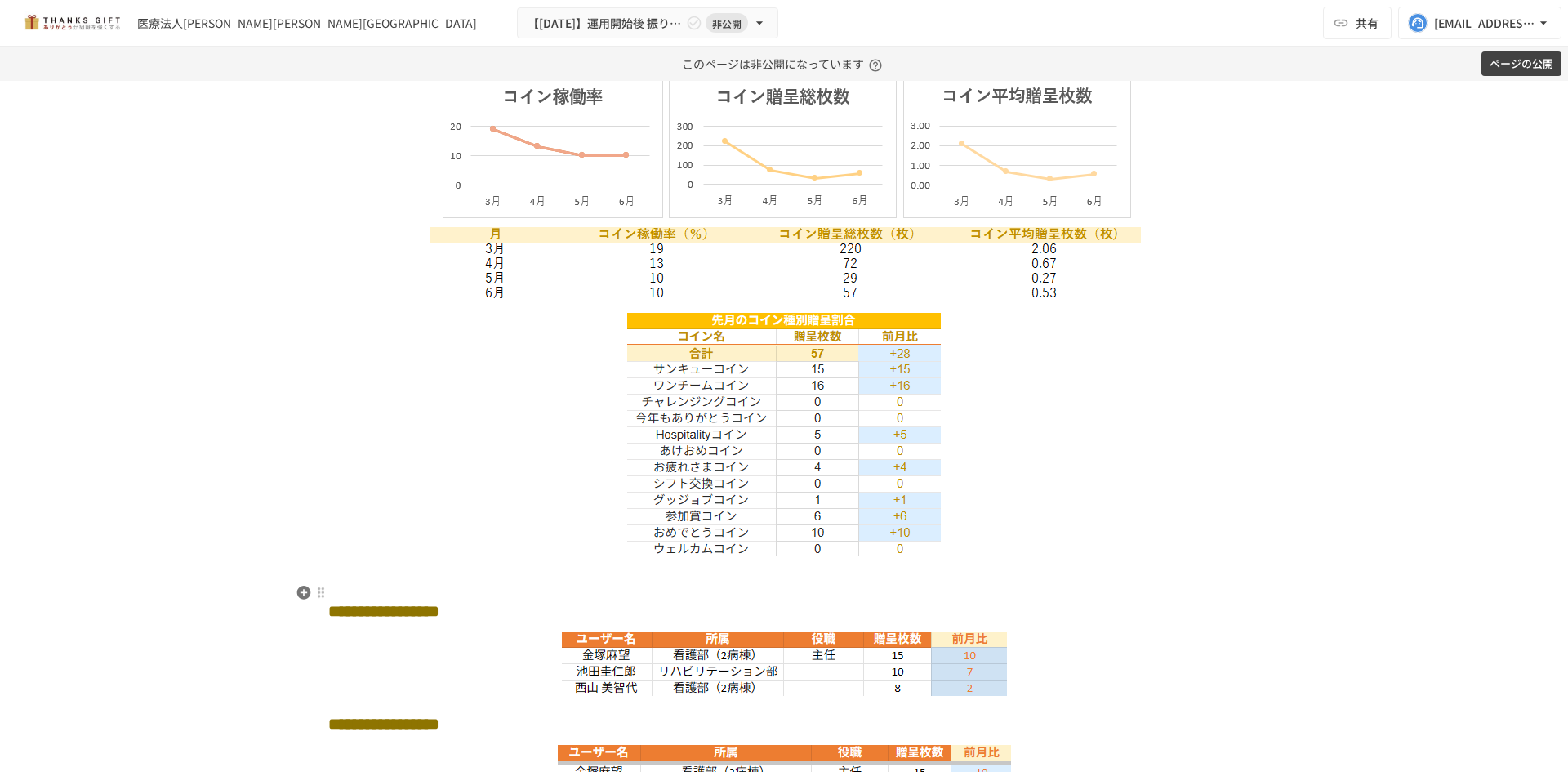 click at bounding box center (784, 434) 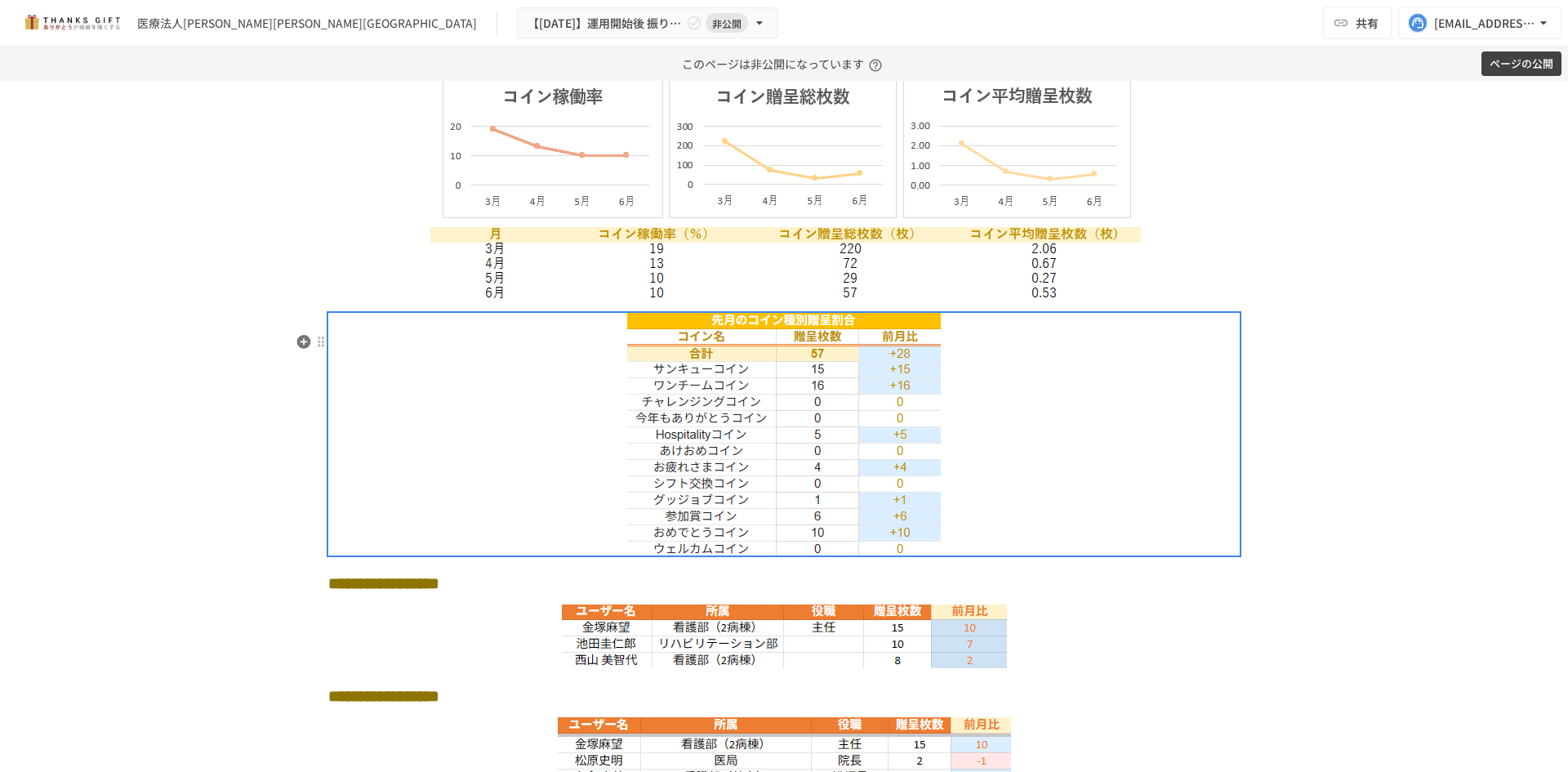 click at bounding box center [784, 434] 